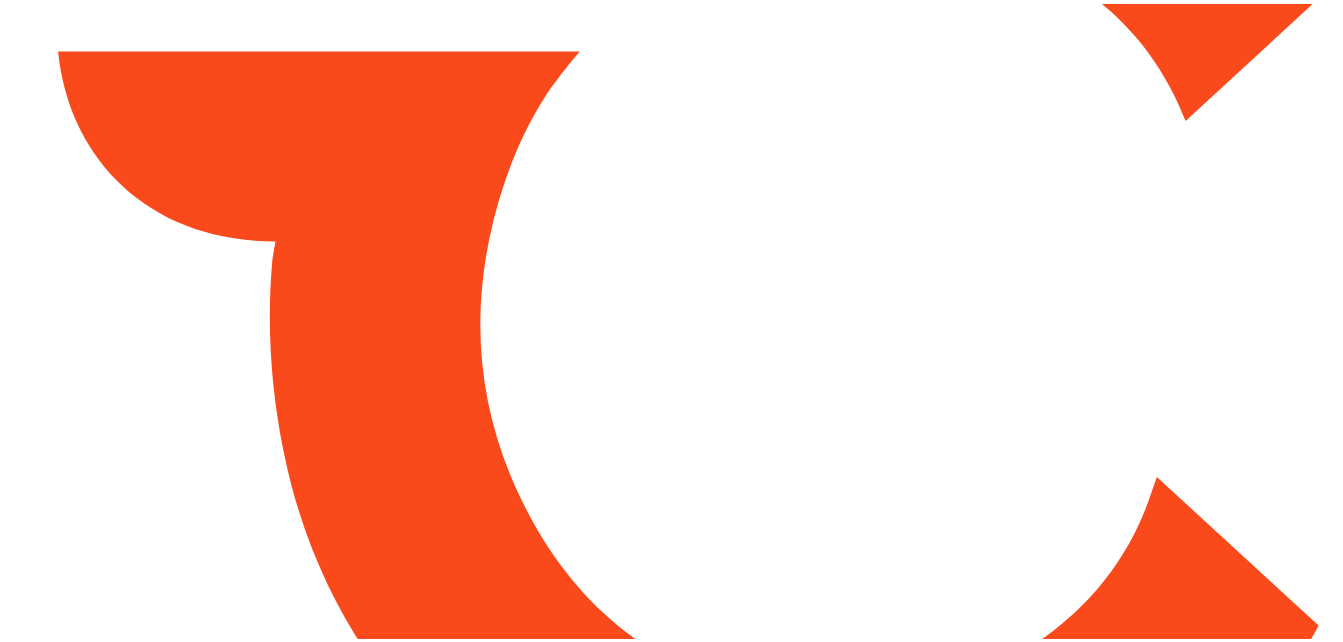 scroll, scrollTop: 0, scrollLeft: 0, axis: both 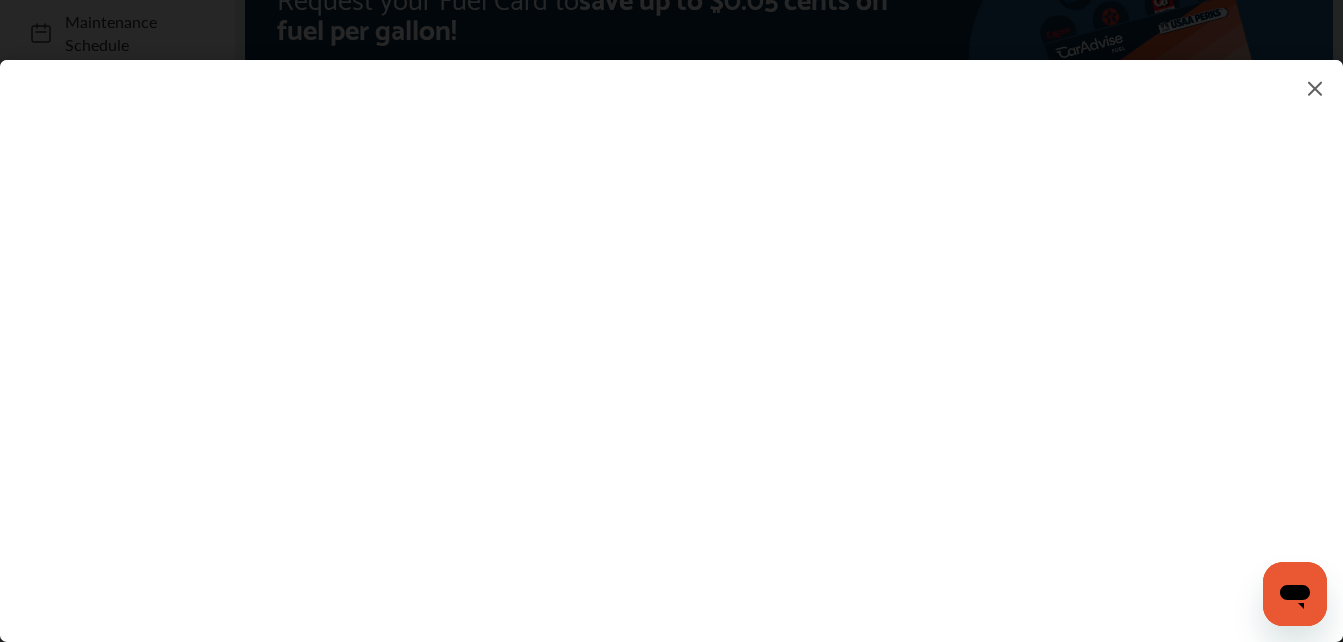 click at bounding box center [1315, 88] 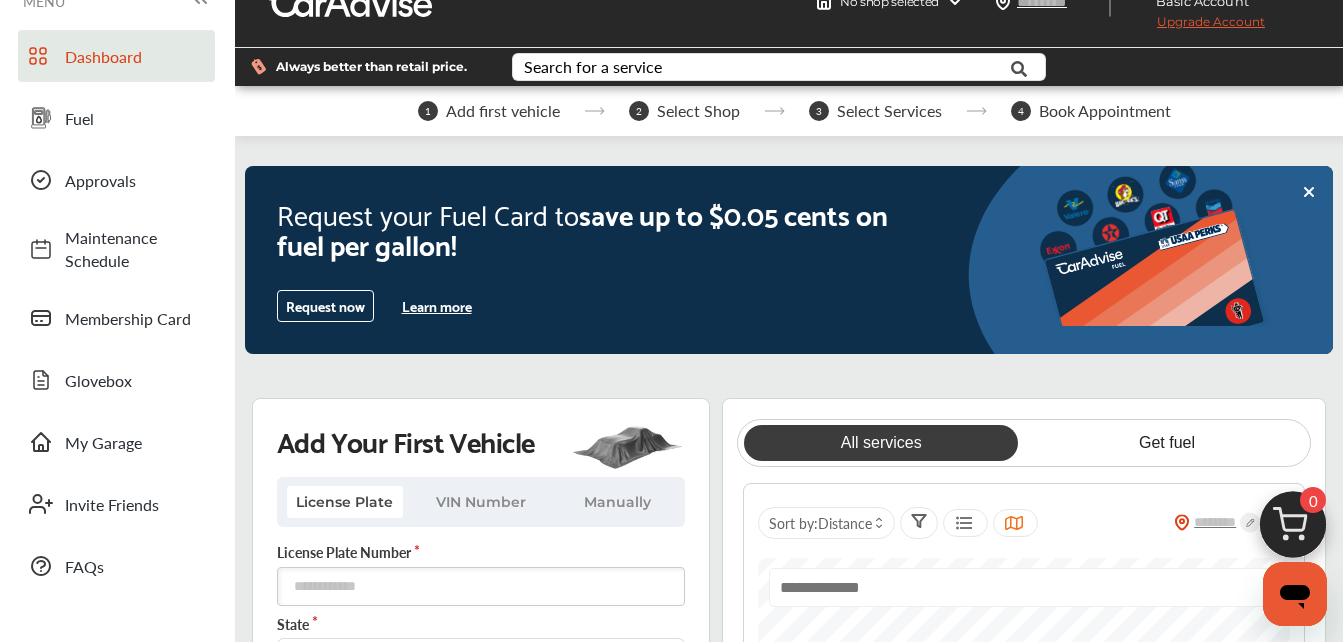 scroll, scrollTop: 32, scrollLeft: 0, axis: vertical 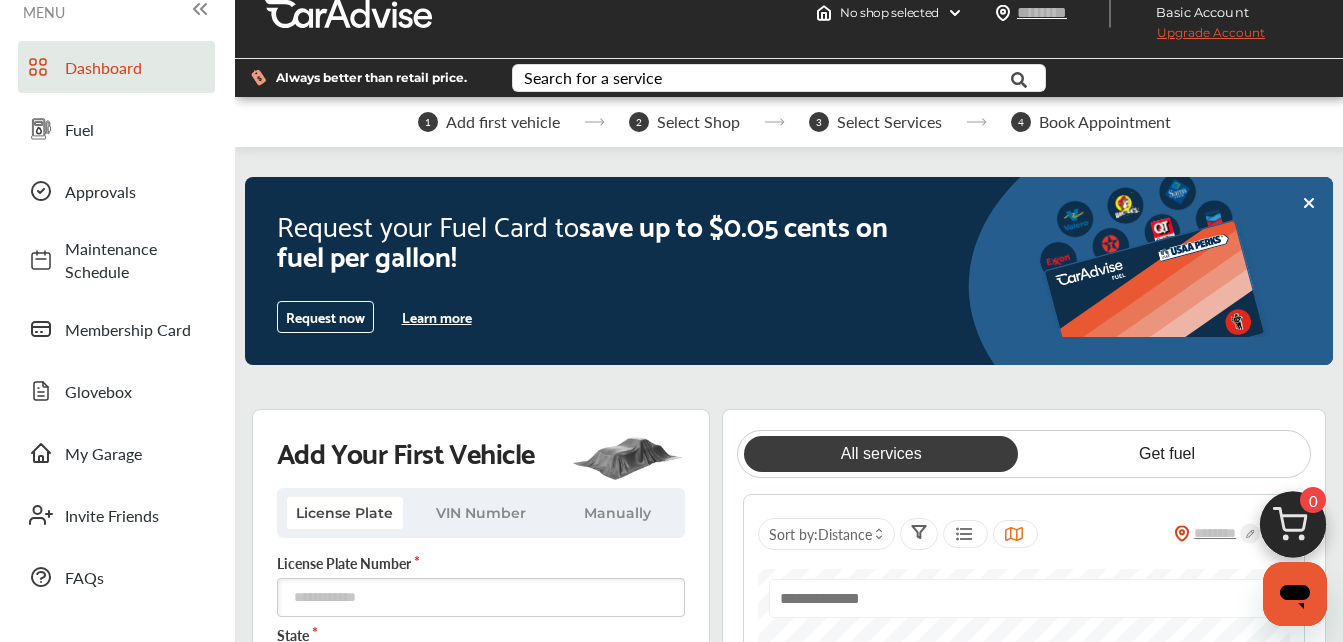 click on "Learn more" at bounding box center [437, 317] 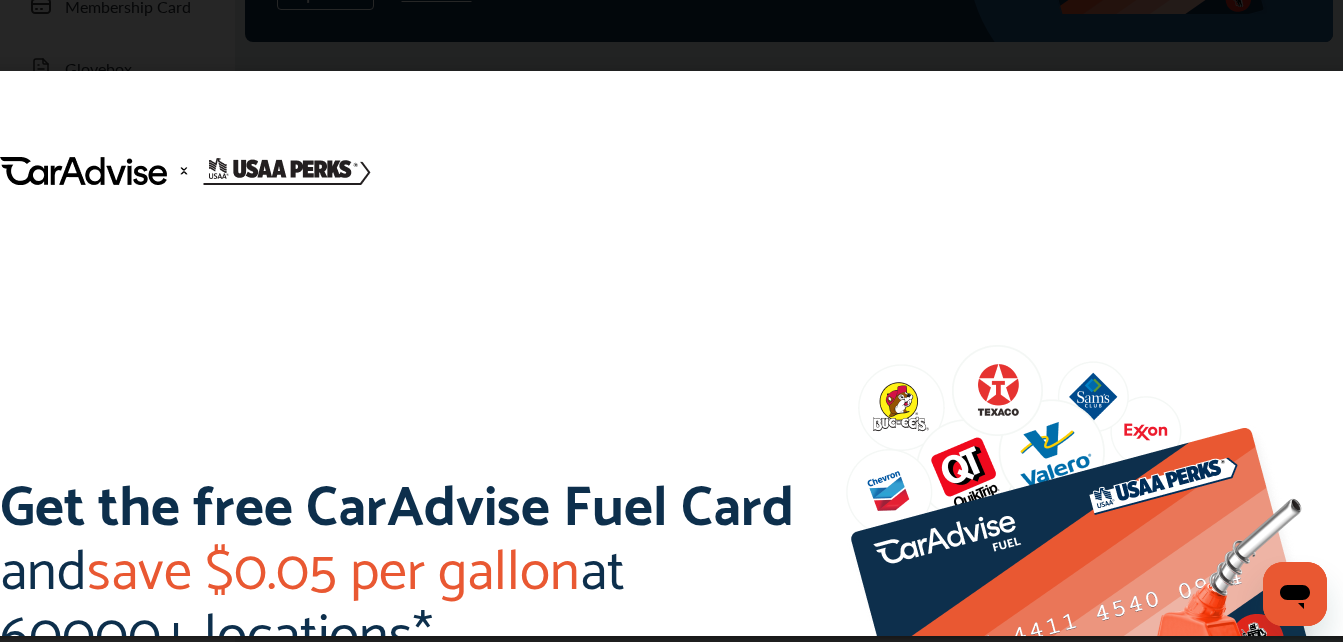 scroll, scrollTop: 398, scrollLeft: 0, axis: vertical 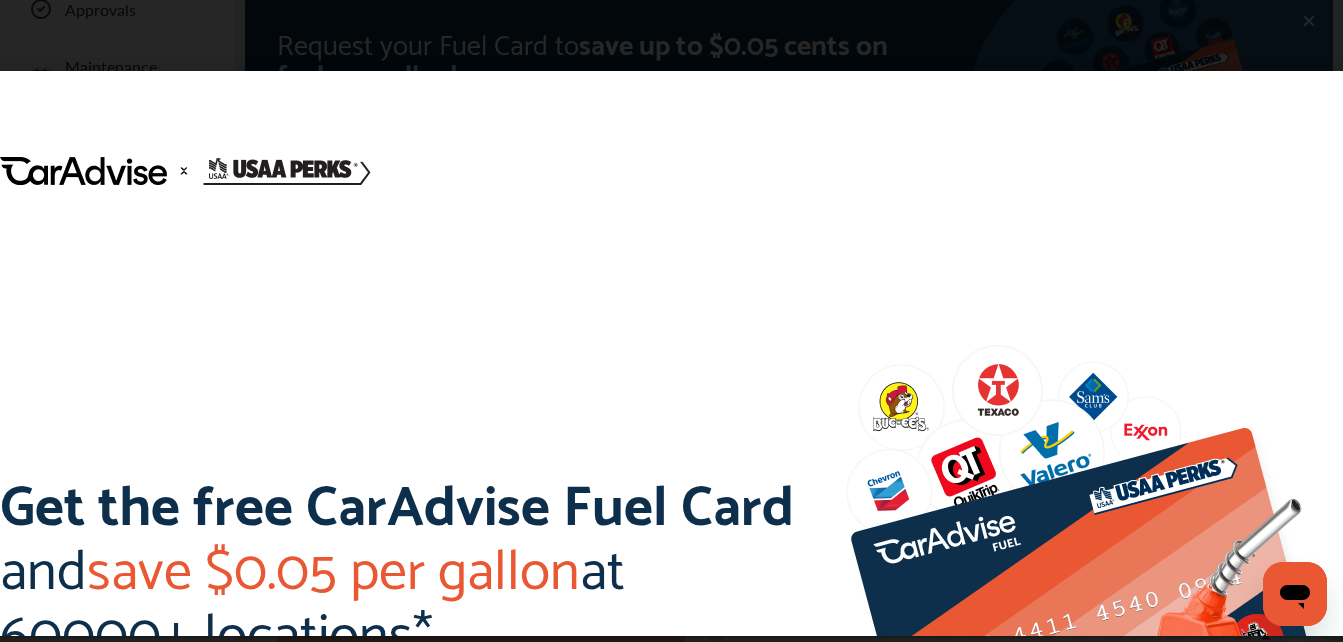click on "save $0.05 per gallon" at bounding box center (333, 562) 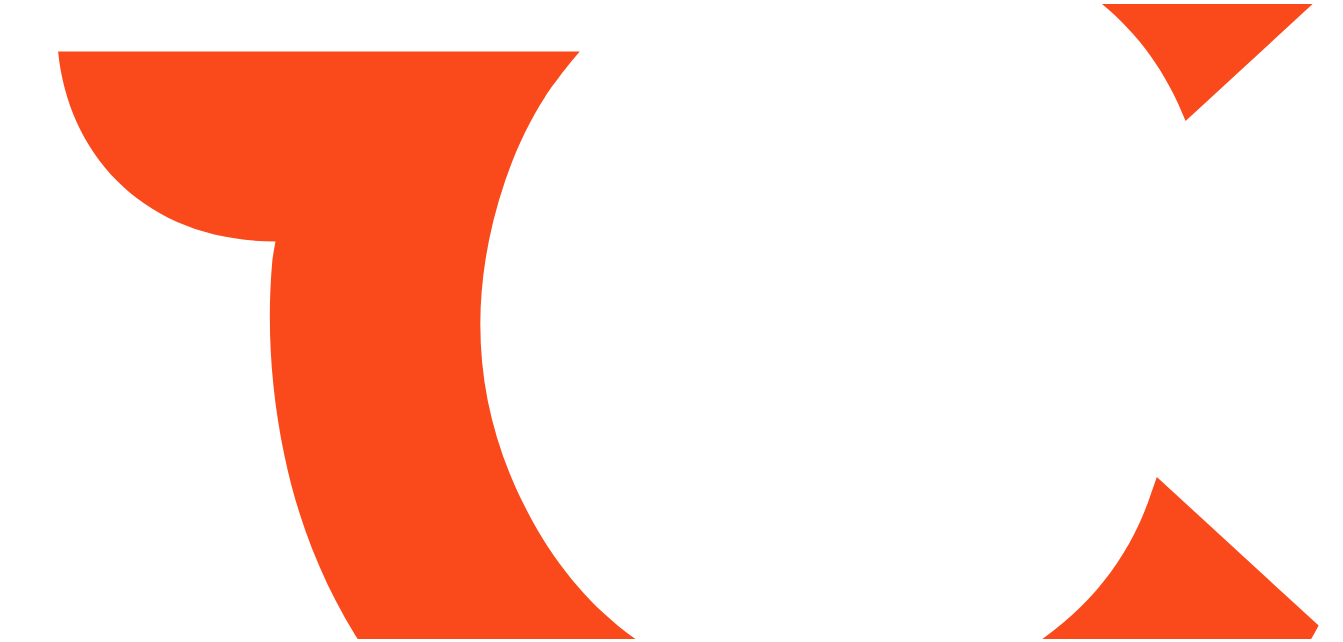 scroll, scrollTop: 0, scrollLeft: 0, axis: both 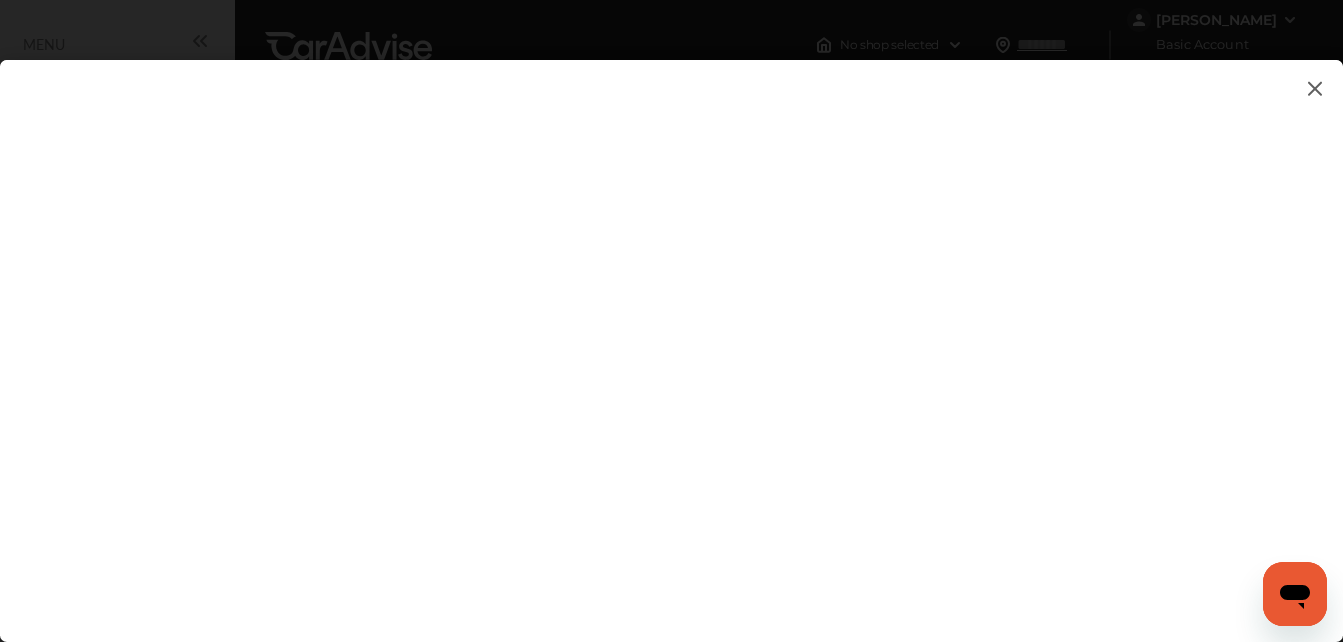 click on "My Account
Dashboard
Approvals
Maintenance Schedule
Membership Card
Fuel
Glovebox
My Garage
Invite Friends
FAQs Sign Out Close Menu Open Menu MENU
Dashboard
Fuel
Approvals
Maintenance Schedule
Membership Card
Glovebox
My Garage
Invite Friends
FAQs No shop selected No shop selected Find a shop [PERSON_NAME] Basic   Account Upgrade Account My Account Membership Card Sign Out Always better than retail price. Search for a service Search for... All Common Services Maintenance Schedules 0 My Cart
You haven't added any services for your car yet...  Save up to 10% [DATE]! Add Services Continue to checkout 1 Add first vehicle 2 Select Shop 3 Select Services 4 Book Appointment
Request your Fuel Card to  save up to $0.05 cents on fuel per gallon! Request now Learn more" at bounding box center (671, 321) 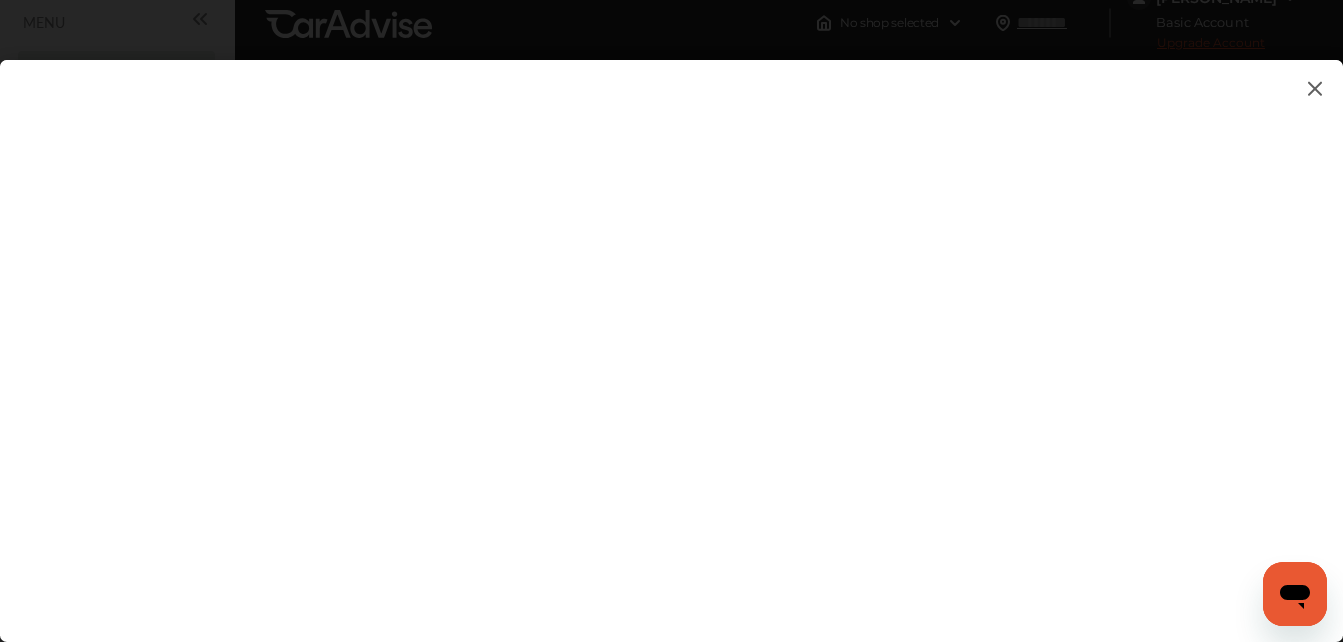 scroll, scrollTop: 0, scrollLeft: 0, axis: both 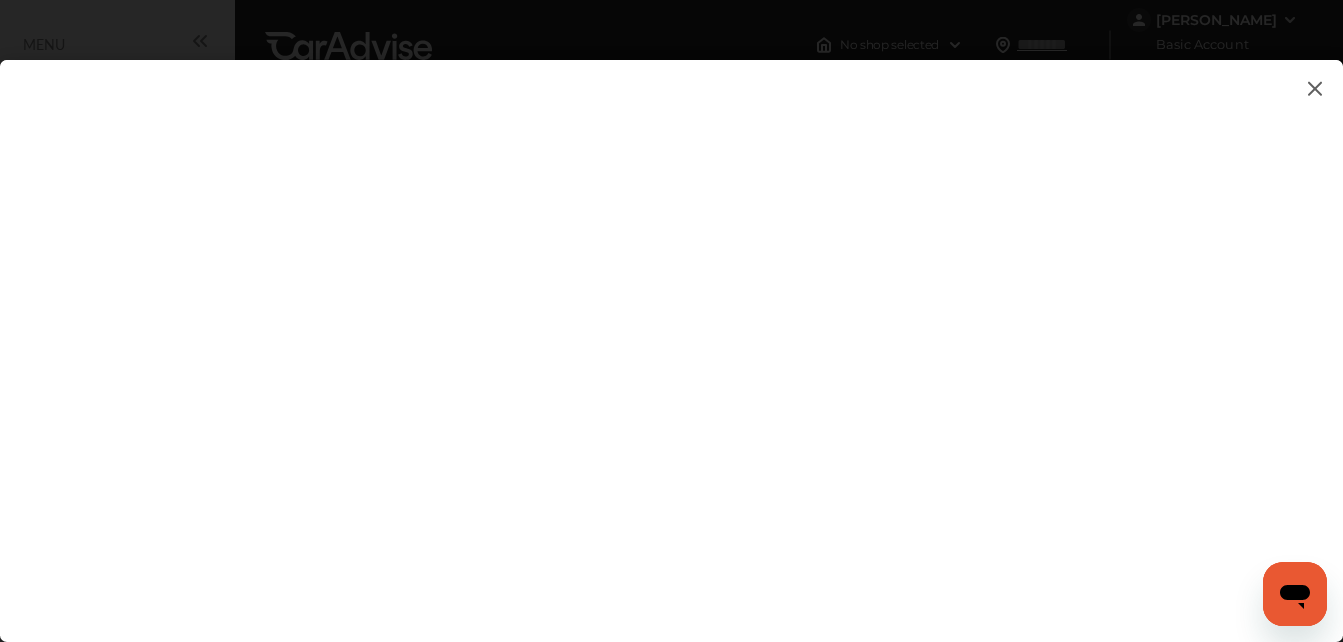 click at bounding box center (671, 331) 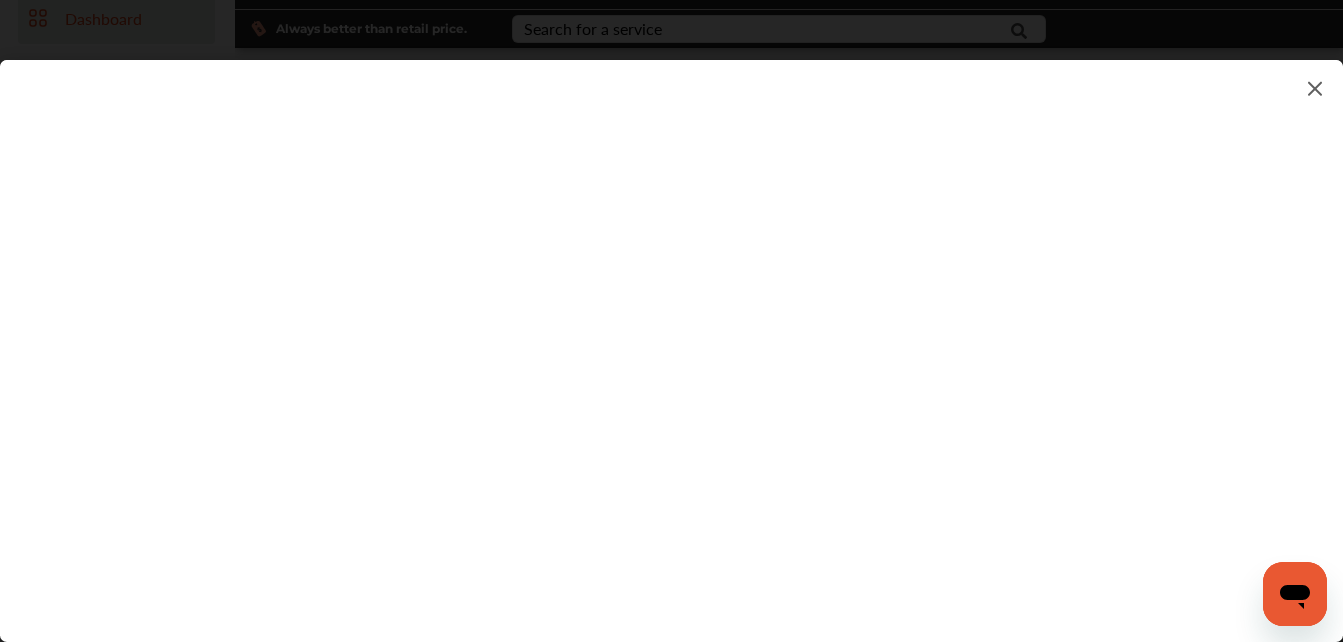 click at bounding box center (687, 337) 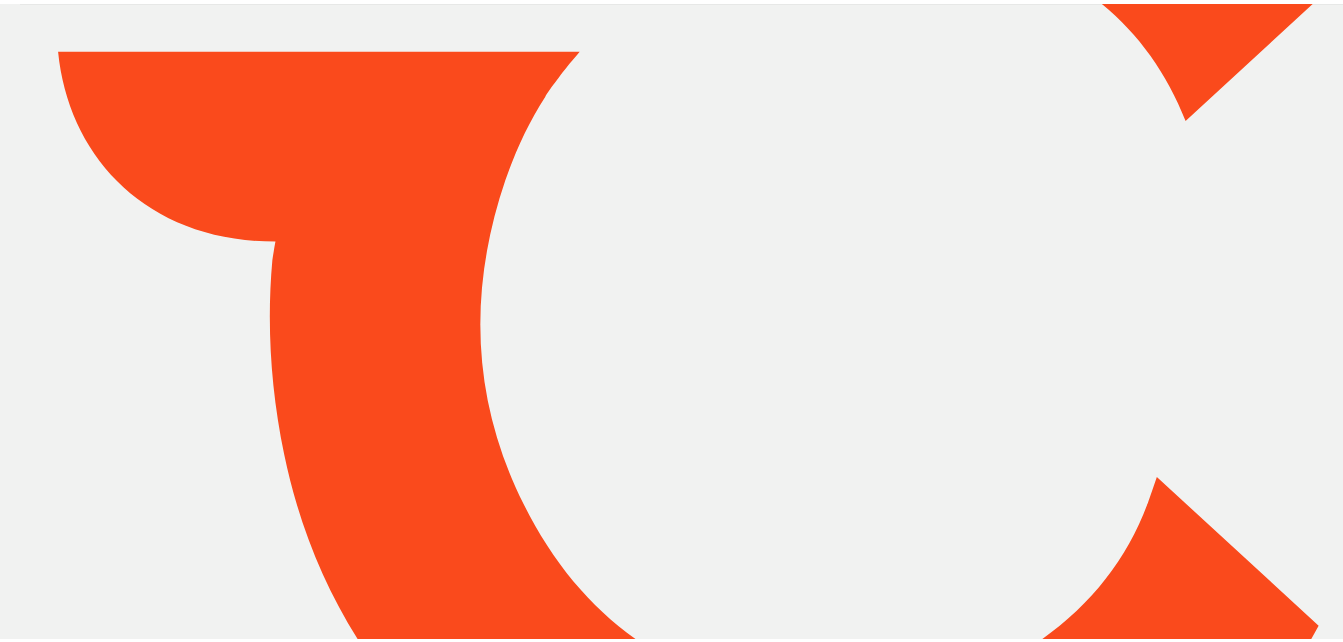 scroll, scrollTop: 0, scrollLeft: 0, axis: both 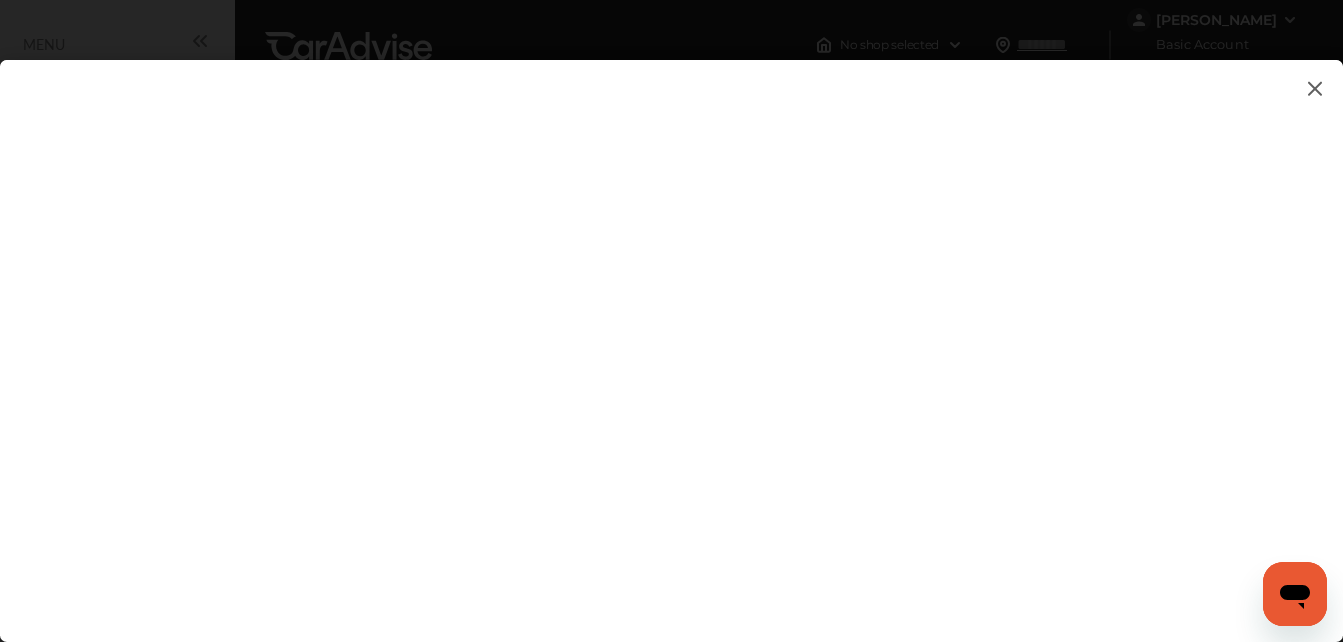 click at bounding box center [1315, 88] 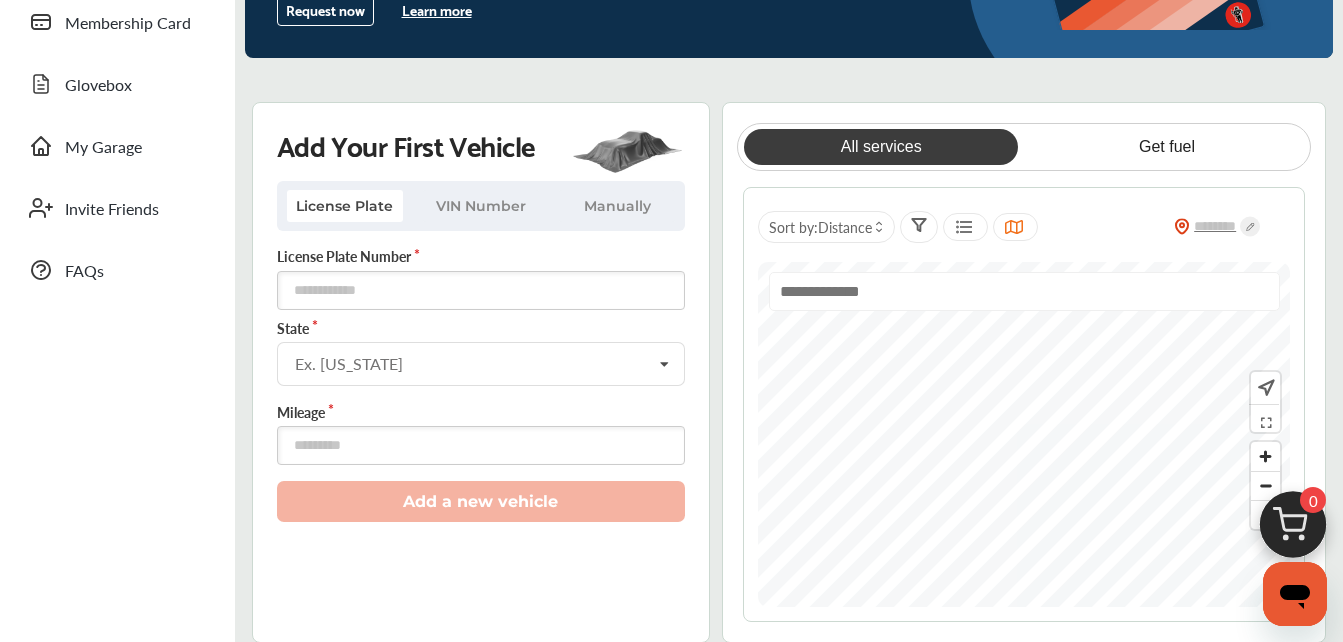 scroll, scrollTop: 345, scrollLeft: 0, axis: vertical 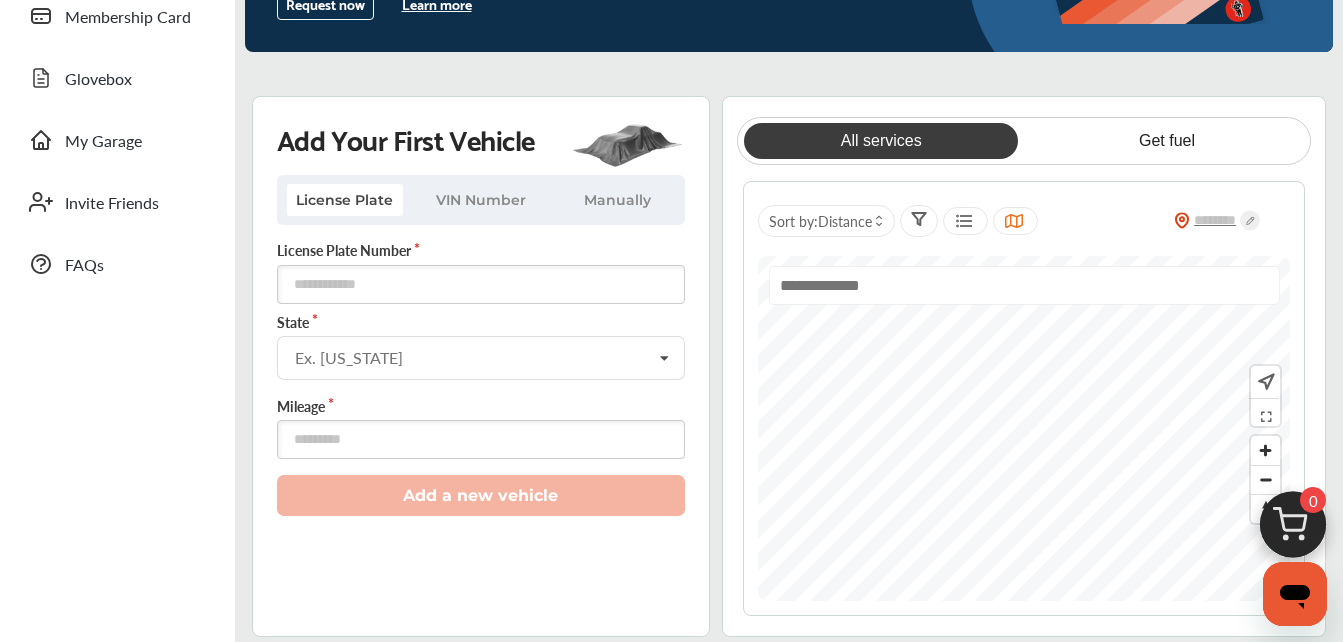 click on "Manually" at bounding box center [617, 200] 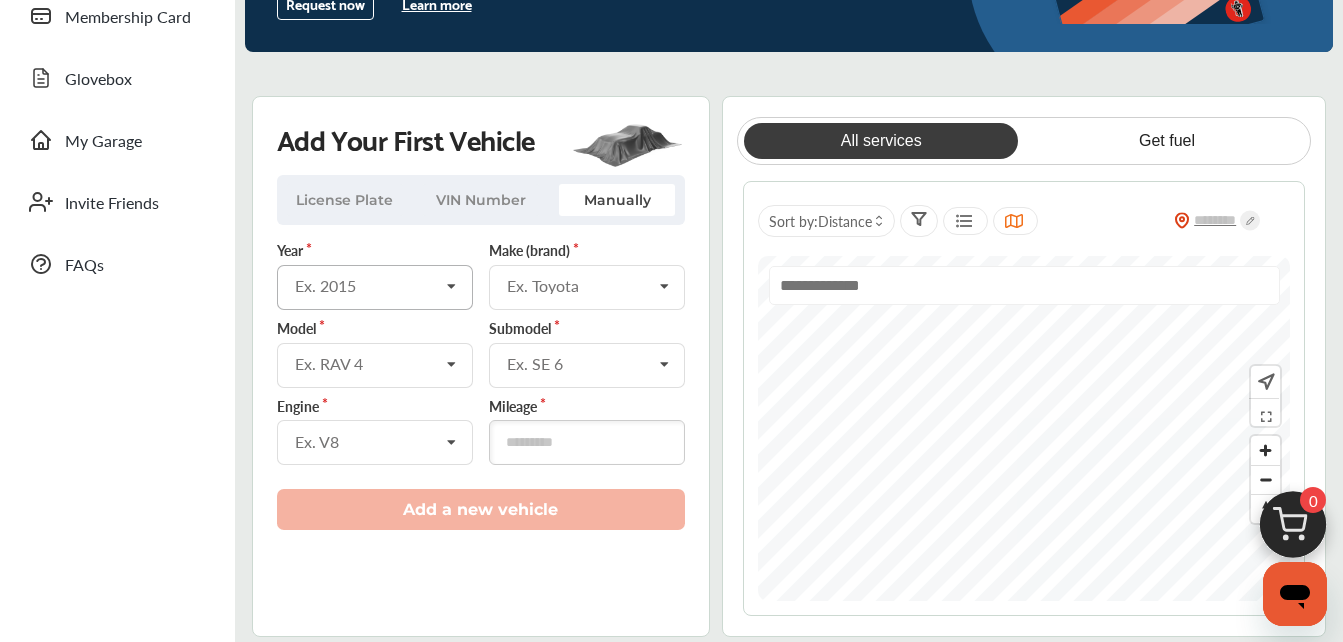 click on "Ex. 2015" at bounding box center (367, 286) 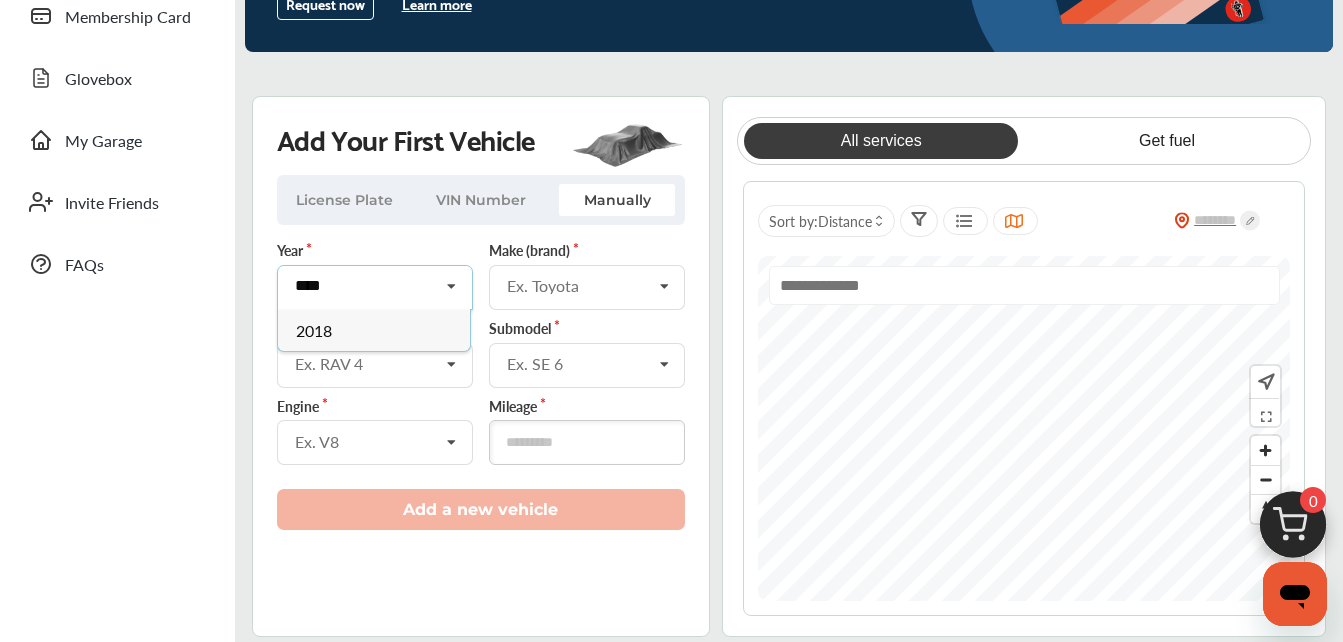 type on "****" 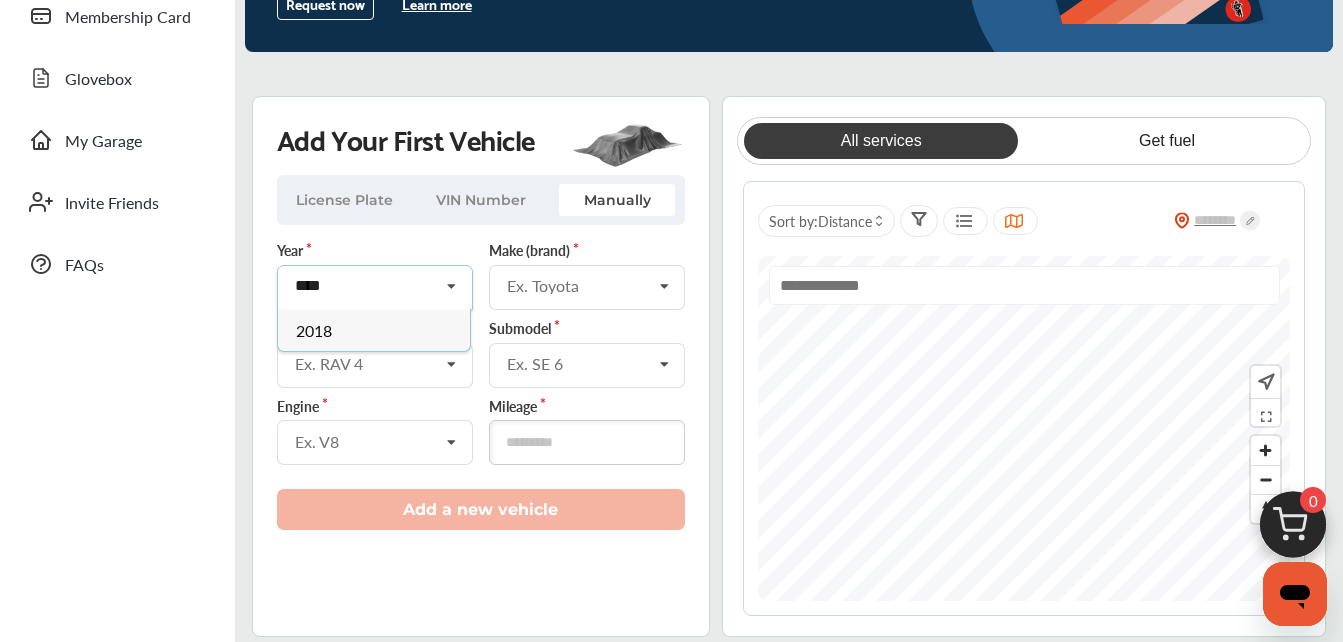 click on "2018" at bounding box center [374, 330] 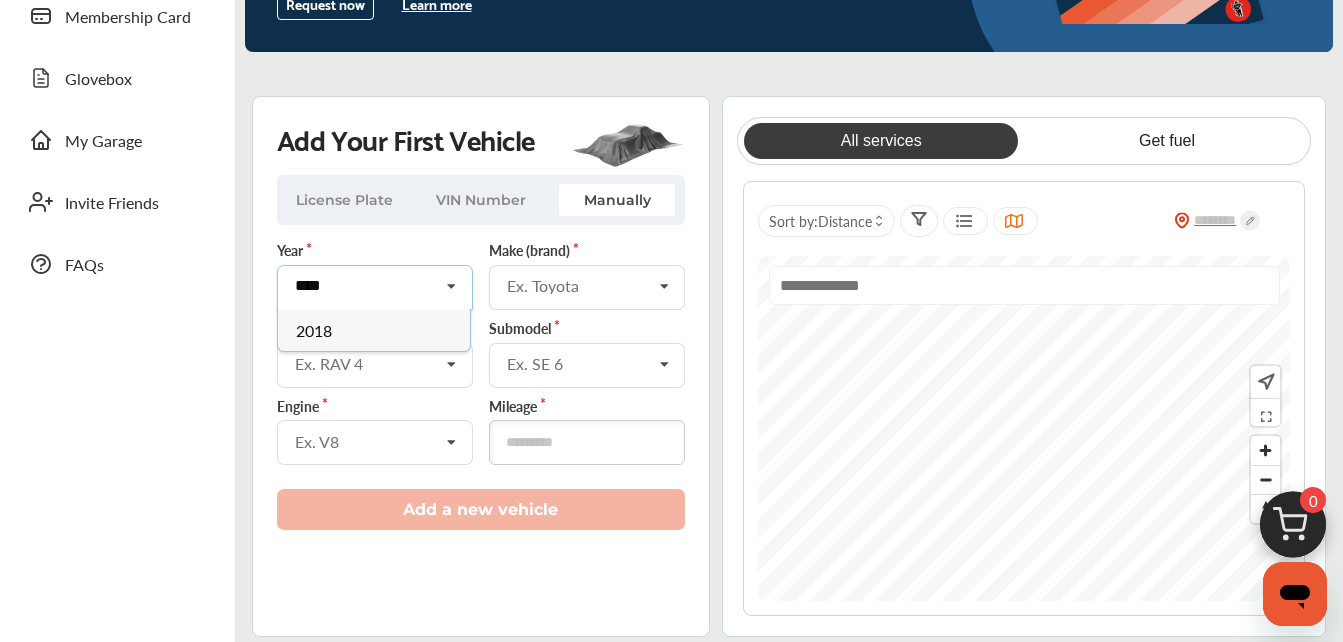 type 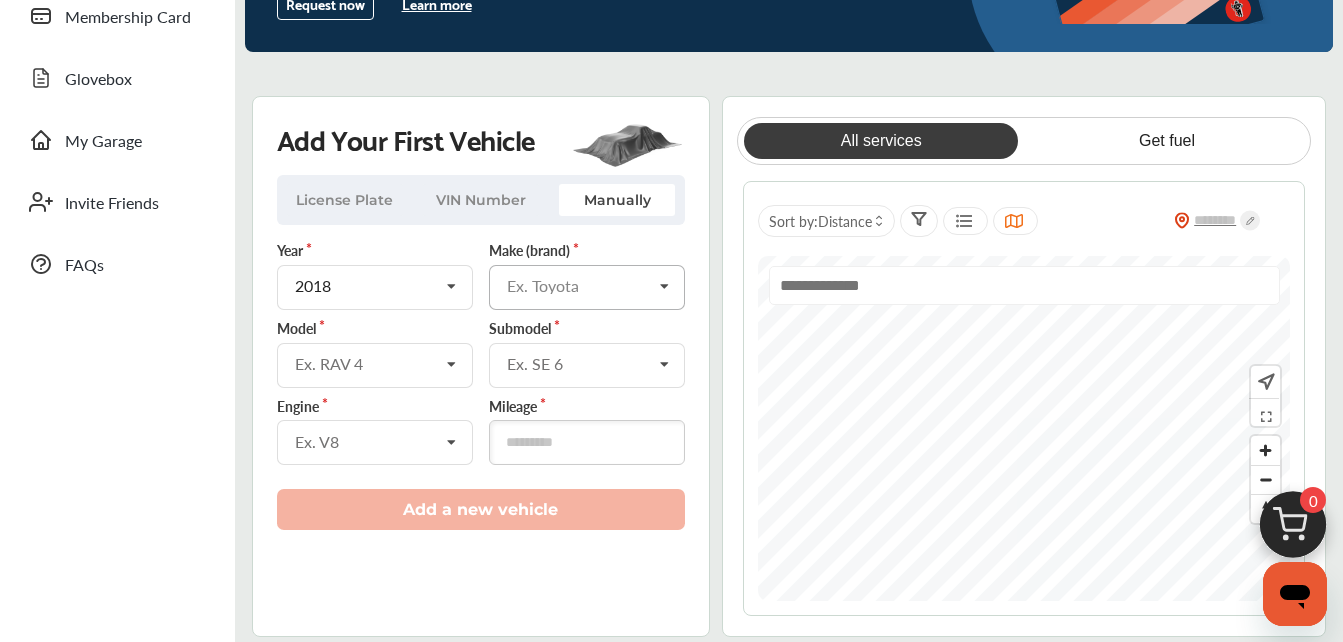 click at bounding box center (588, 285) 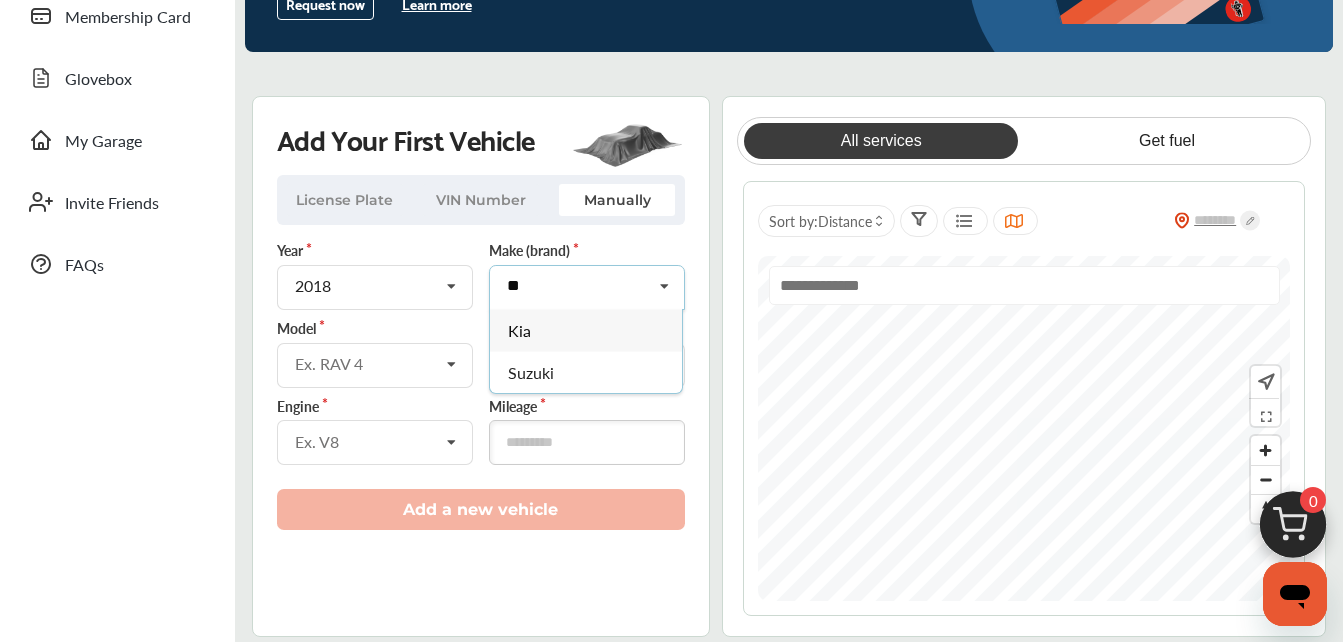 type on "**" 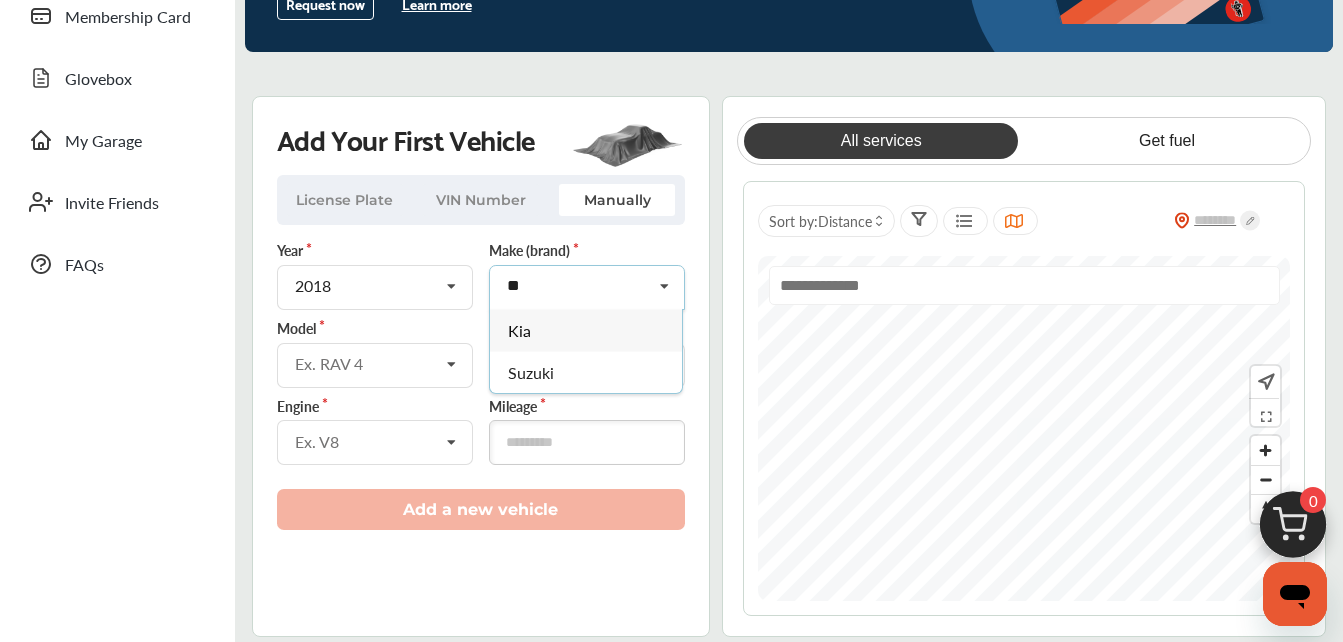 click on "Kia" at bounding box center [586, 330] 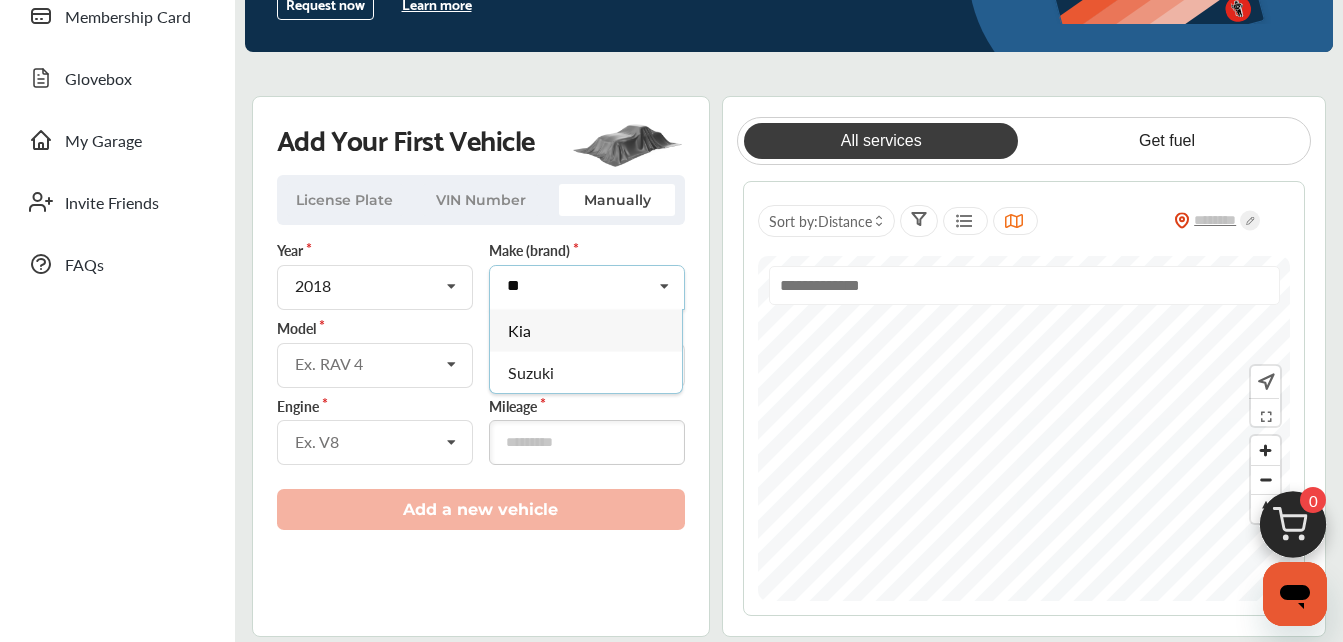 type 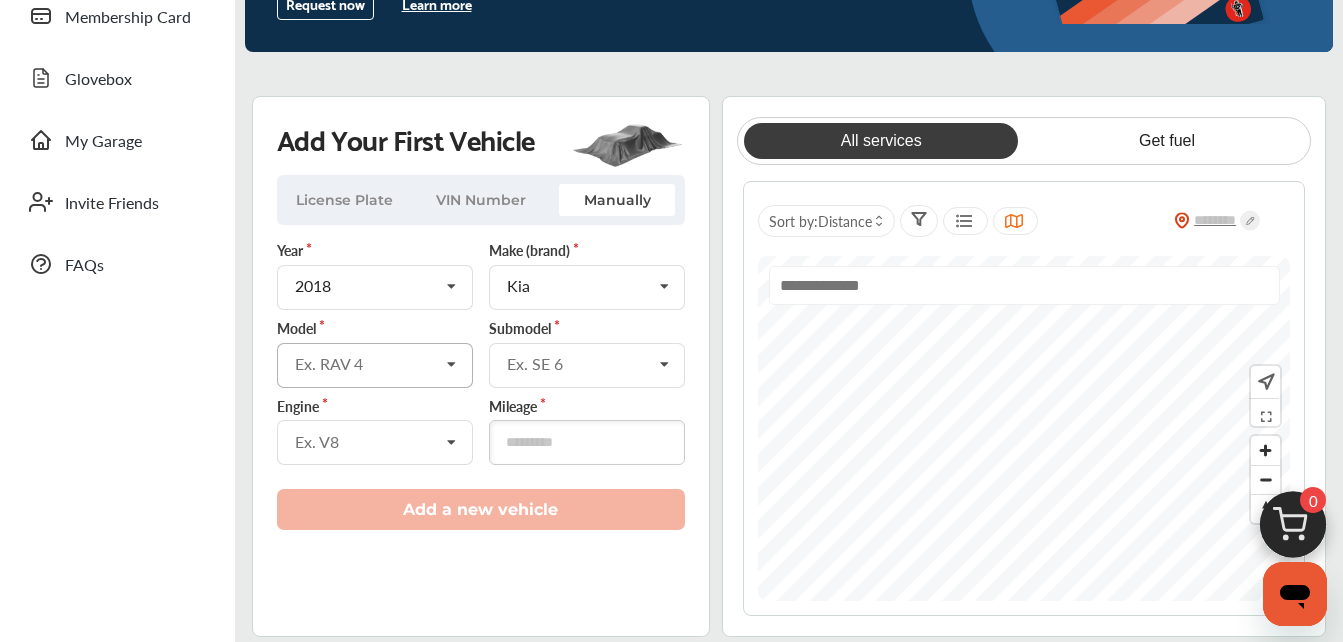 click on "Ex. RAV 4" at bounding box center [367, 364] 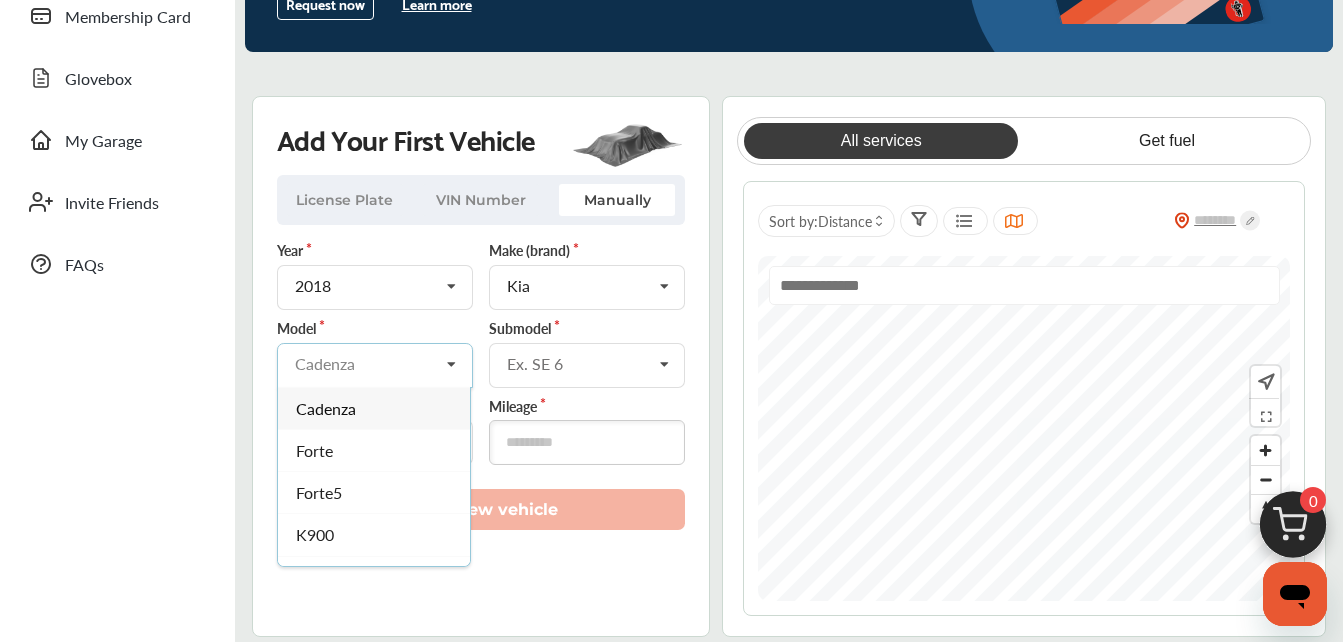 scroll, scrollTop: 156, scrollLeft: 0, axis: vertical 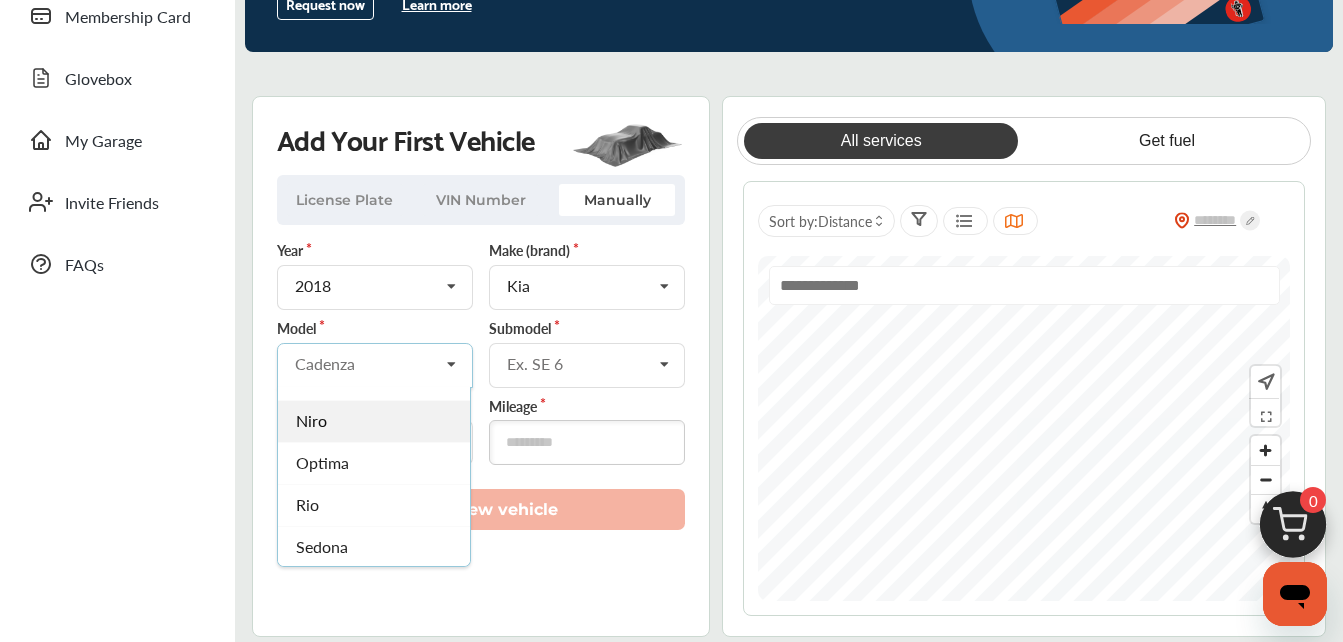 click on "Niro" at bounding box center [374, 420] 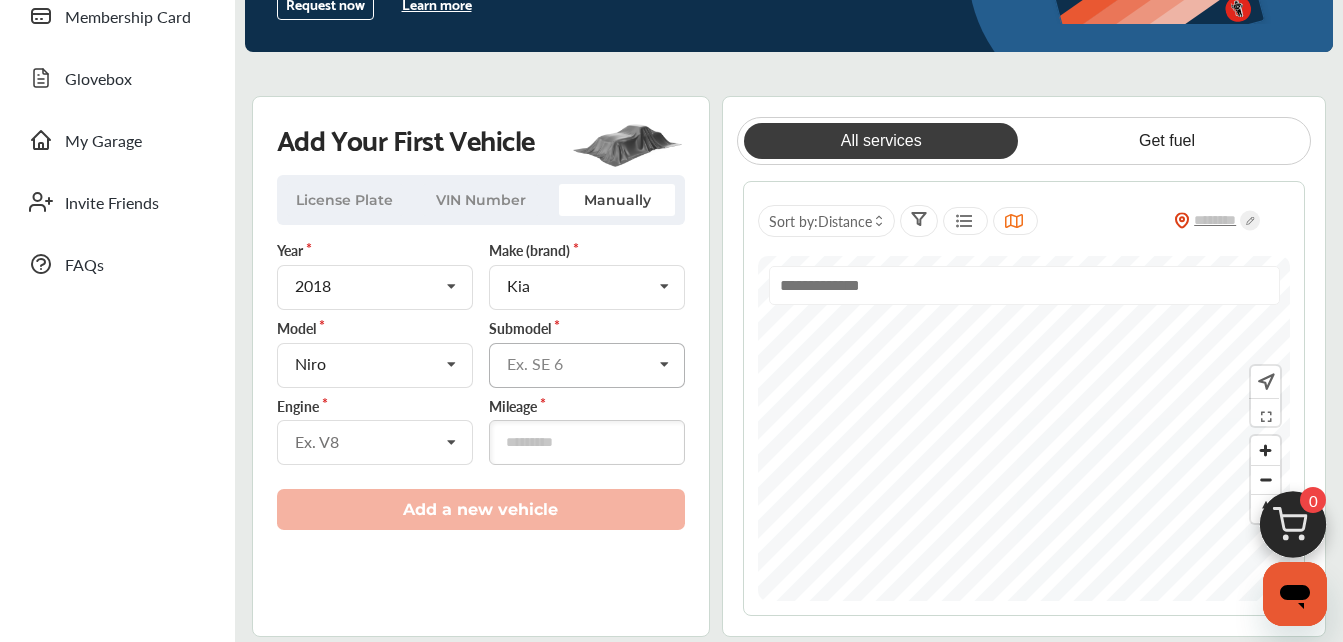 click at bounding box center [588, 363] 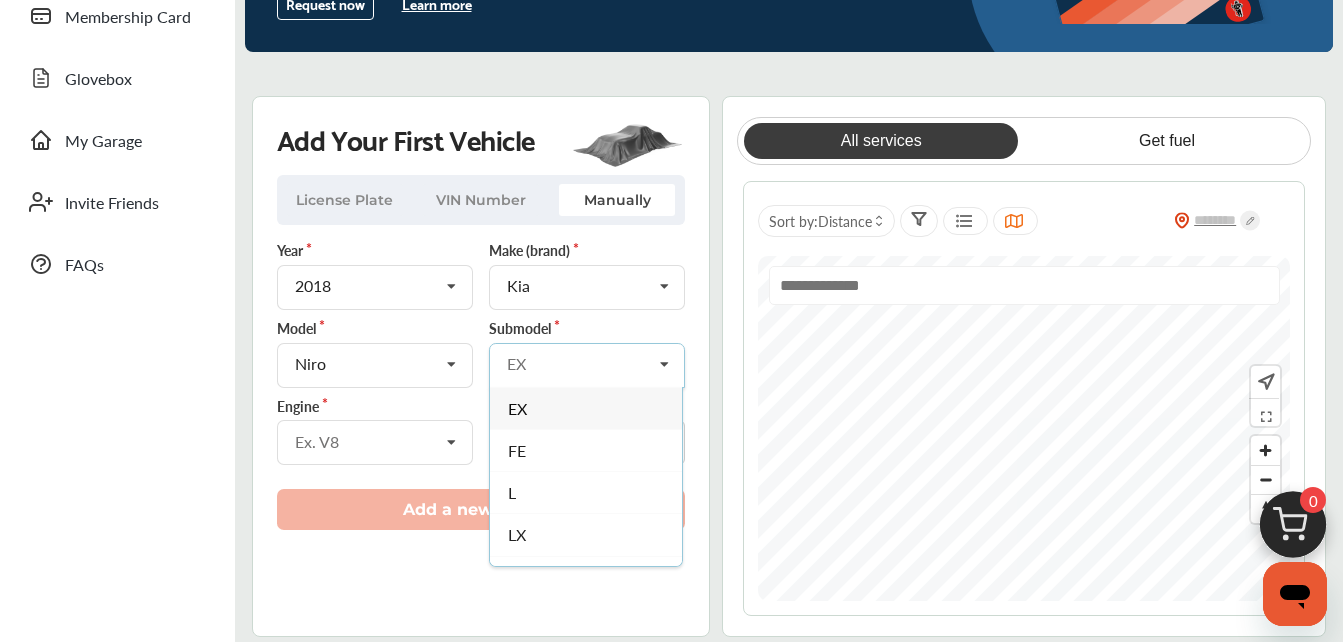 click on "EX" at bounding box center (586, 408) 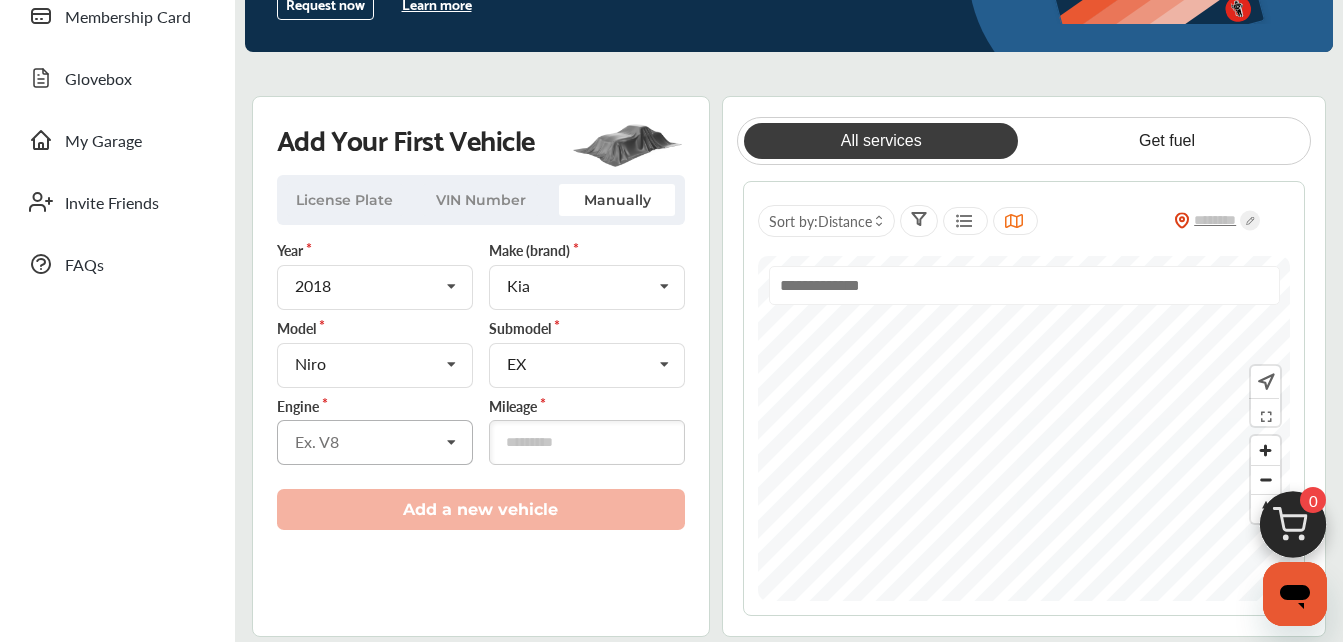 click at bounding box center [452, 442] 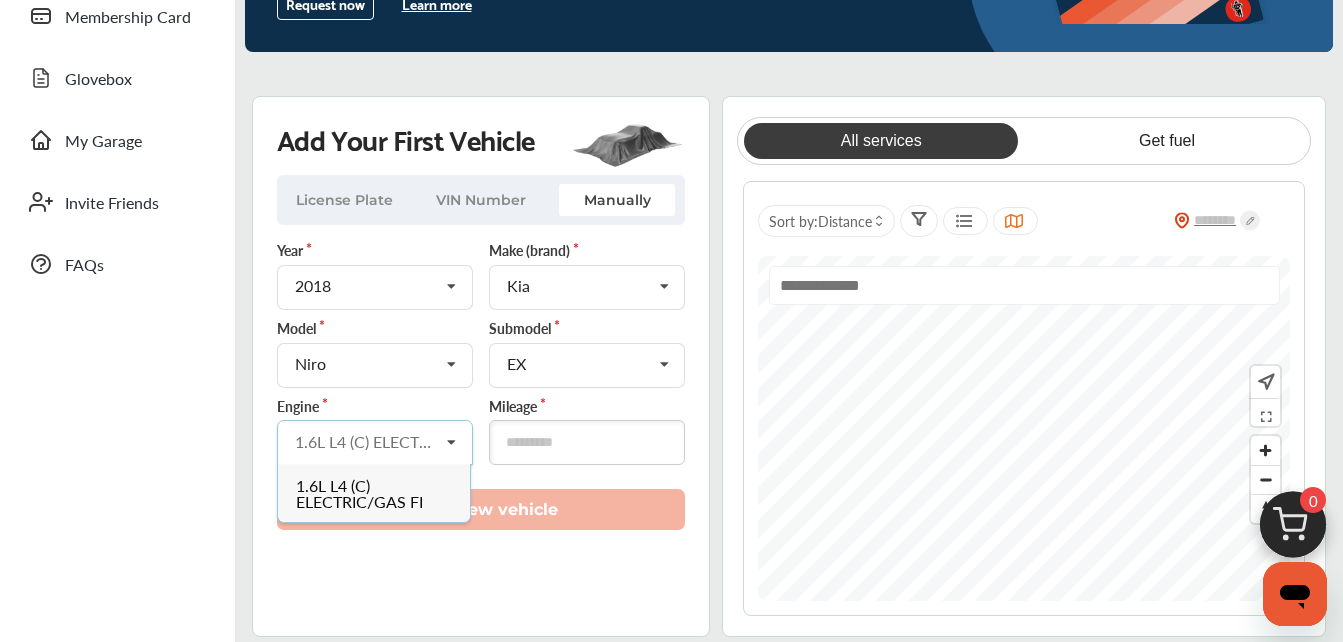 click on "1.6L L4 (C) ELECTRIC/GAS FI" at bounding box center [359, 493] 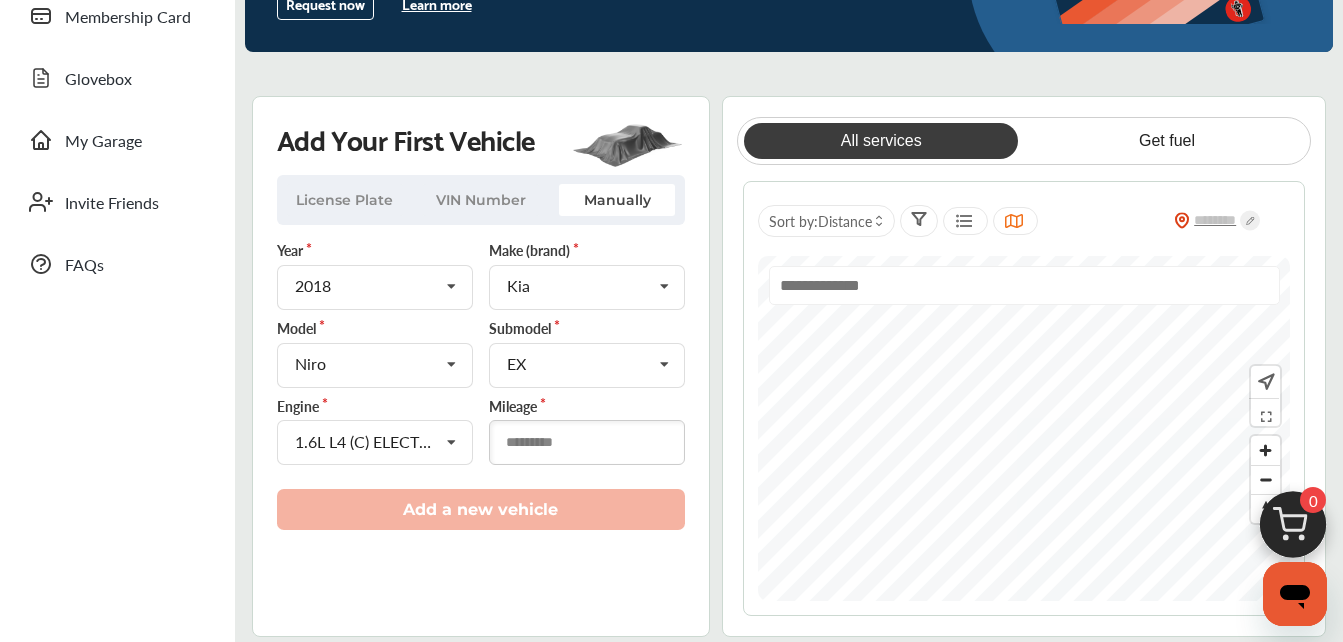 click at bounding box center [587, 442] 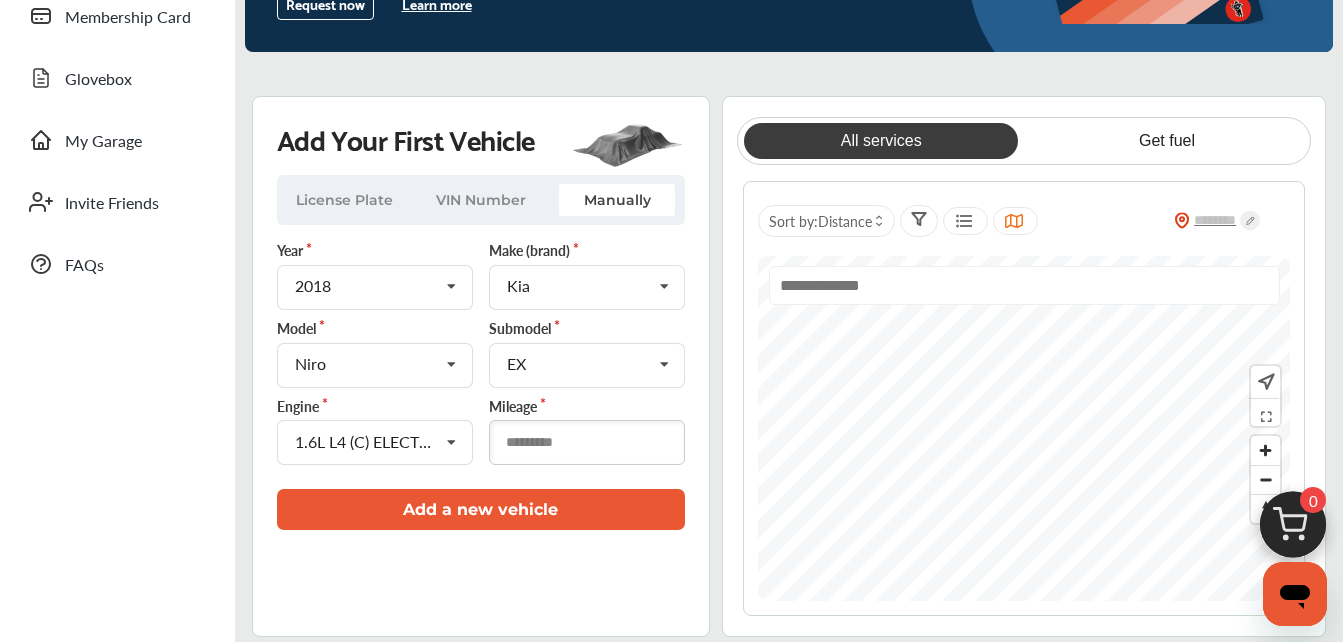 type on "*****" 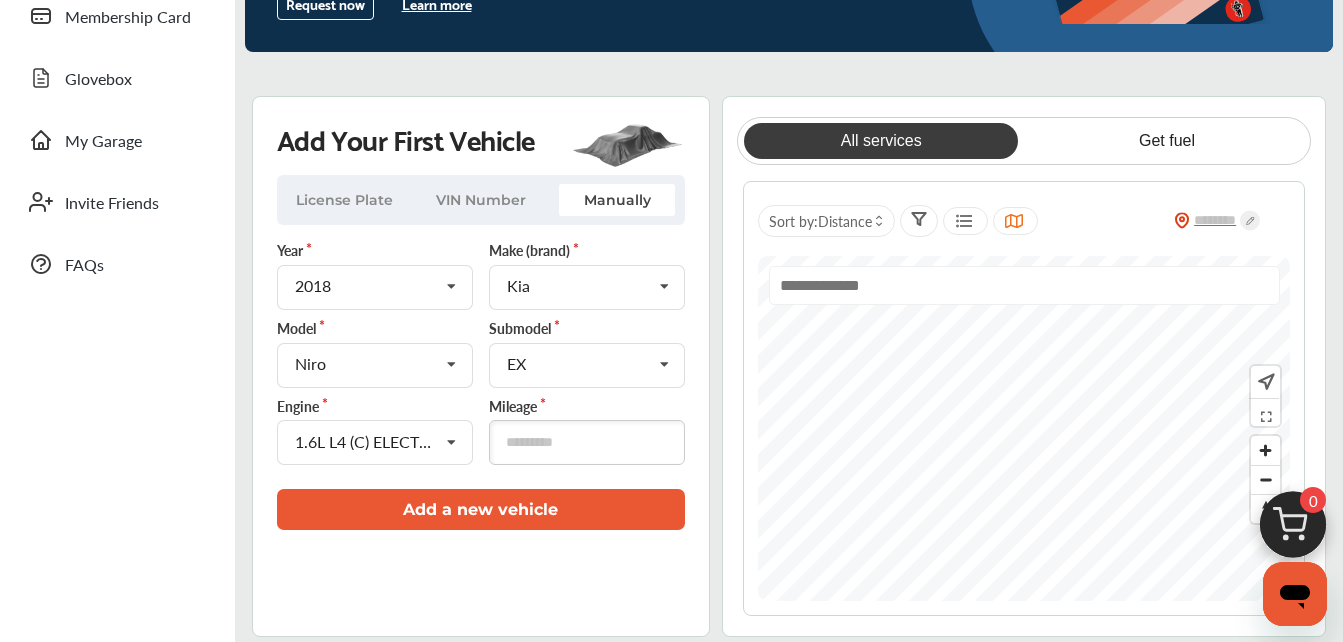 click on "Add a new vehicle" at bounding box center [481, 509] 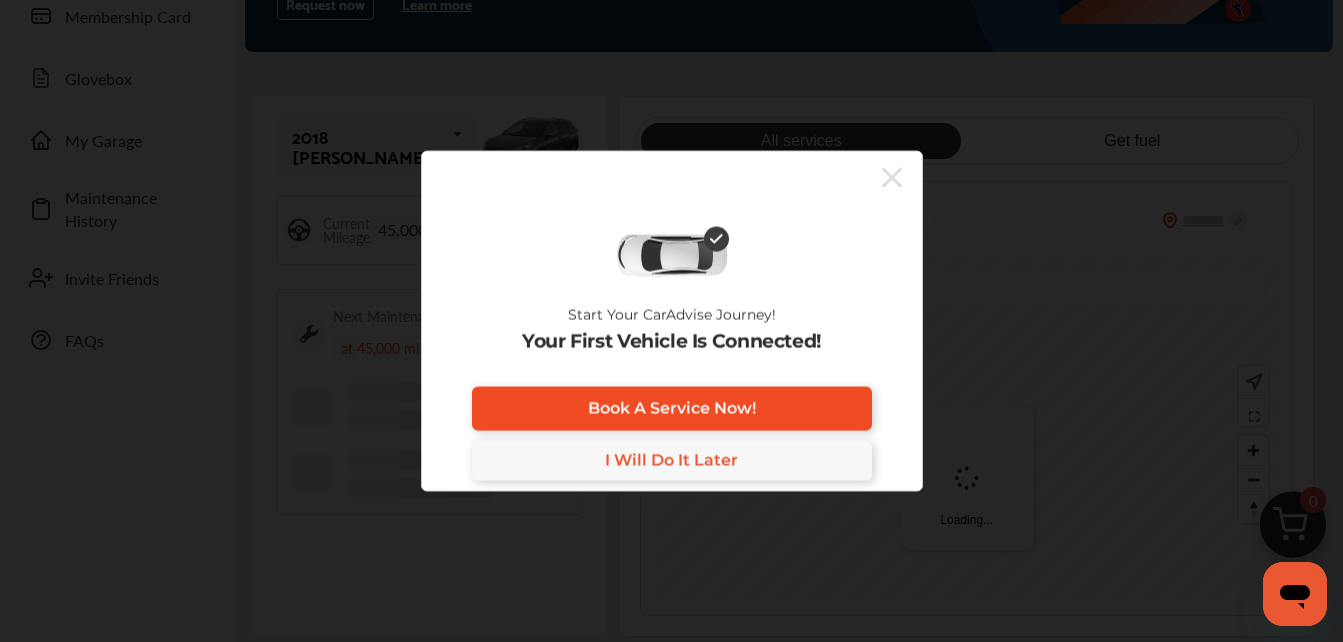 click on "Book A Service Now!" at bounding box center [672, 408] 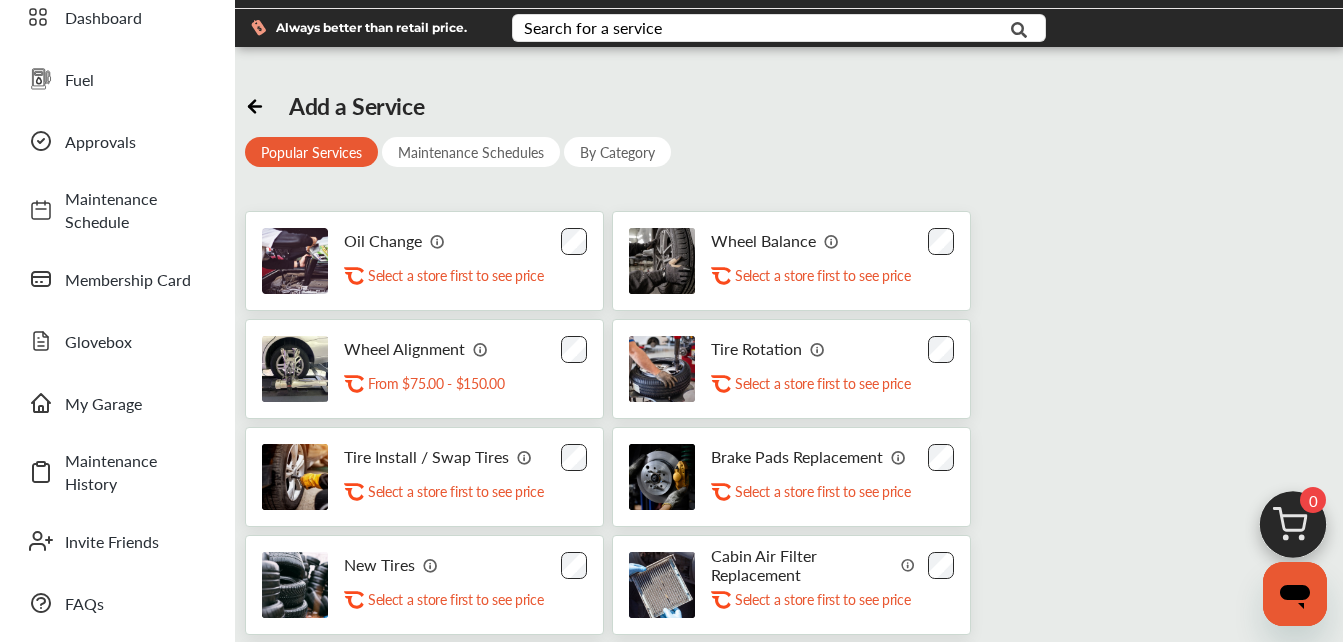 scroll, scrollTop: 68, scrollLeft: 0, axis: vertical 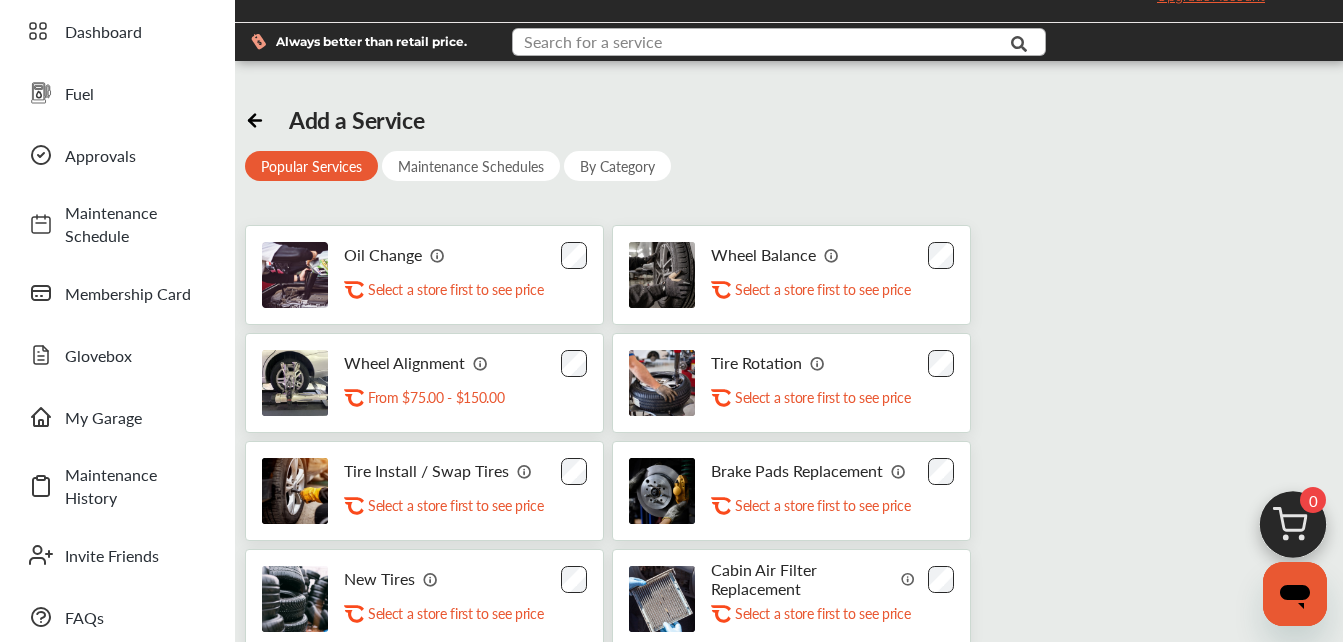 click at bounding box center [765, 44] 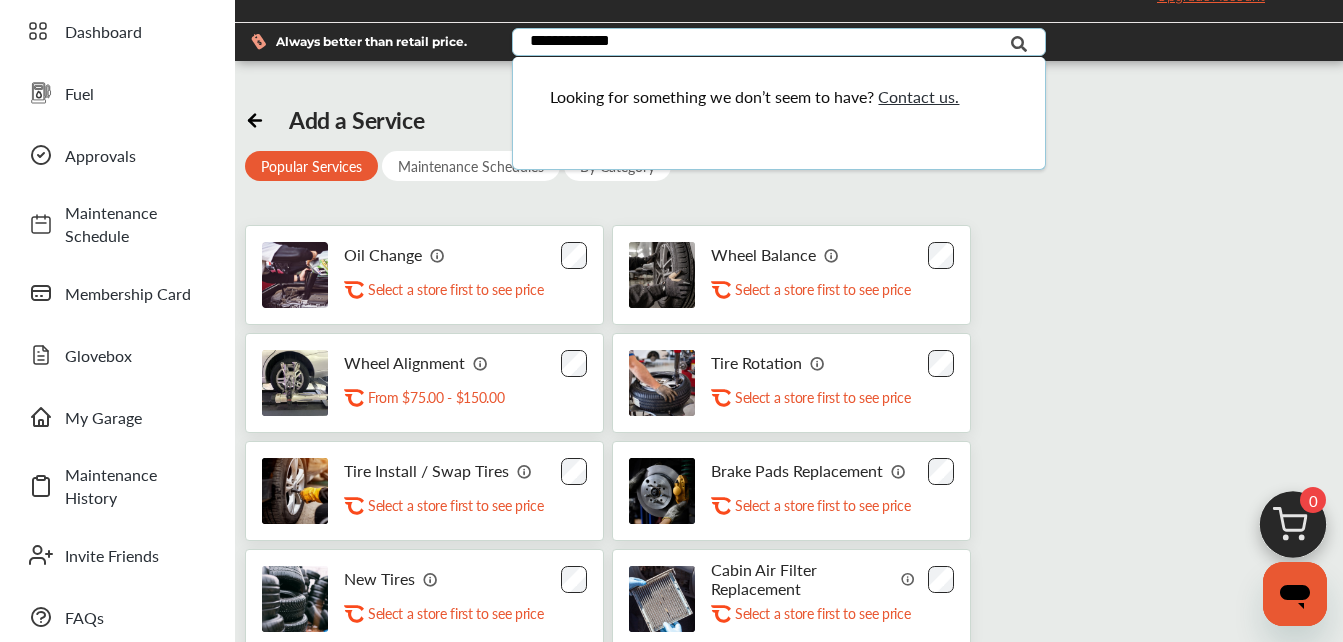 type on "**********" 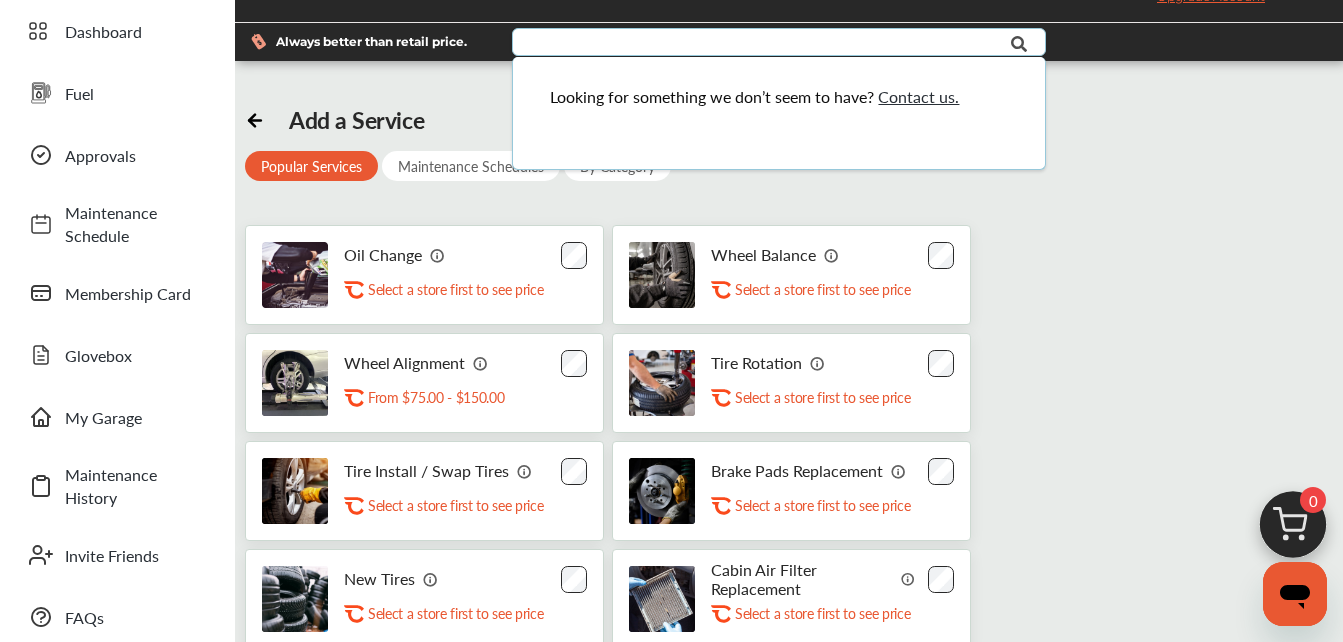 click on "Add a Service Popular Services Maintenance Schedules By Category Oil Change
.st0{fill:#FA4A1C;}
Select a store first to see price Wheel Balance
.st0{fill:#FA4A1C;}
Select a store first to see price Wheel Alignment
.st0{fill:#FA4A1C;}
From  $75.00 - $150.00 Tire Rotation
.st0{fill:#FA4A1C;}
Select a store first to see price Tire Install / Swap Tires
.st0{fill:#FA4A1C;}
Select a store first to see price Brake Pads Replacement
.st0{fill:#FA4A1C;}
Select a store first to see price New Tires
.st0{fill:#FA4A1C;}
Select a store first to see price Cabin Air Filter Replacement
.st0{fill:#FA4A1C;}
Select a store first to see price Rideshare Inspection
.st0{fill:#FA4A1C;}
Select a store first to see price Brake Inspection
.st0{fill:#FA4A1C;}
Select a store first to see price Wiper Blade Replacement
.st0{fill:#FA4A1C;}" at bounding box center [789, 593] 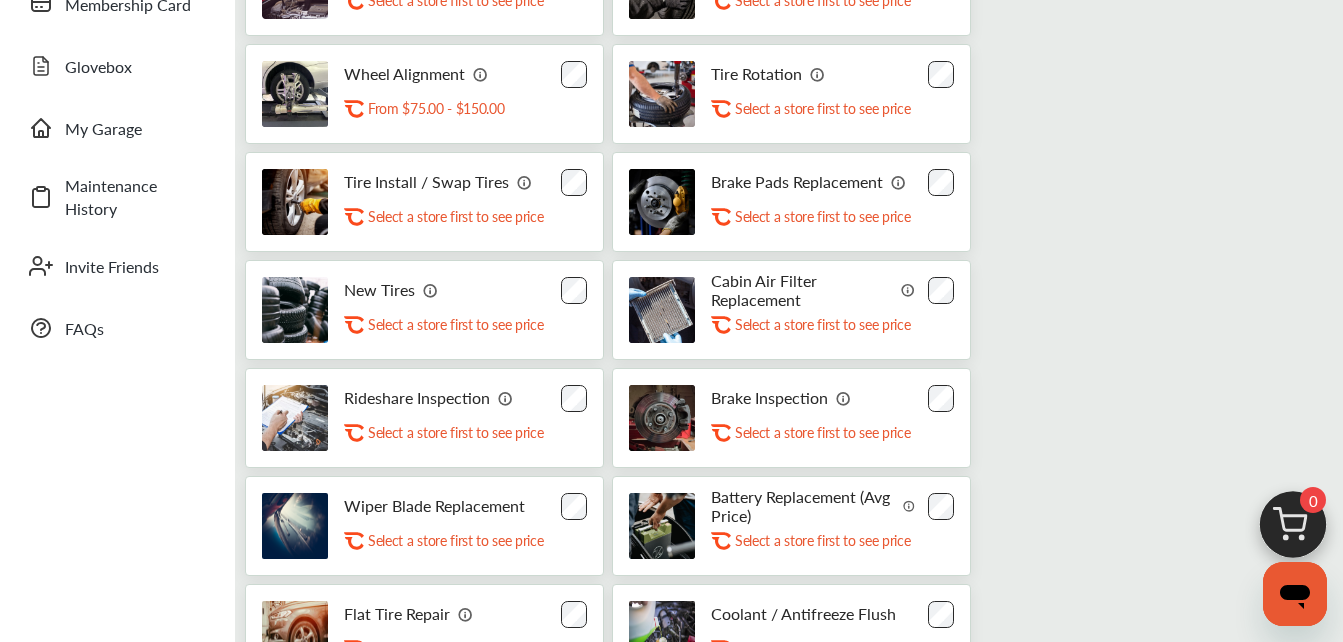 scroll, scrollTop: 363, scrollLeft: 0, axis: vertical 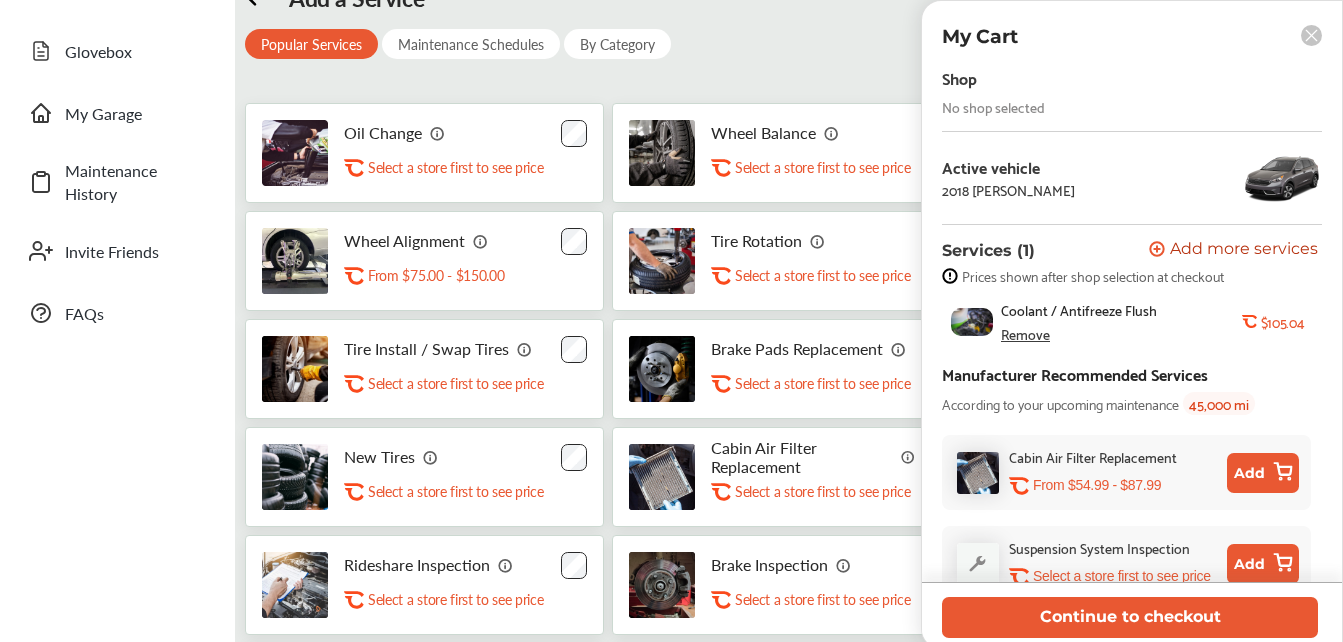 click 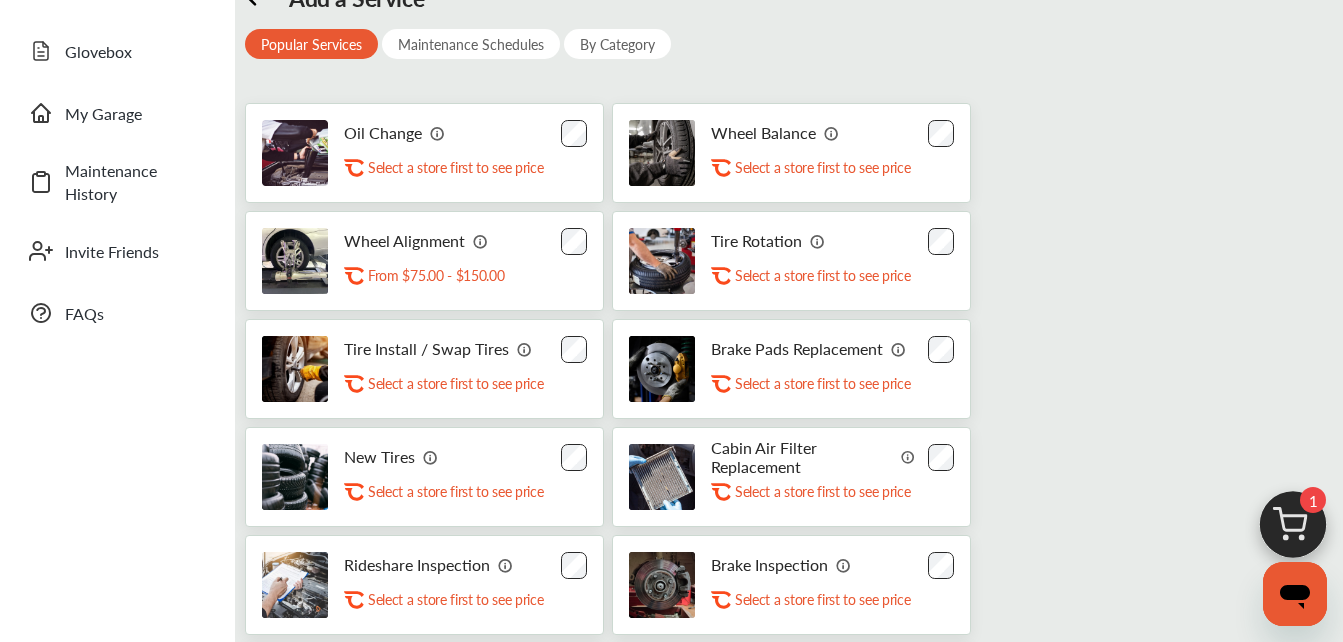 scroll, scrollTop: 0, scrollLeft: 0, axis: both 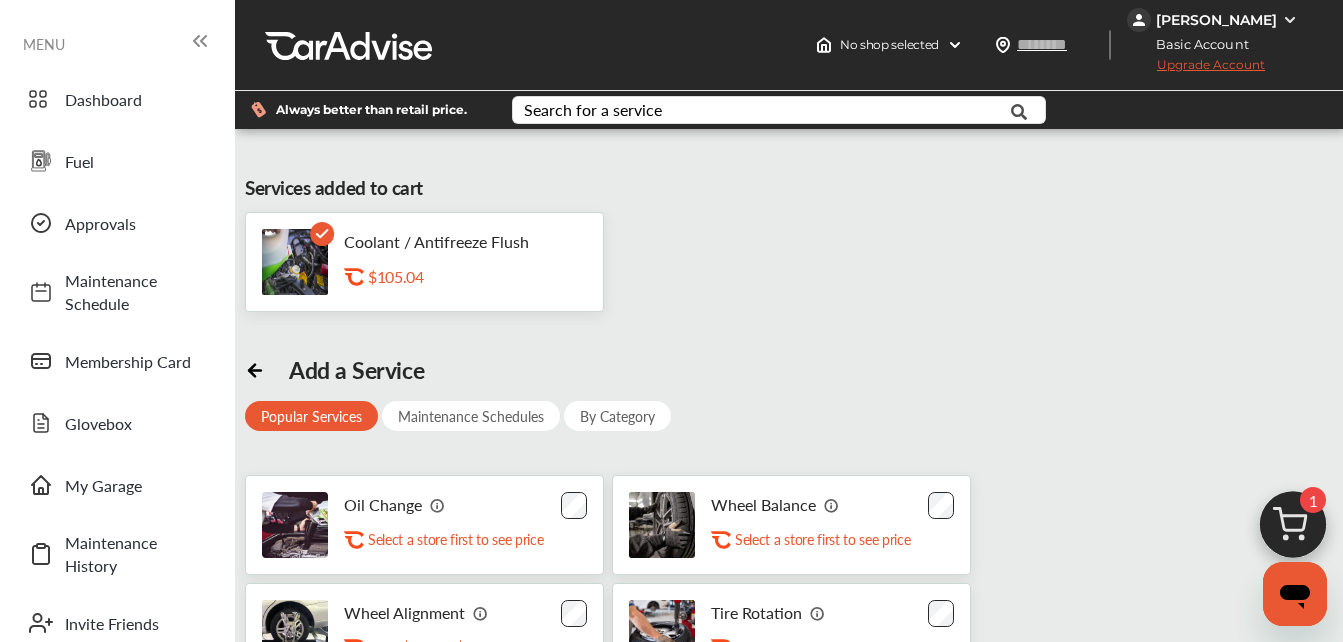 click 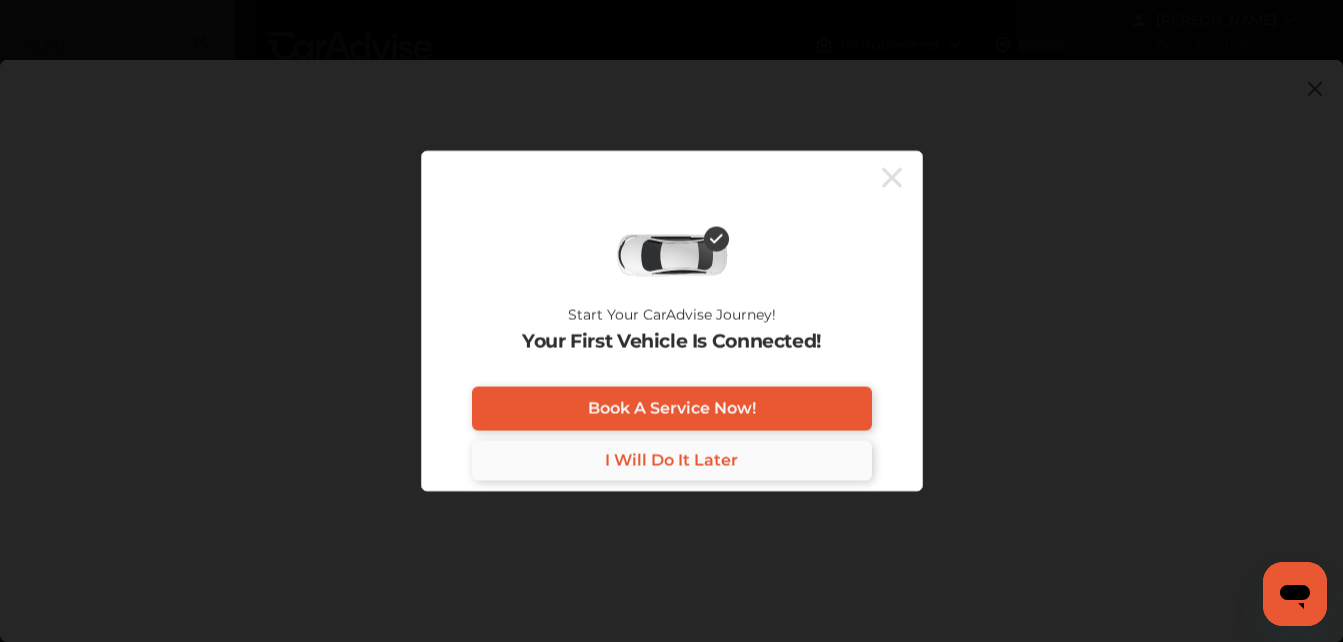 click on "I Will Do It Later" at bounding box center (672, 460) 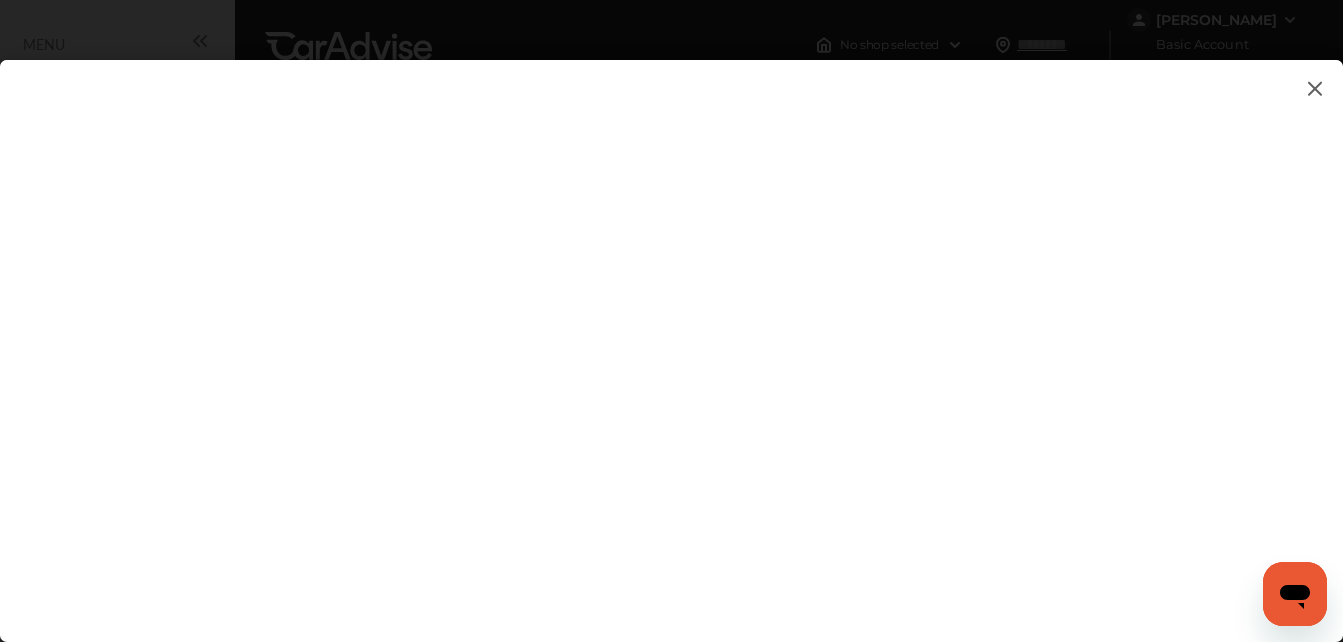 click at bounding box center [1315, 88] 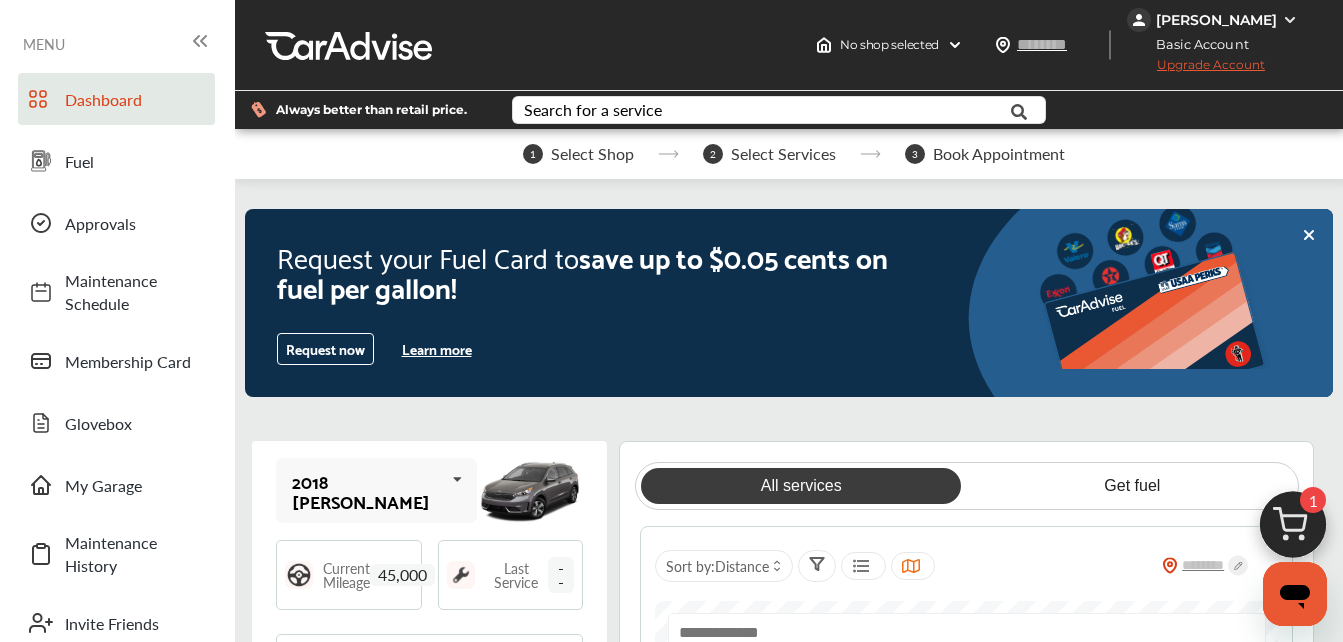 click 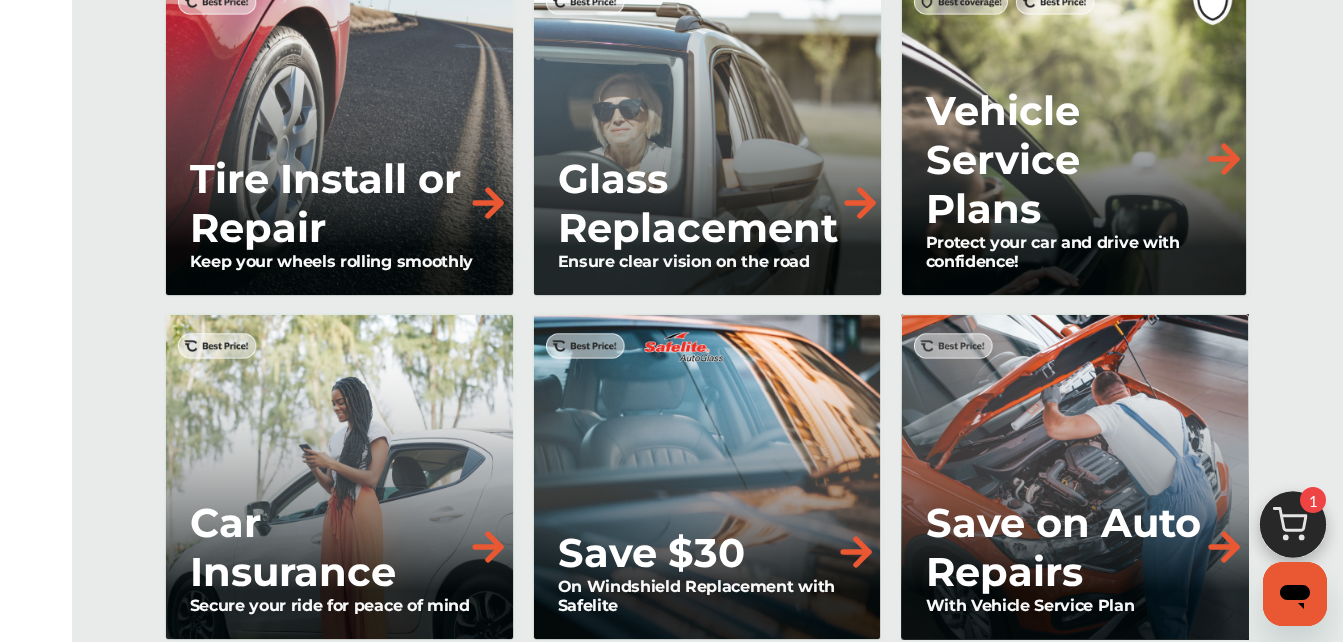 scroll, scrollTop: 0, scrollLeft: 0, axis: both 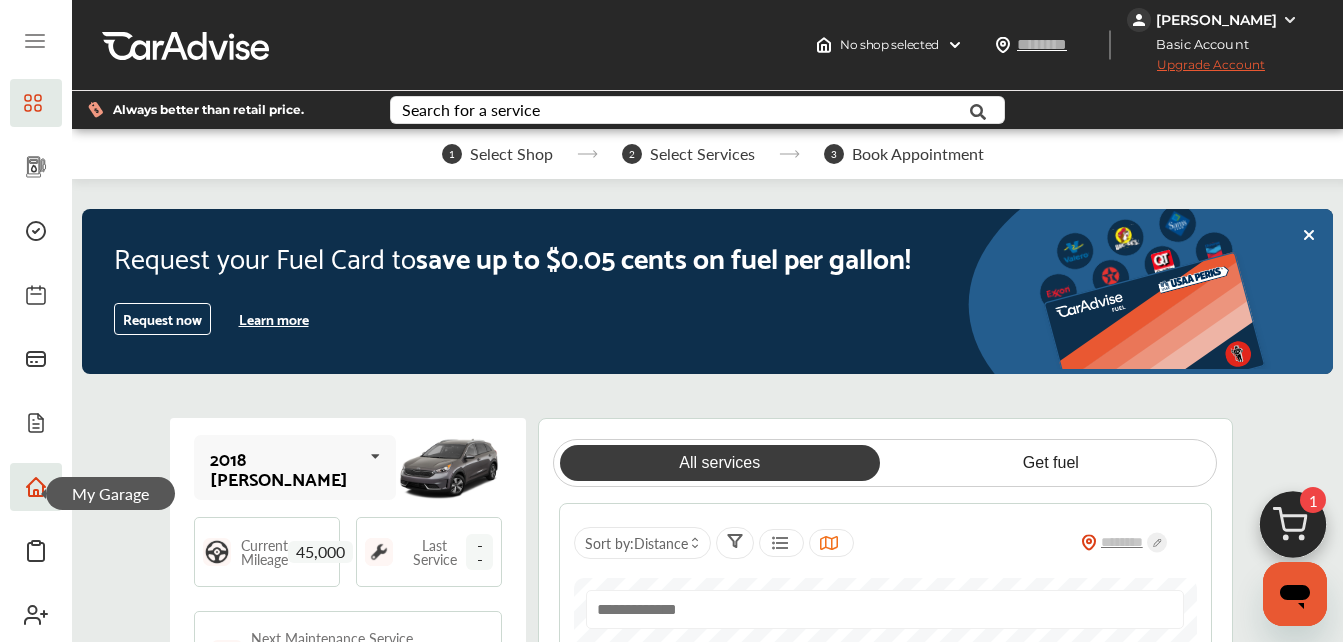 click 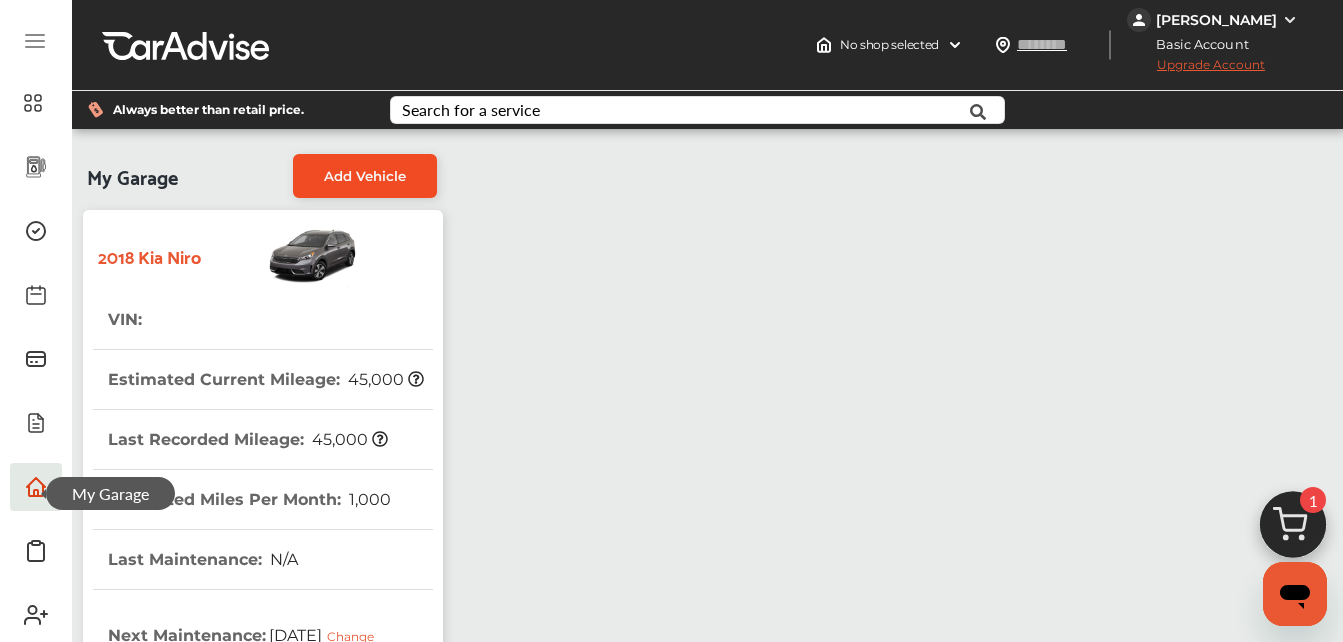 click on "Add Vehicle" at bounding box center (365, 176) 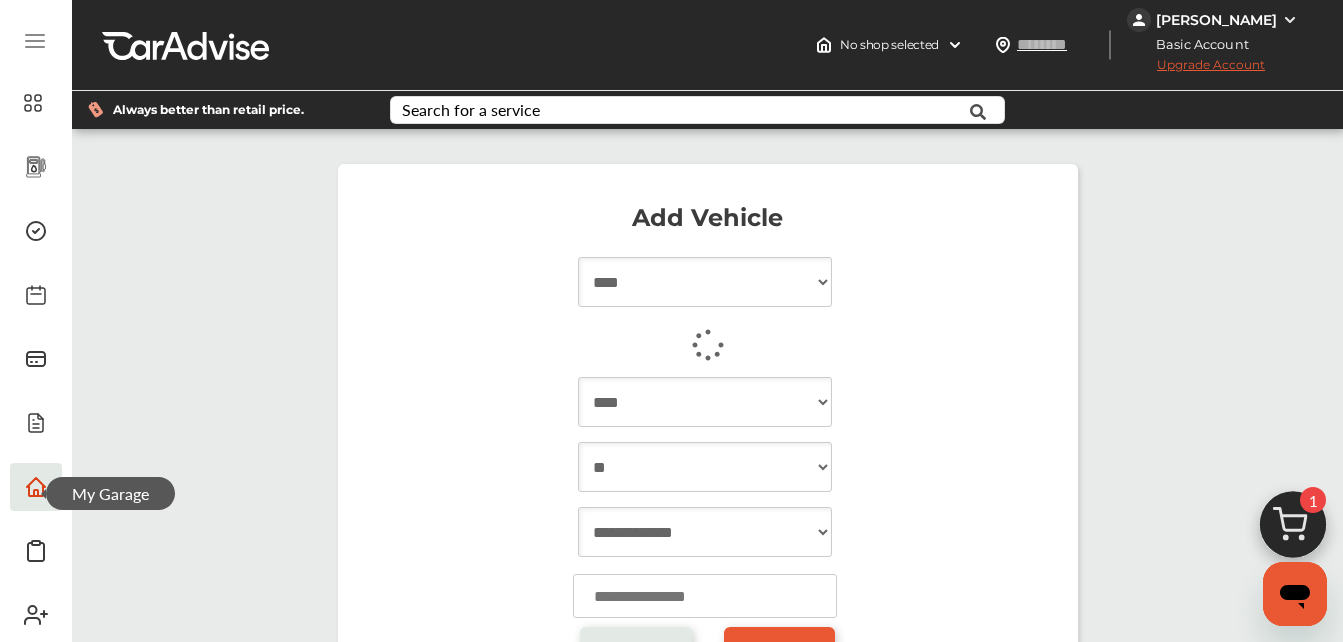 select on "**********" 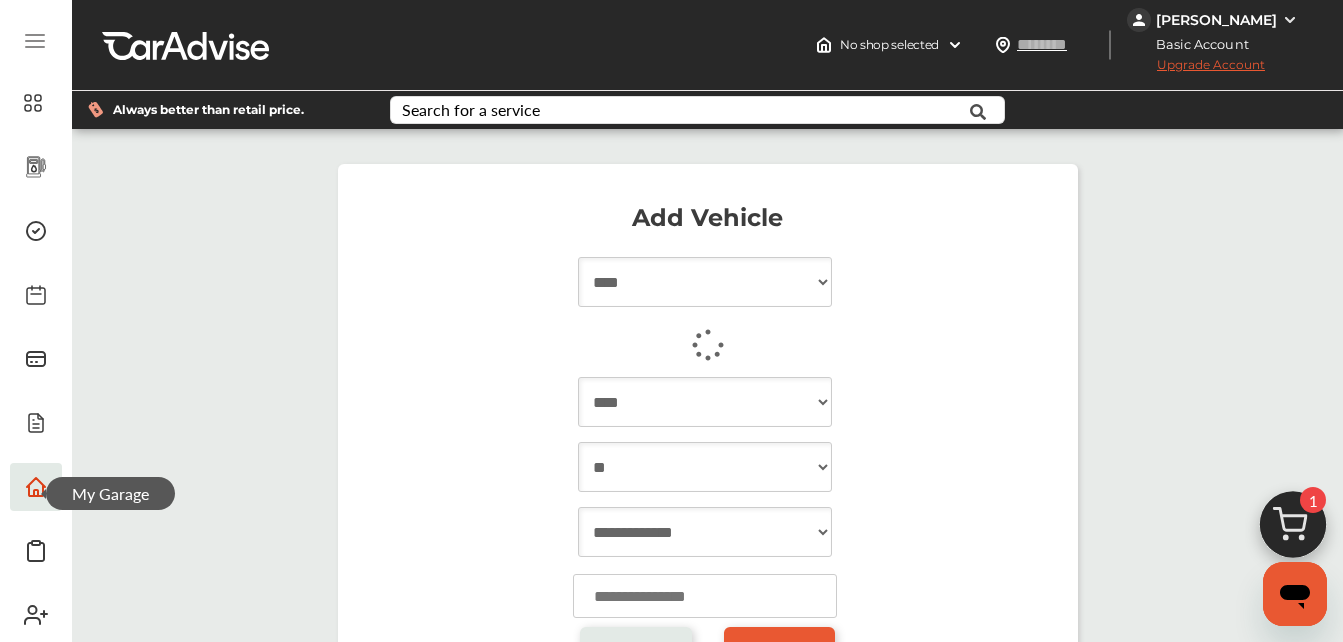 select on "**********" 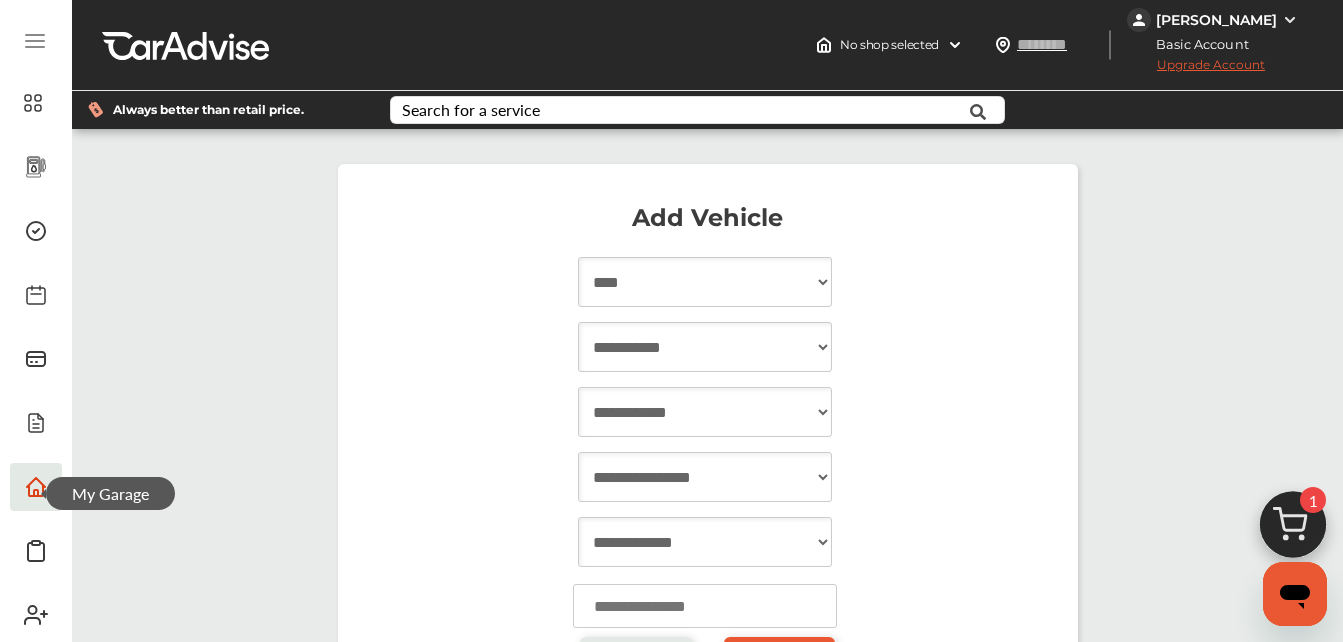 click on "**********" at bounding box center (705, 282) 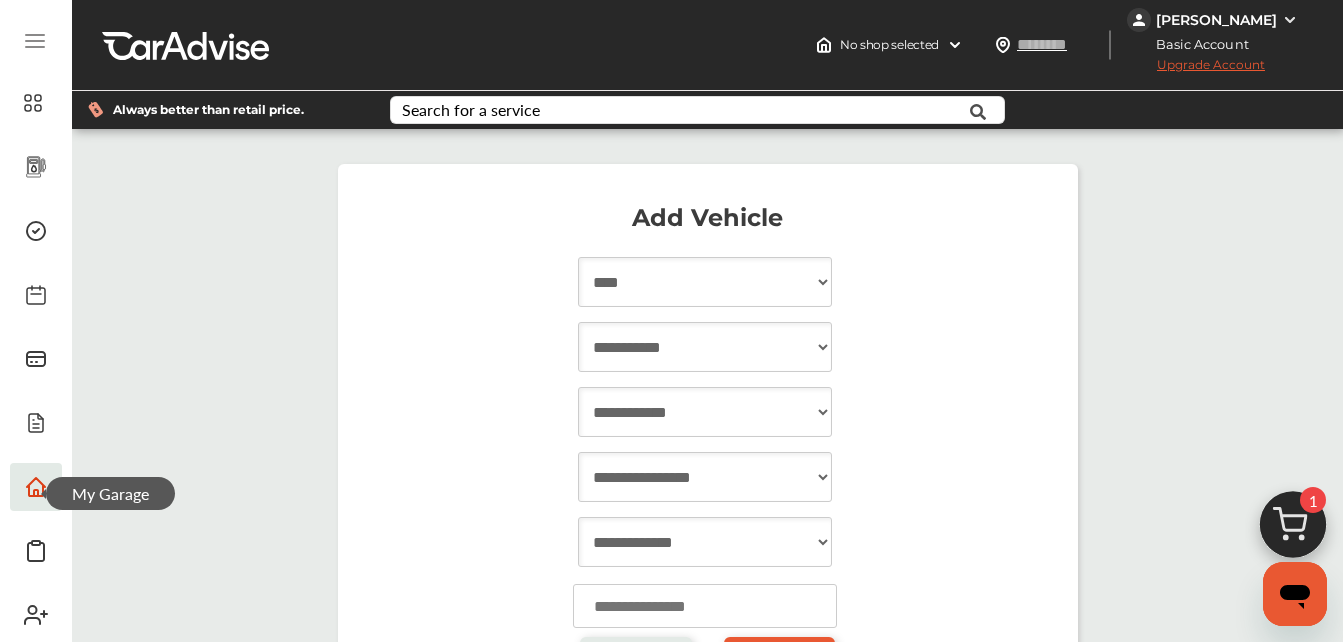 select on "****" 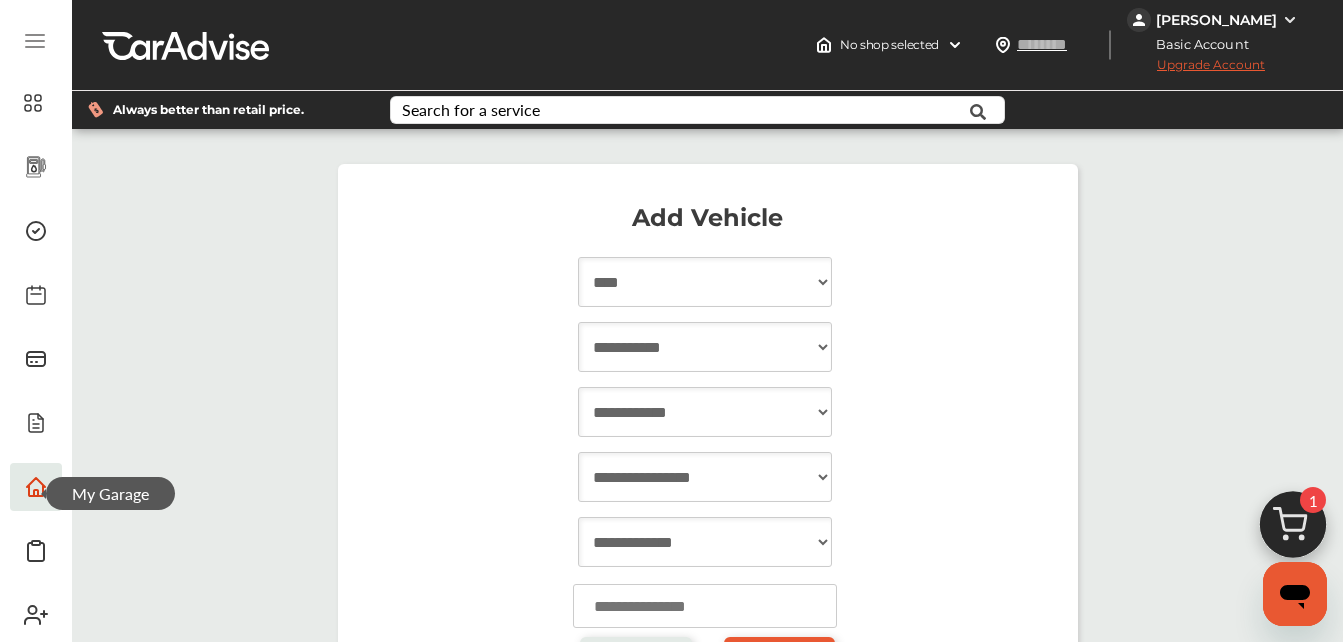 click on "**********" at bounding box center [708, 349] 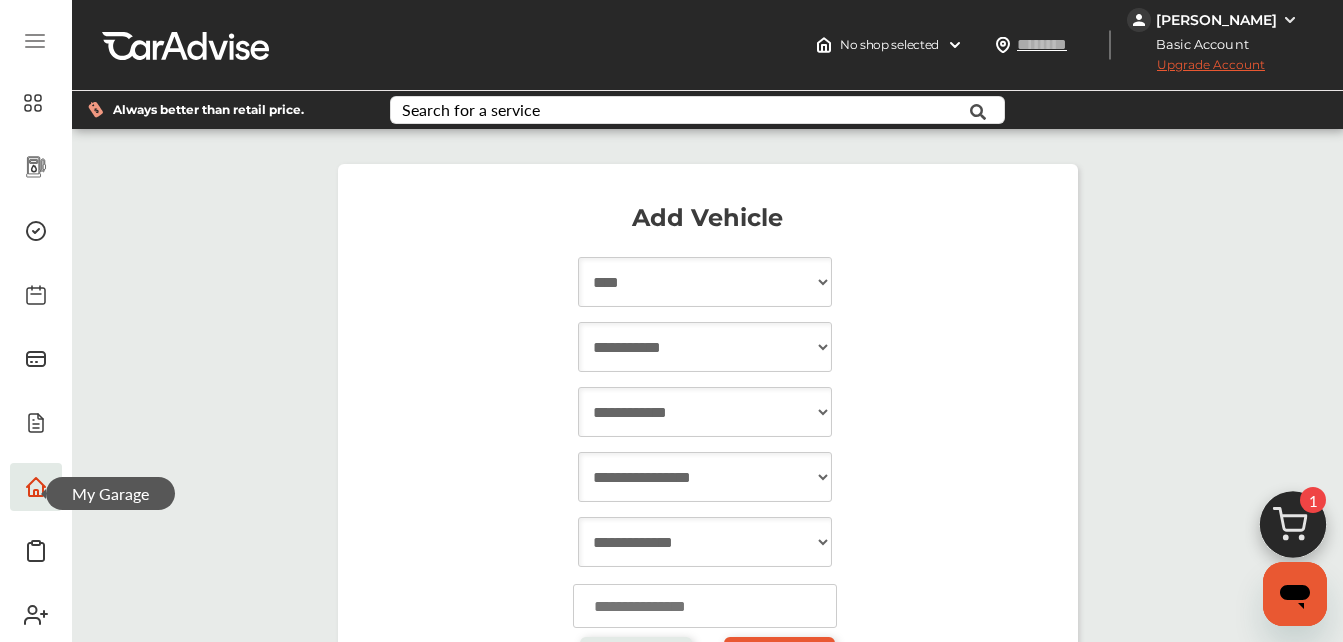 click on "**********" at bounding box center (705, 347) 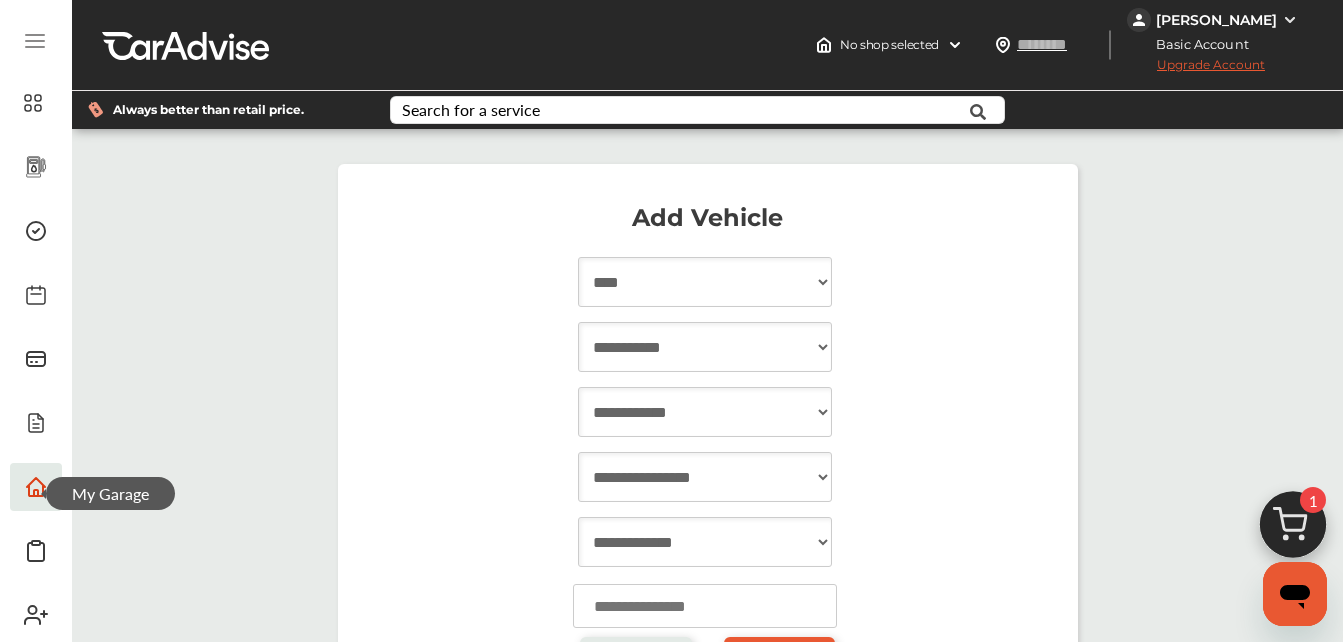 select on "***" 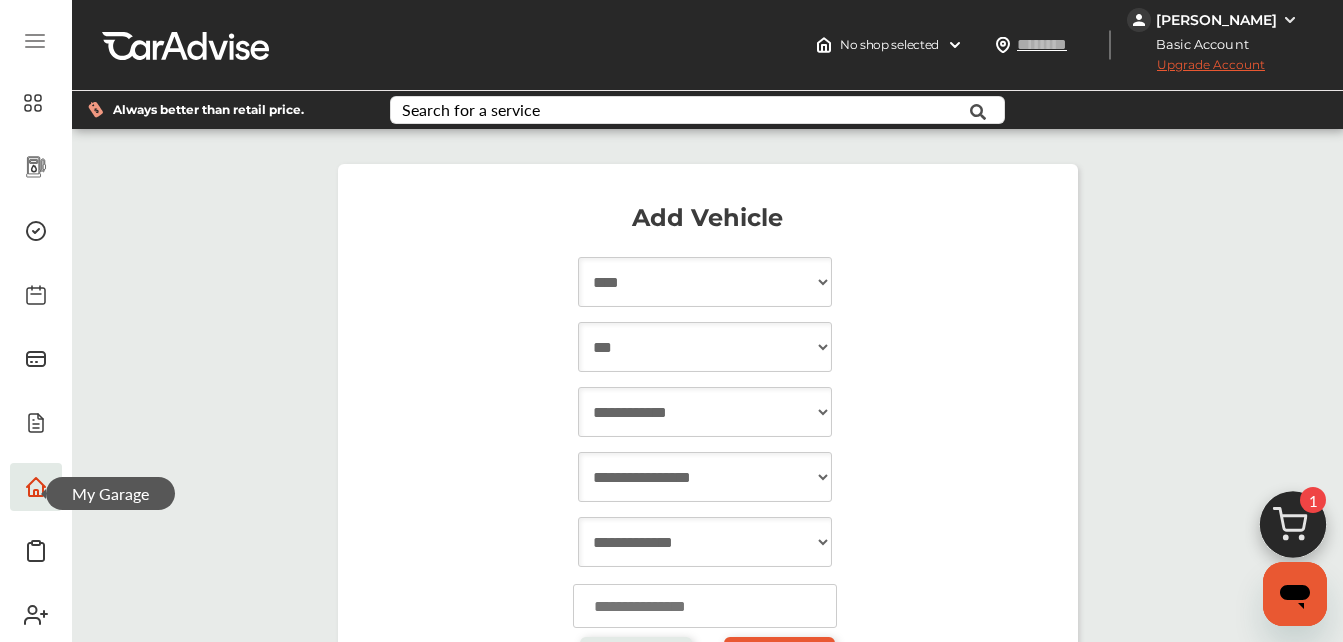 click on "**********" at bounding box center [705, 347] 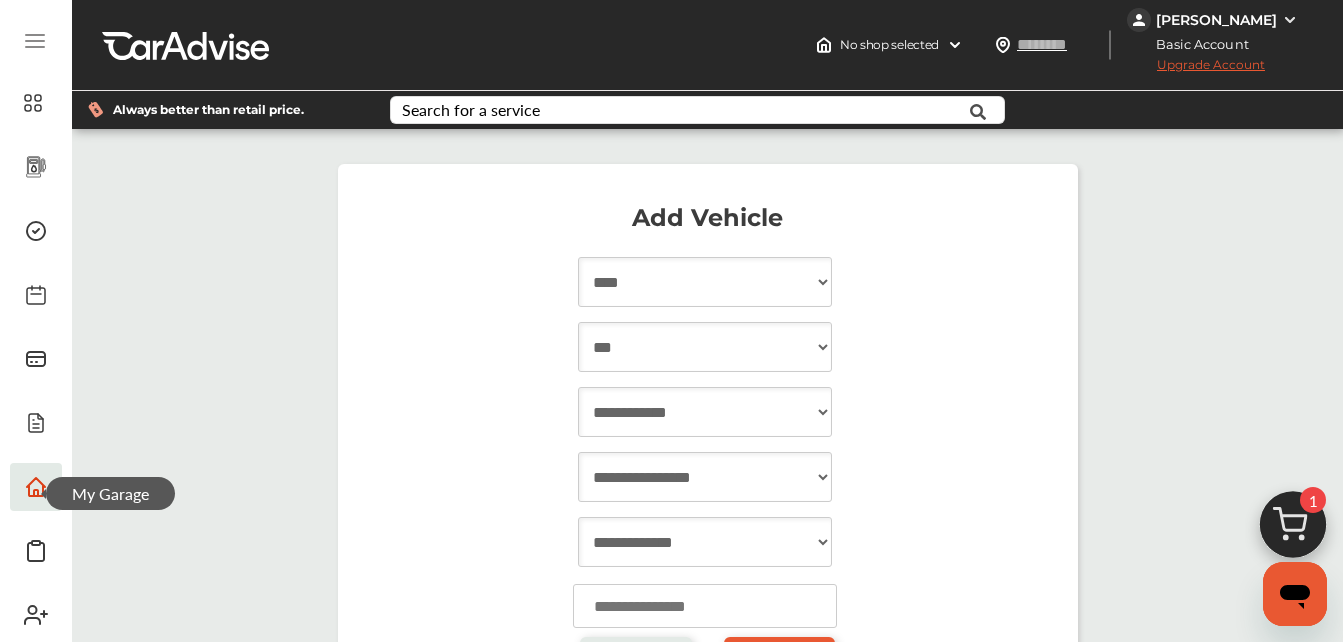 click on "**********" at bounding box center [705, 412] 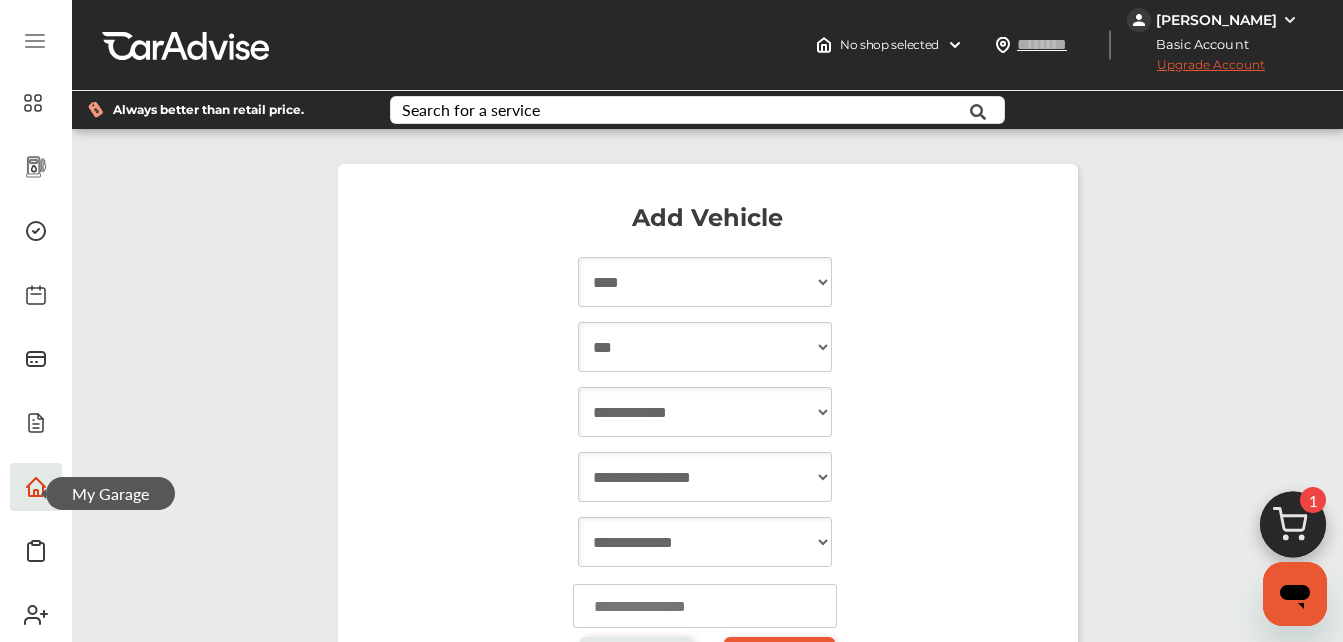 select on "*******" 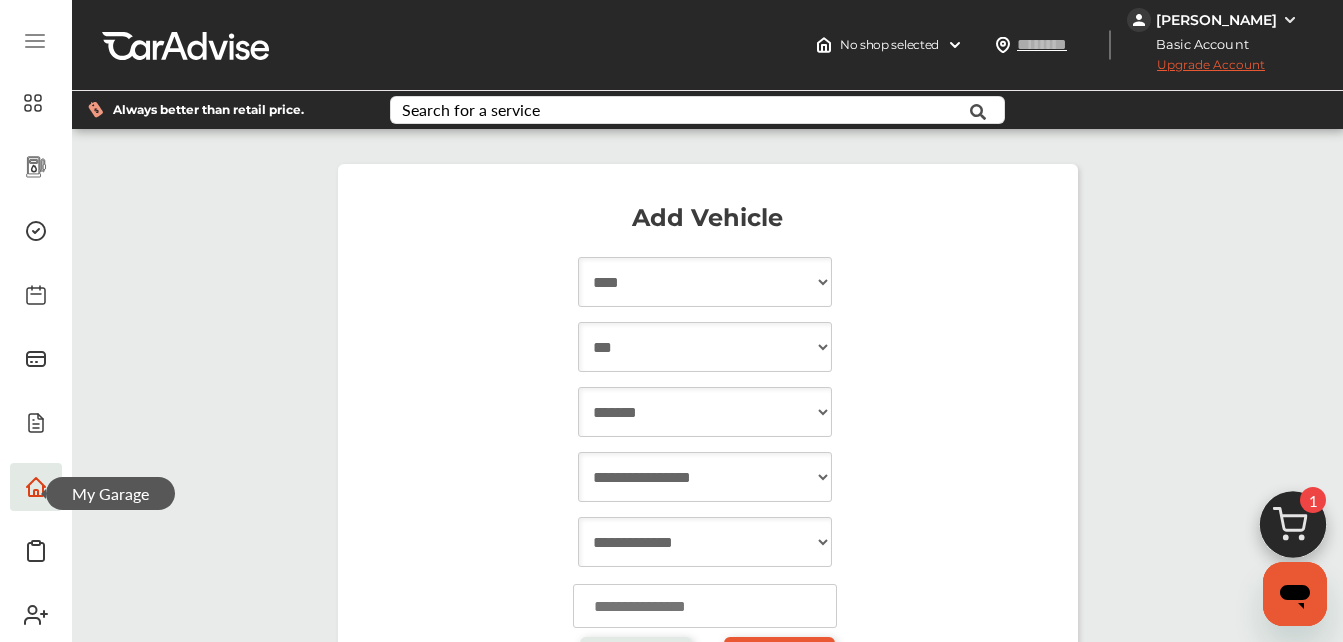 click on "**********" at bounding box center (705, 412) 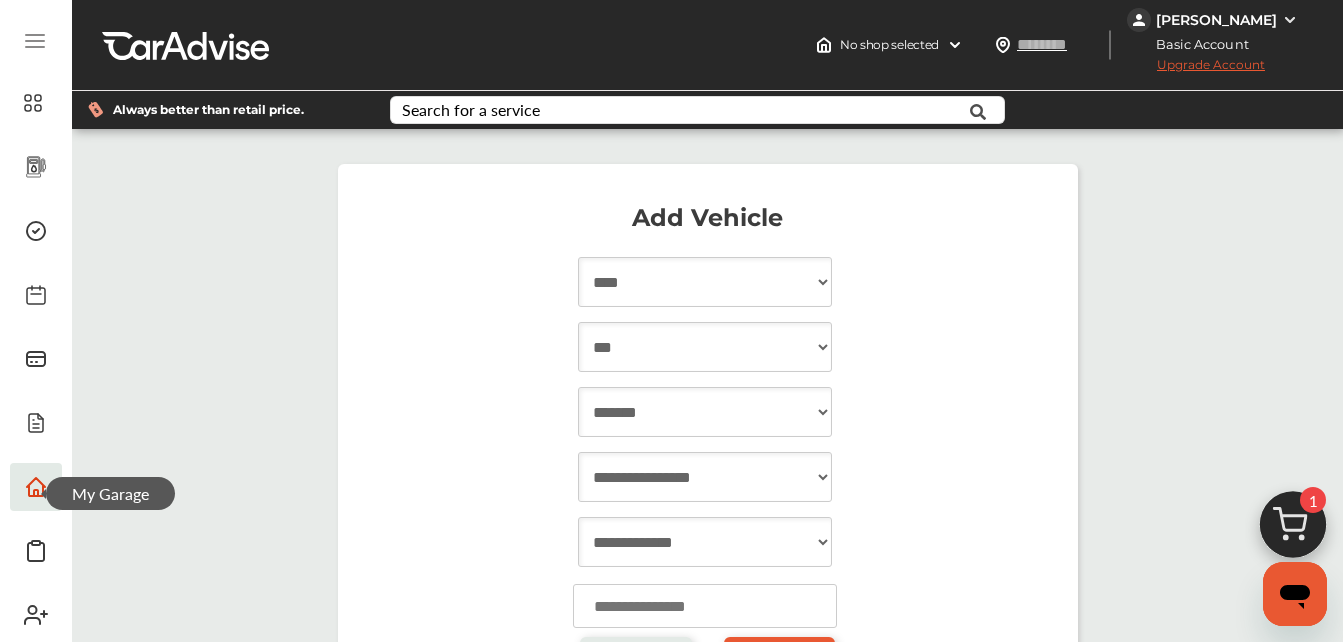 click on "**********" at bounding box center [705, 477] 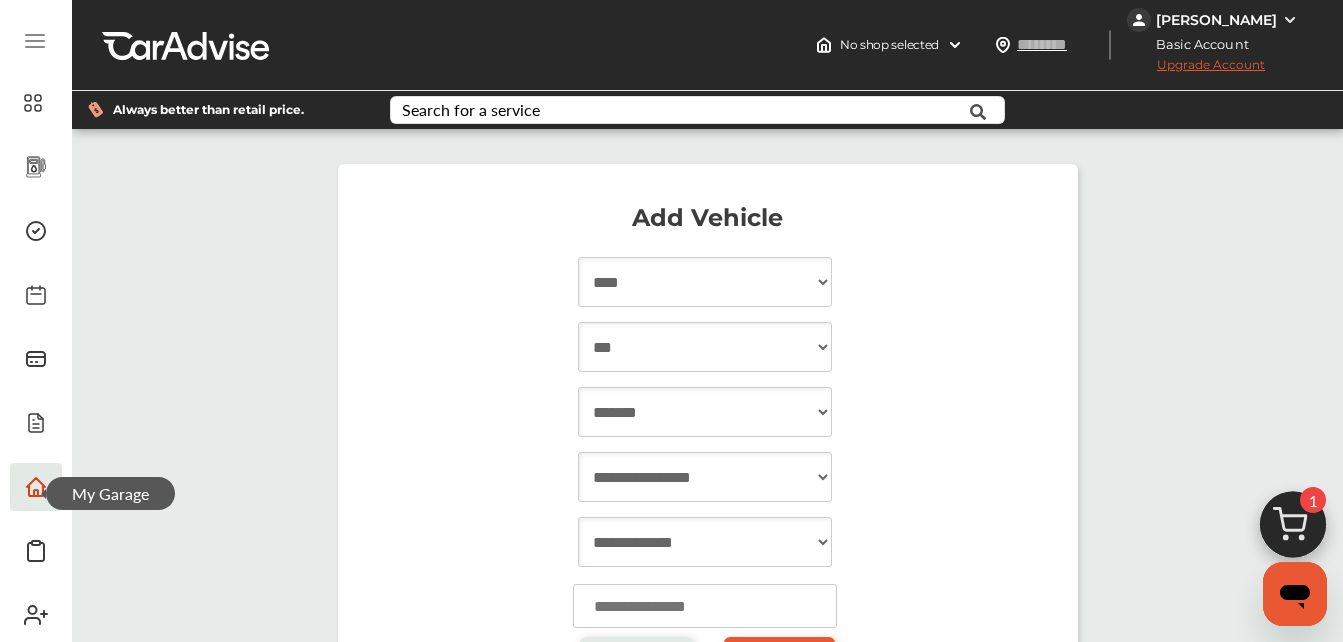 select on "**" 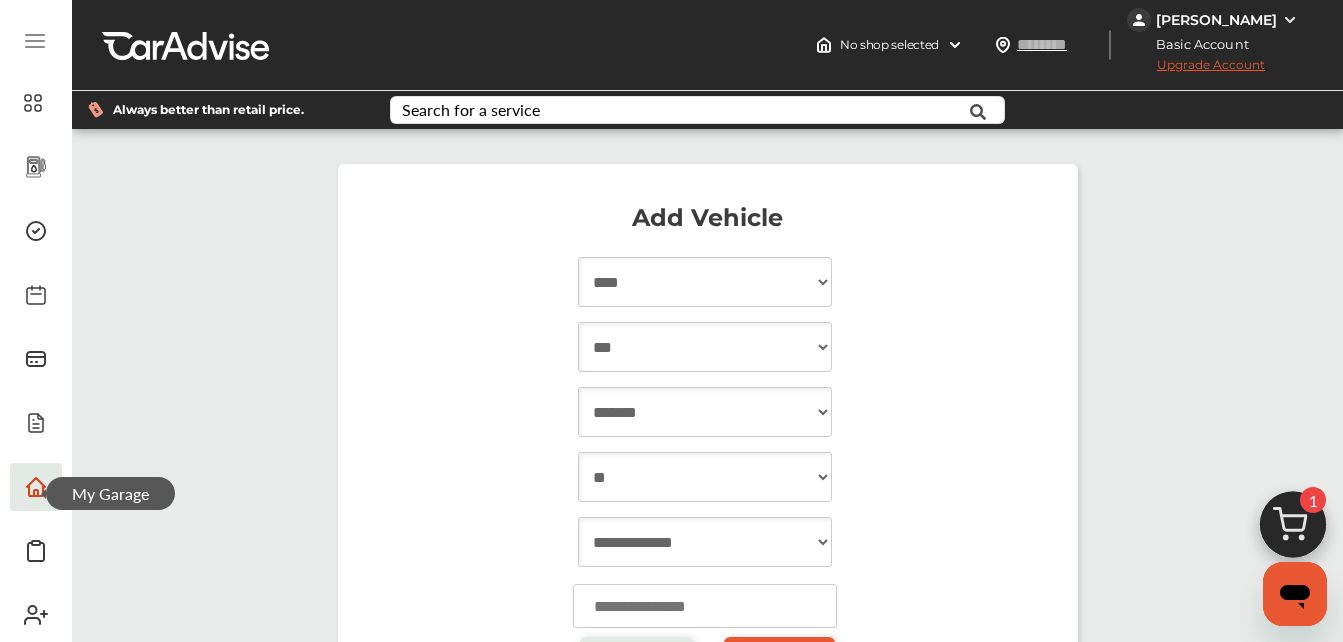 click on "**********" at bounding box center (705, 477) 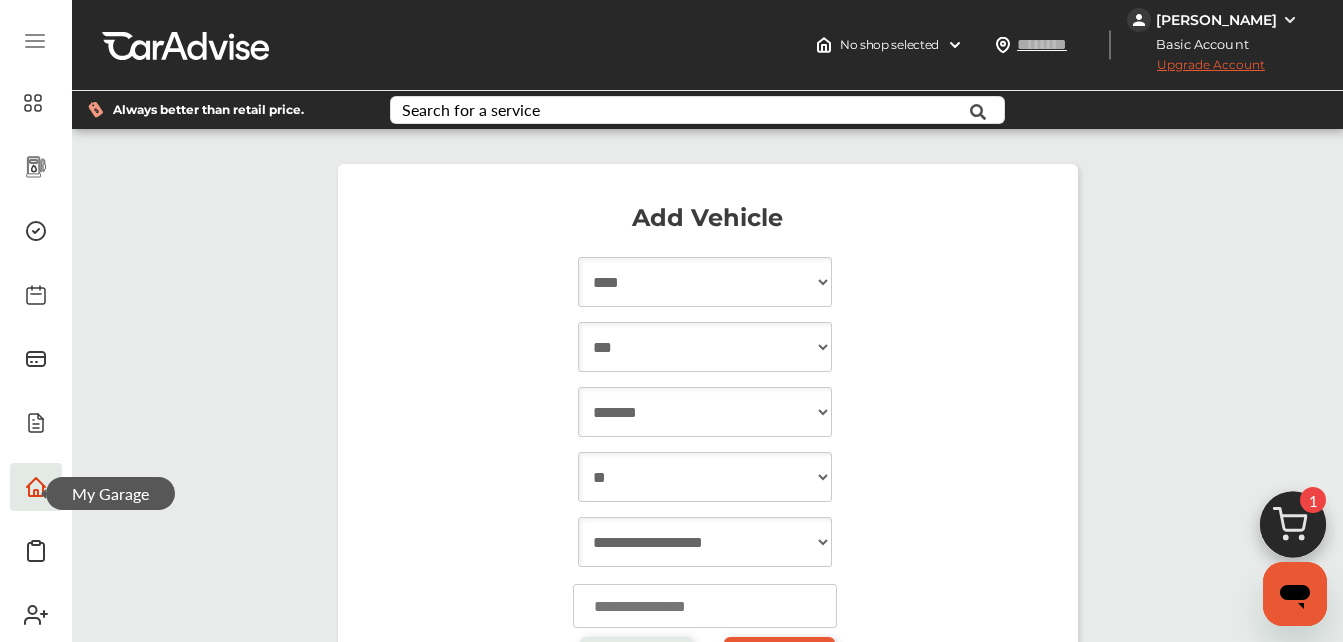click on "**********" at bounding box center [705, 542] 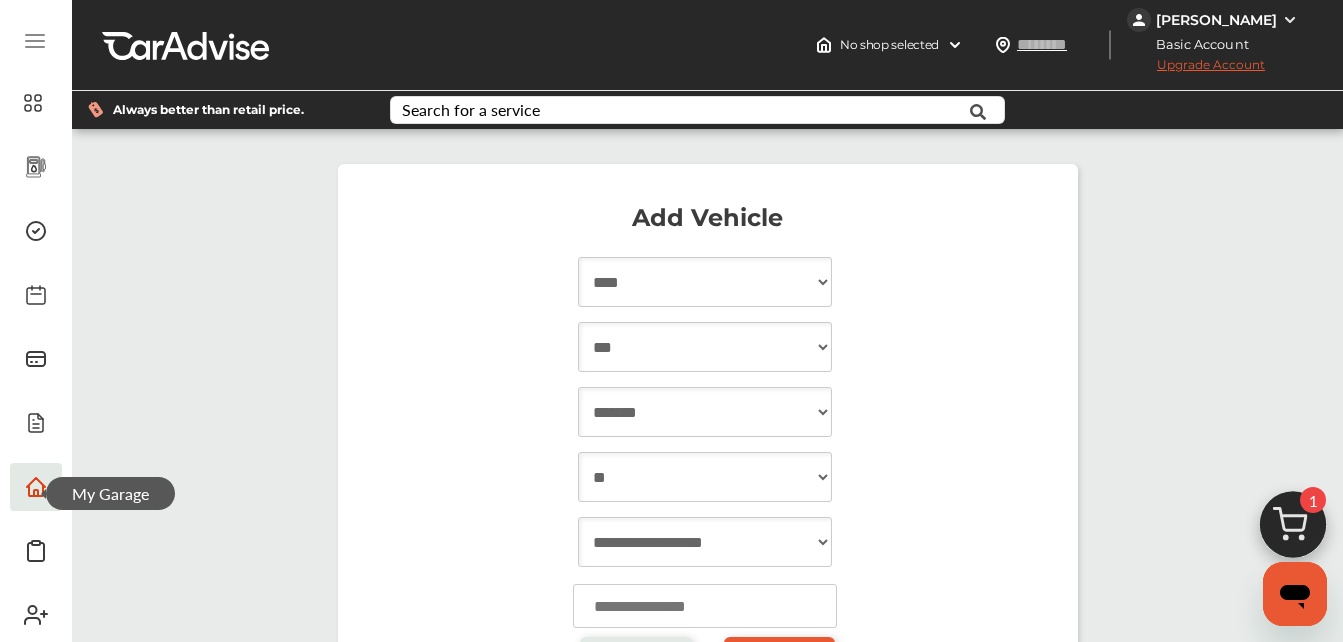 select on "**********" 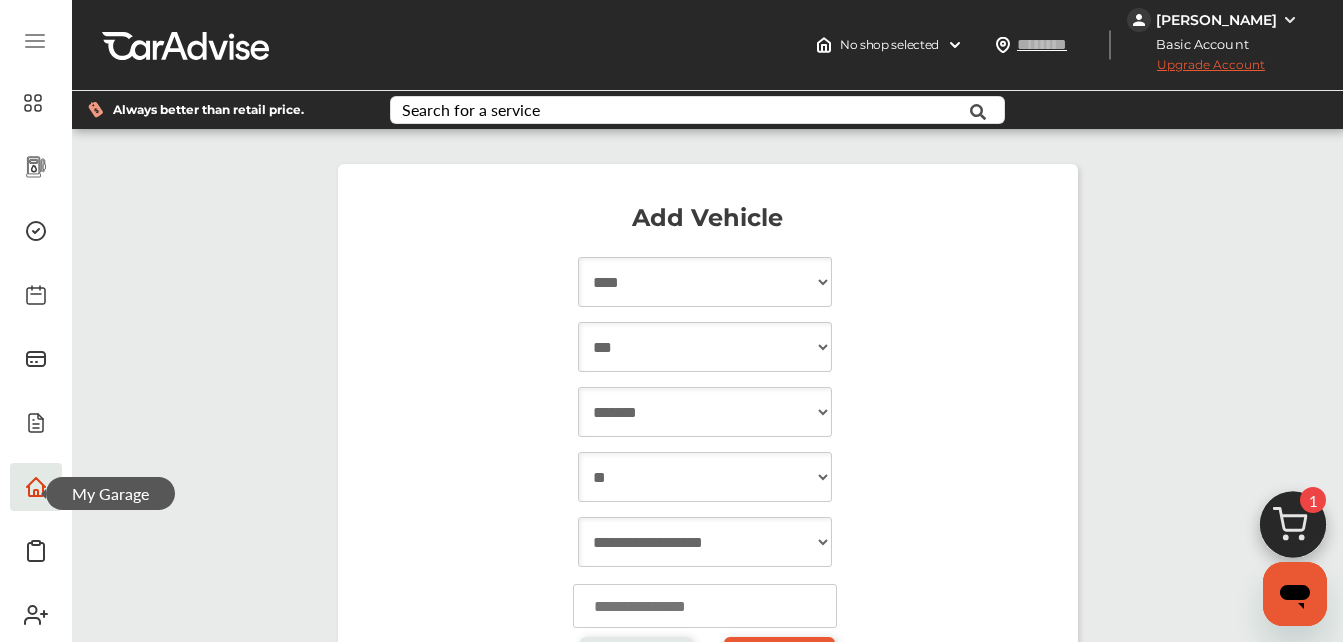 click at bounding box center (705, 606) 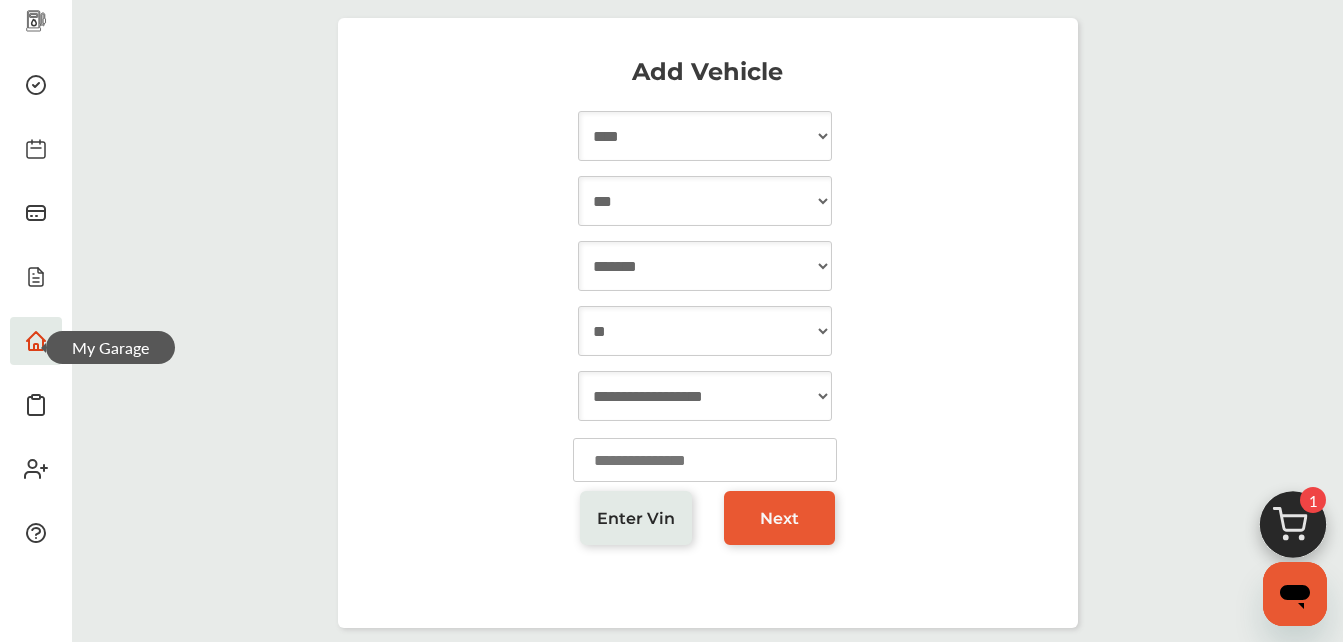 scroll, scrollTop: 157, scrollLeft: 0, axis: vertical 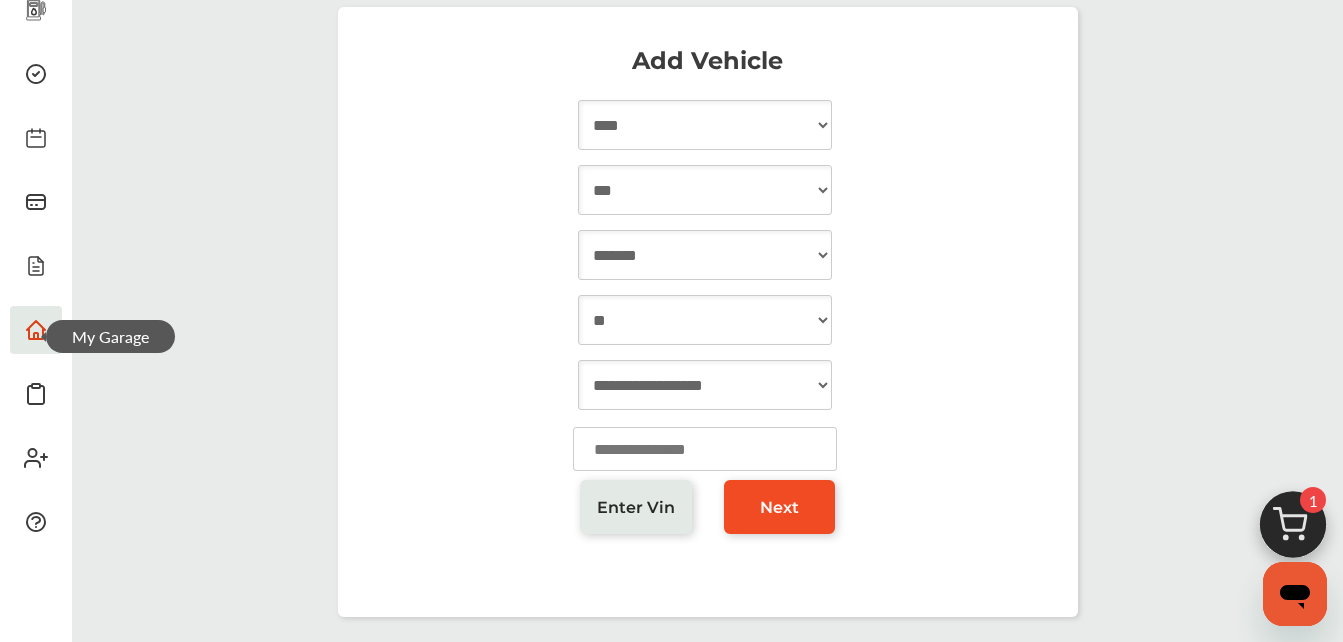 type on "******" 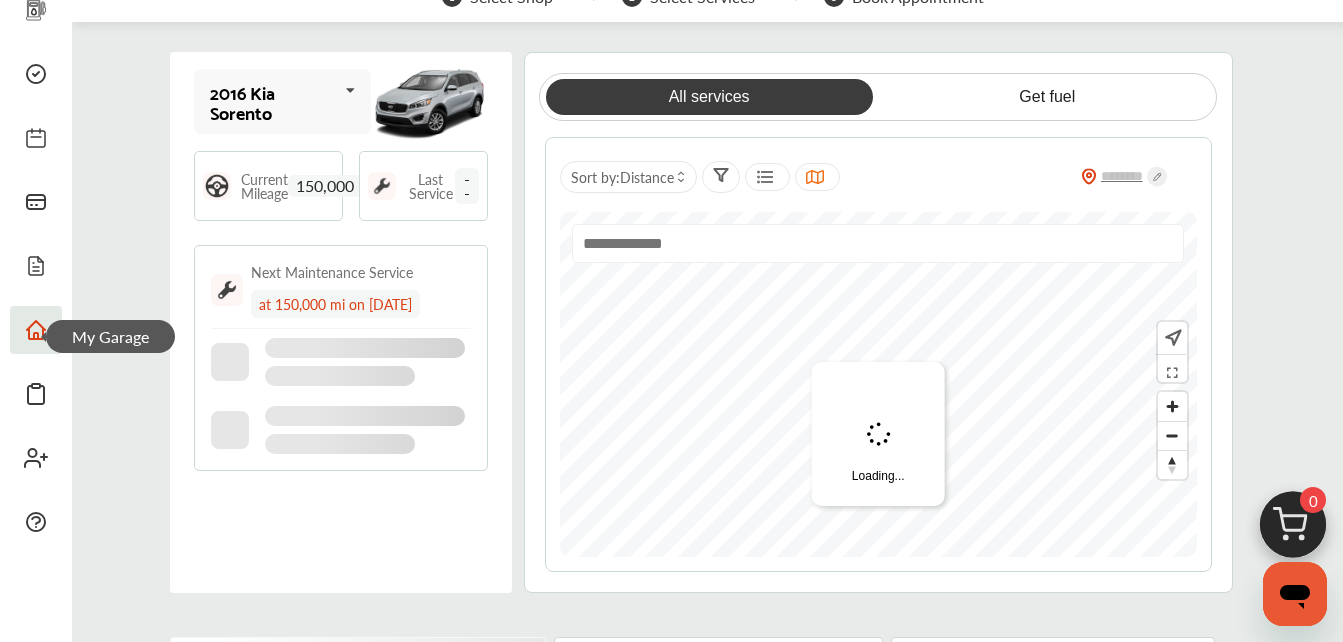 scroll, scrollTop: 0, scrollLeft: 0, axis: both 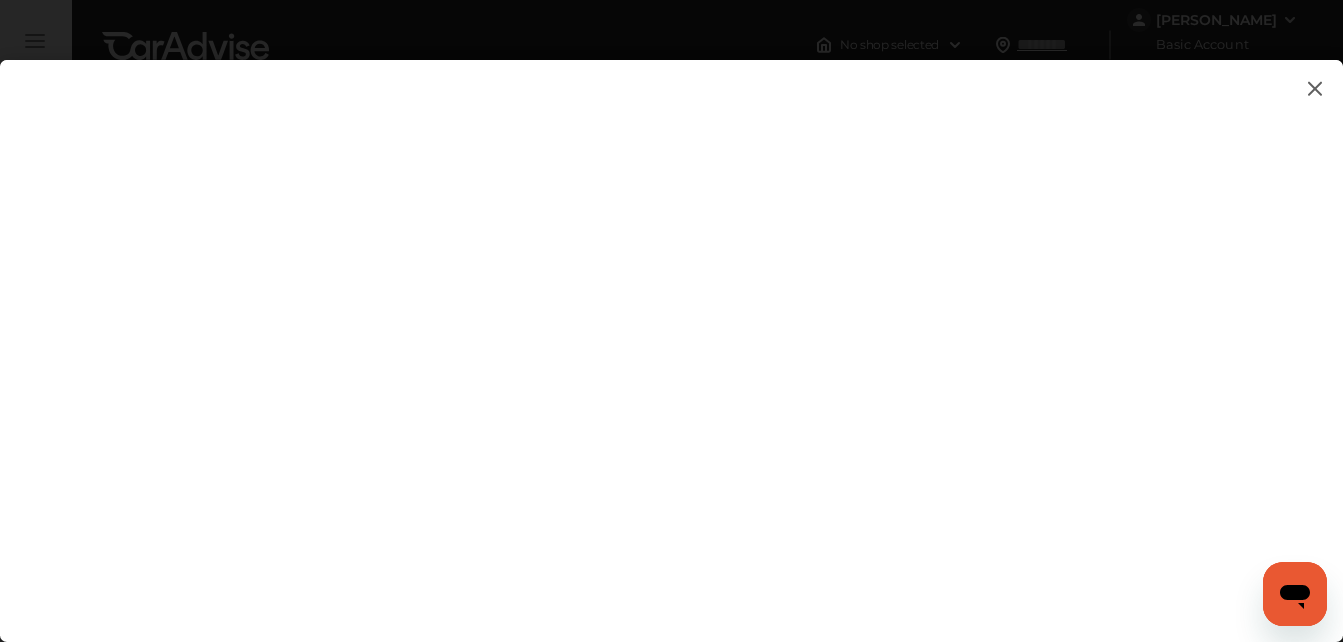 click at bounding box center (1315, 88) 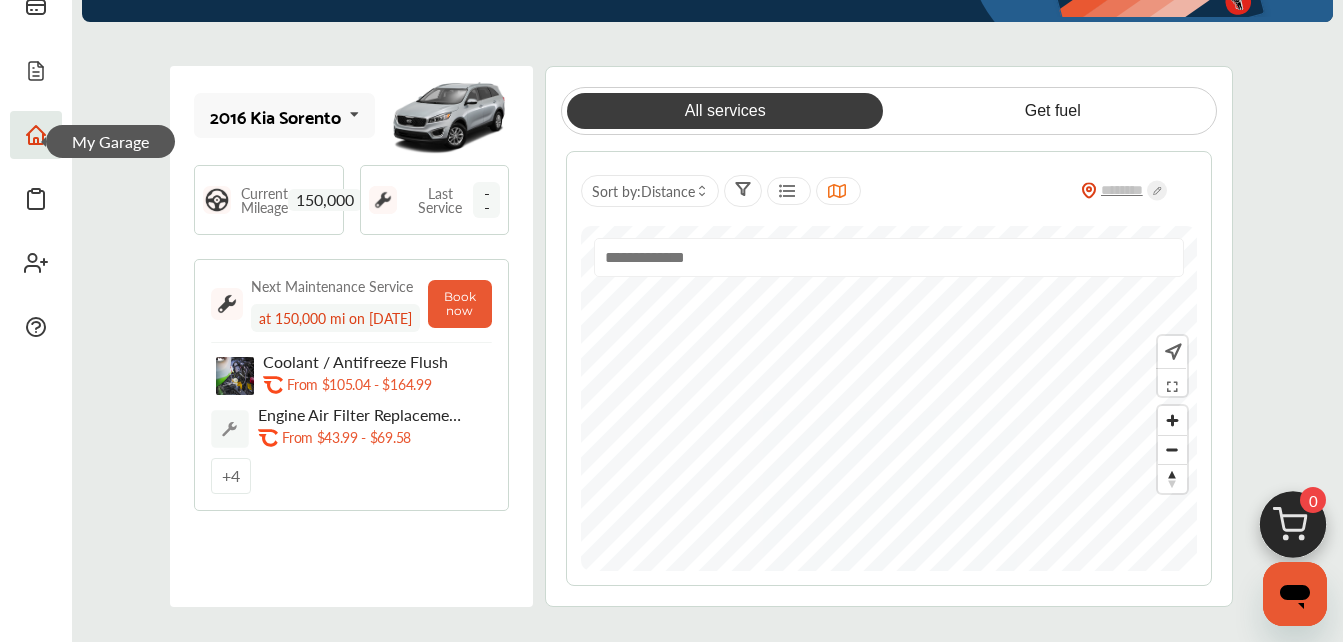 scroll, scrollTop: 369, scrollLeft: 0, axis: vertical 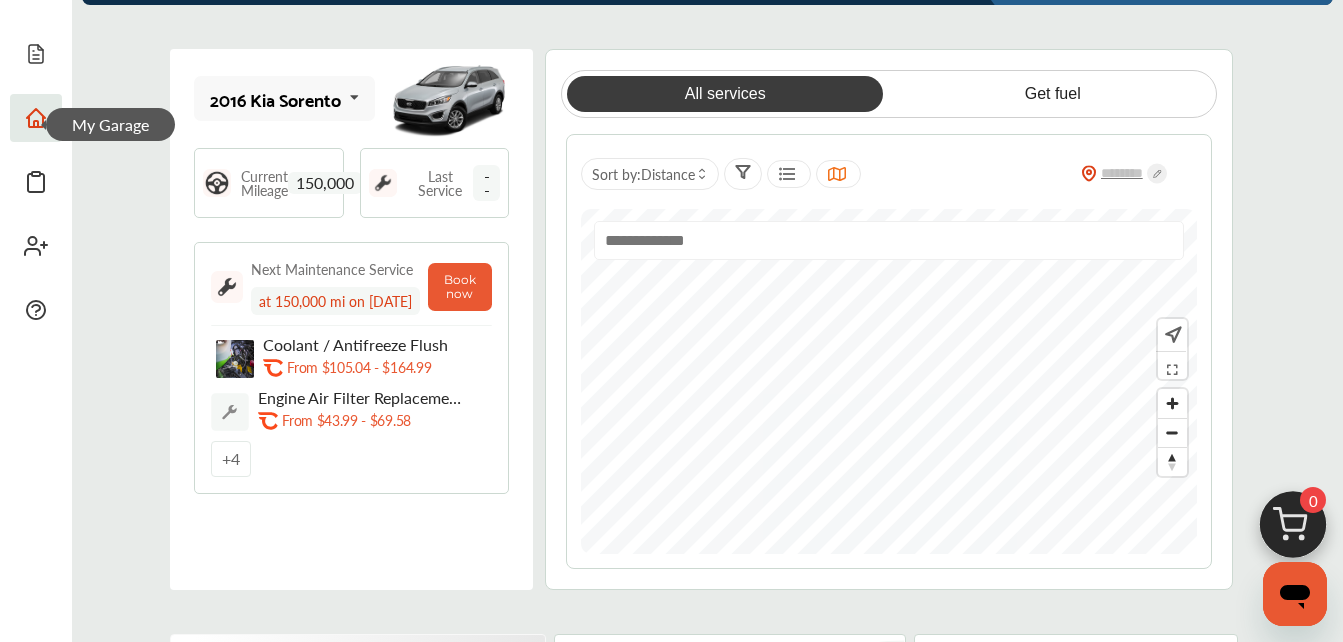 click at bounding box center (235, 359) 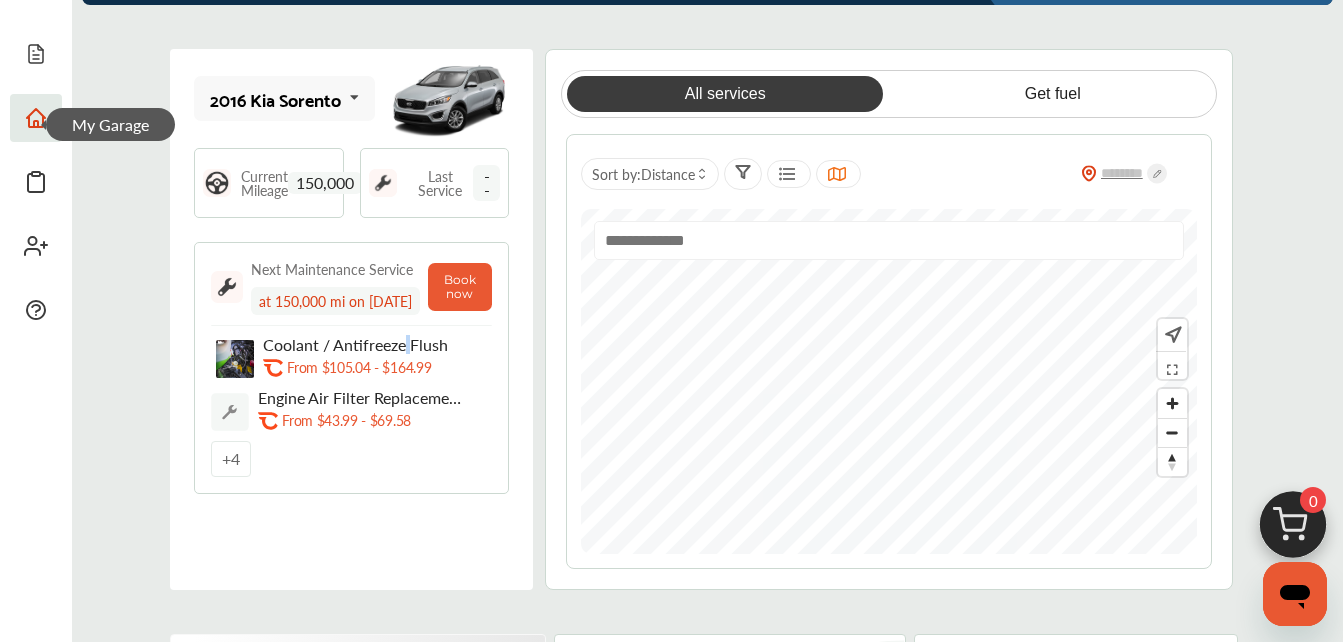 click on "Coolant / Antifreeze Flush" at bounding box center [365, 344] 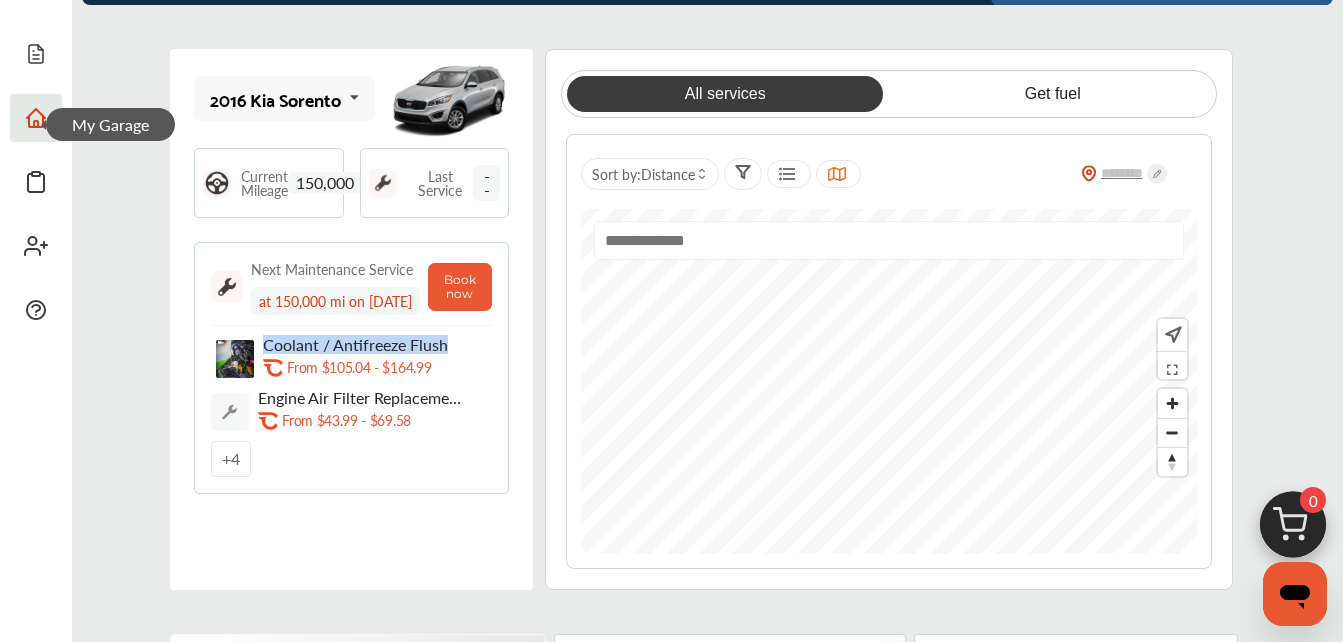 click on "Coolant / Antifreeze Flush" at bounding box center [365, 344] 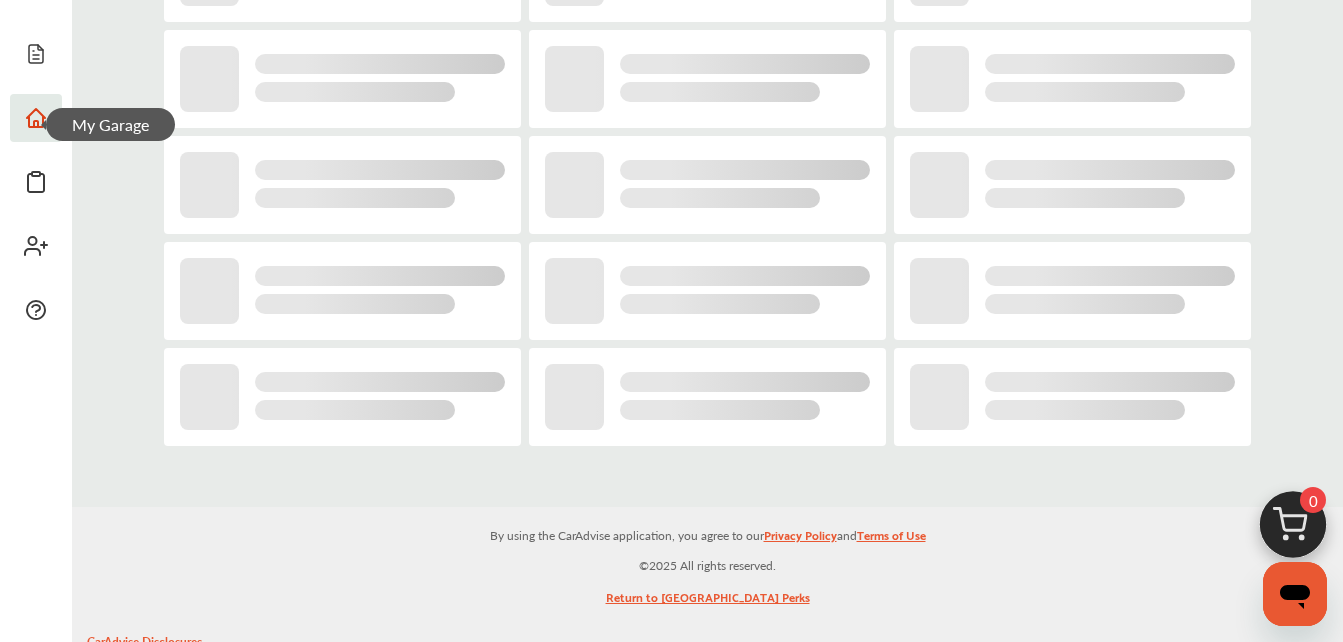 scroll, scrollTop: 0, scrollLeft: 0, axis: both 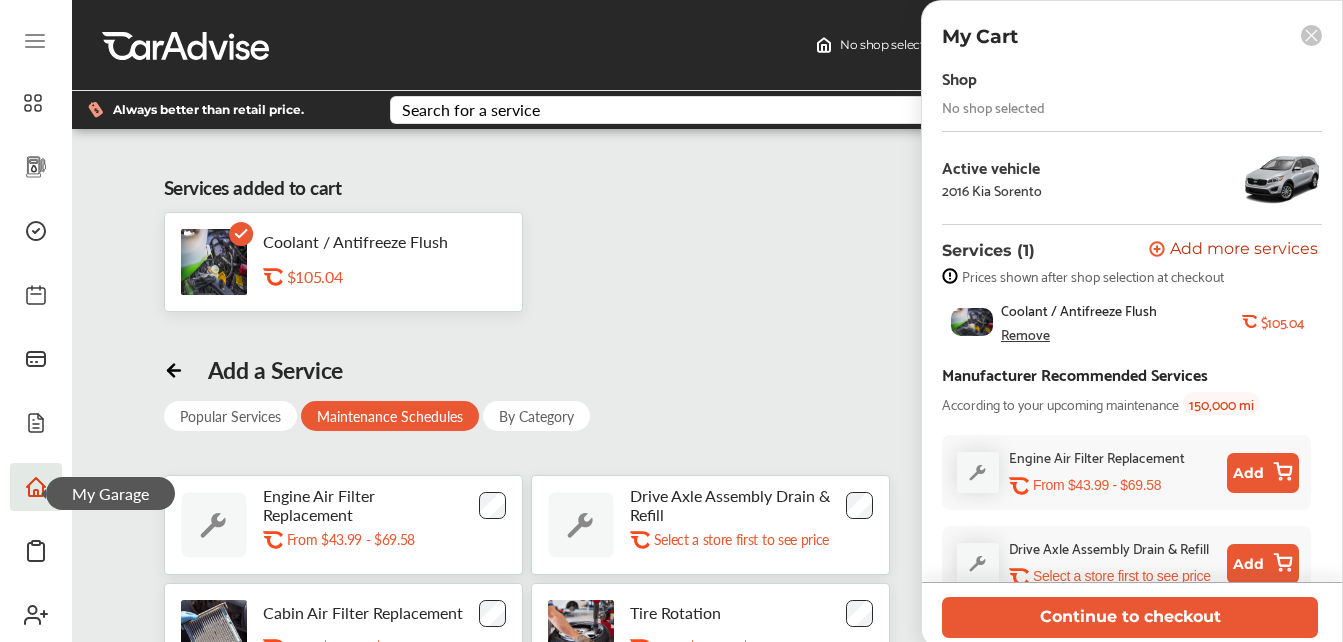 click 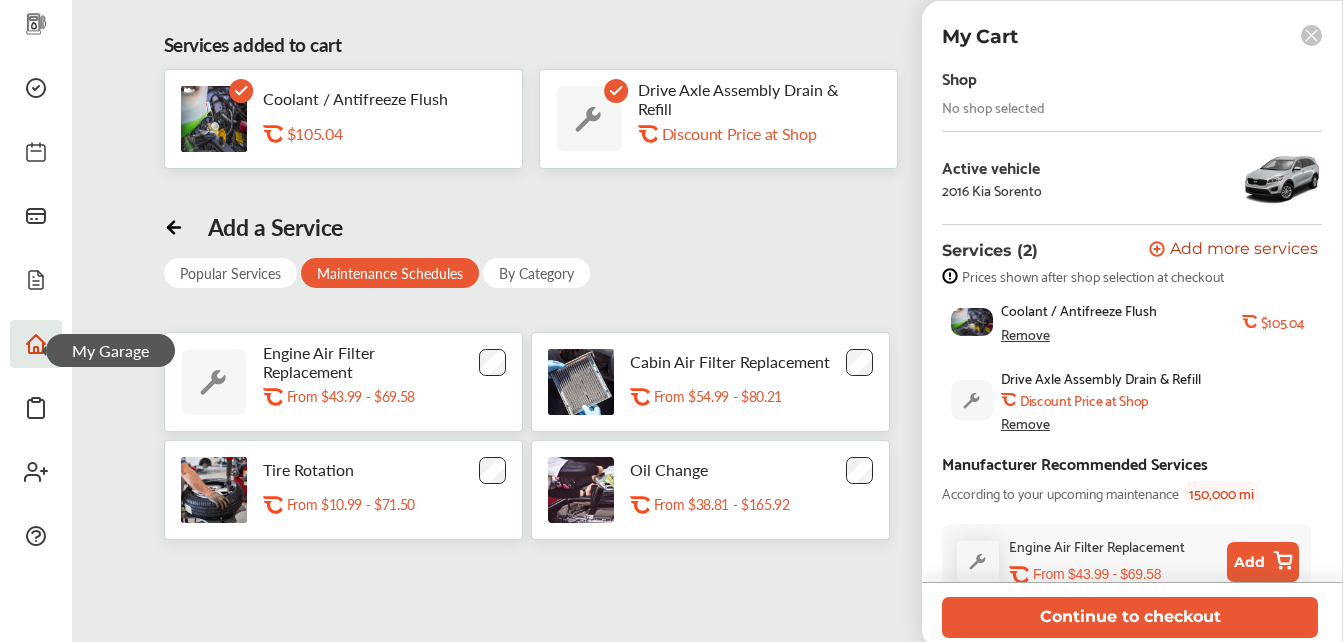 scroll, scrollTop: 146, scrollLeft: 0, axis: vertical 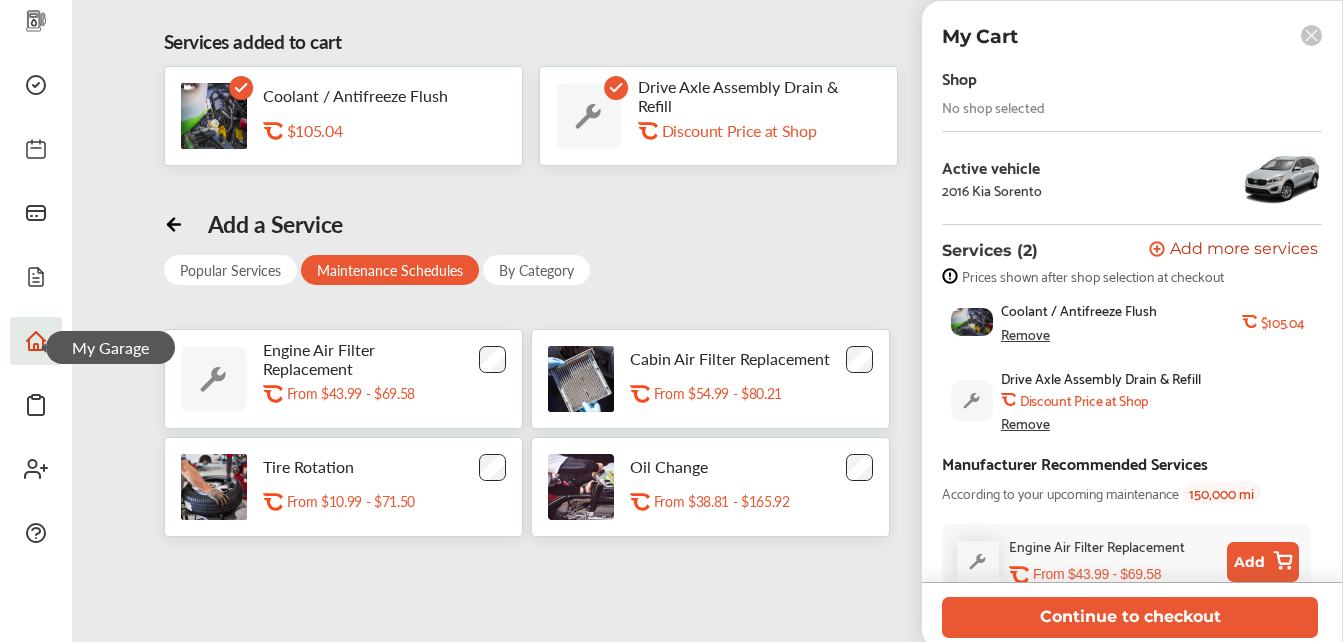 click 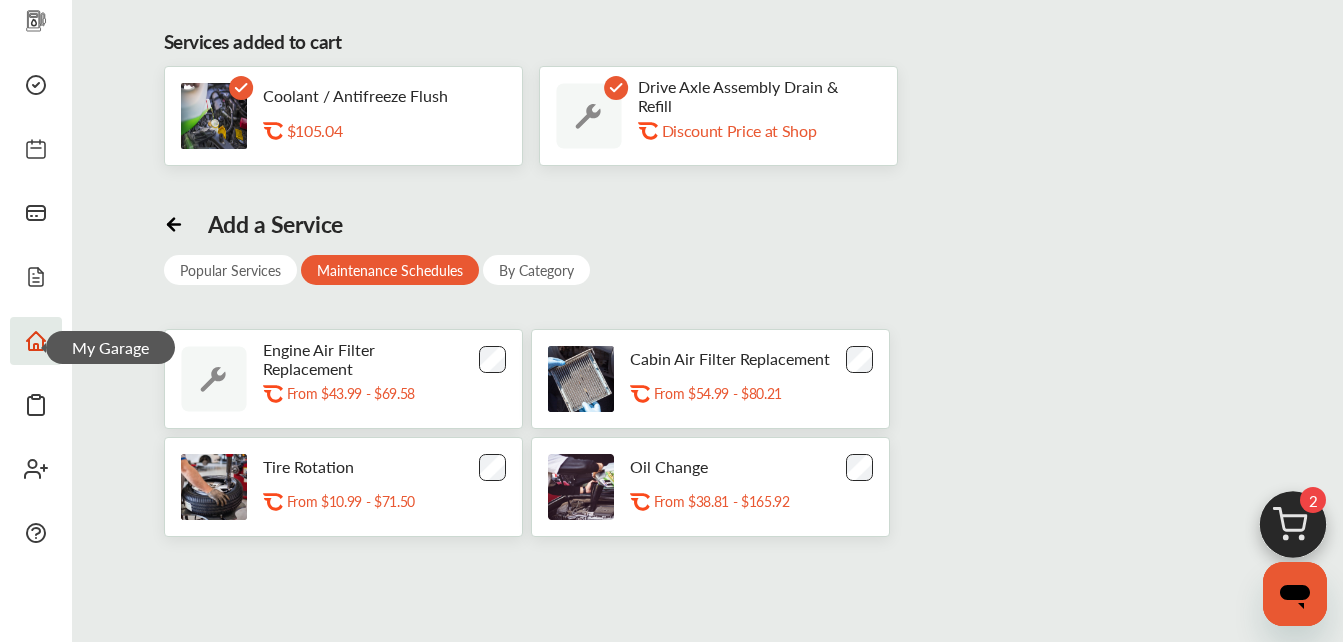 scroll, scrollTop: 0, scrollLeft: 0, axis: both 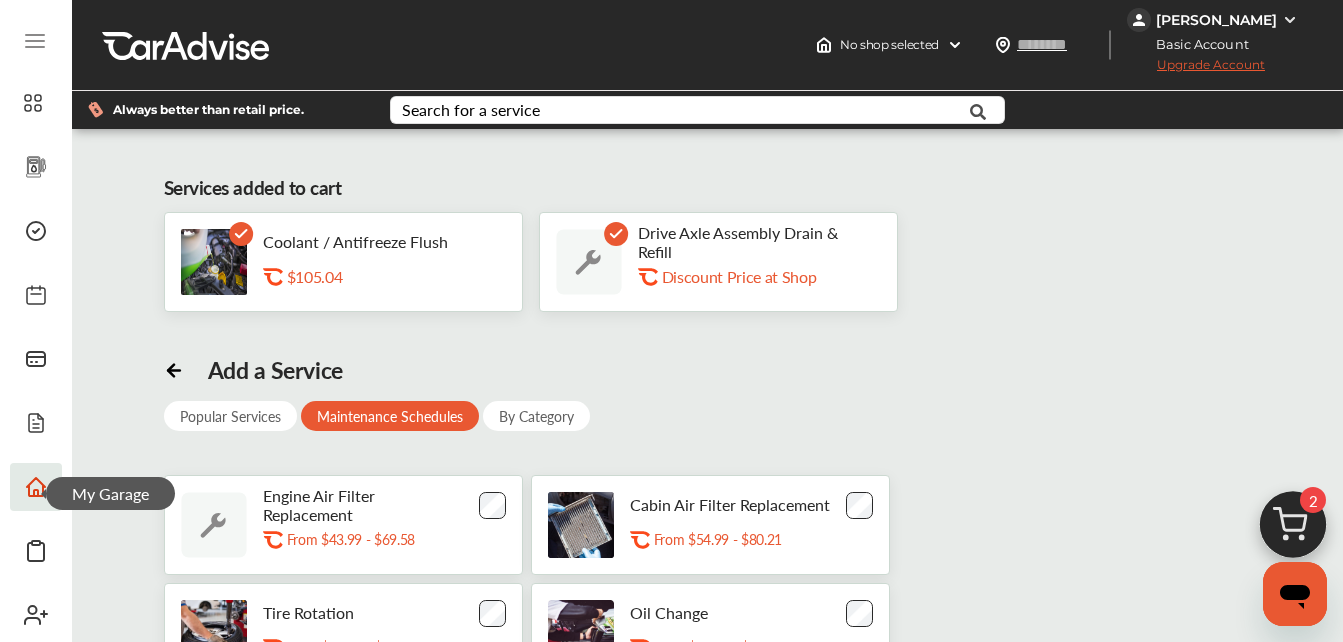 click on "Popular Services" at bounding box center [230, 416] 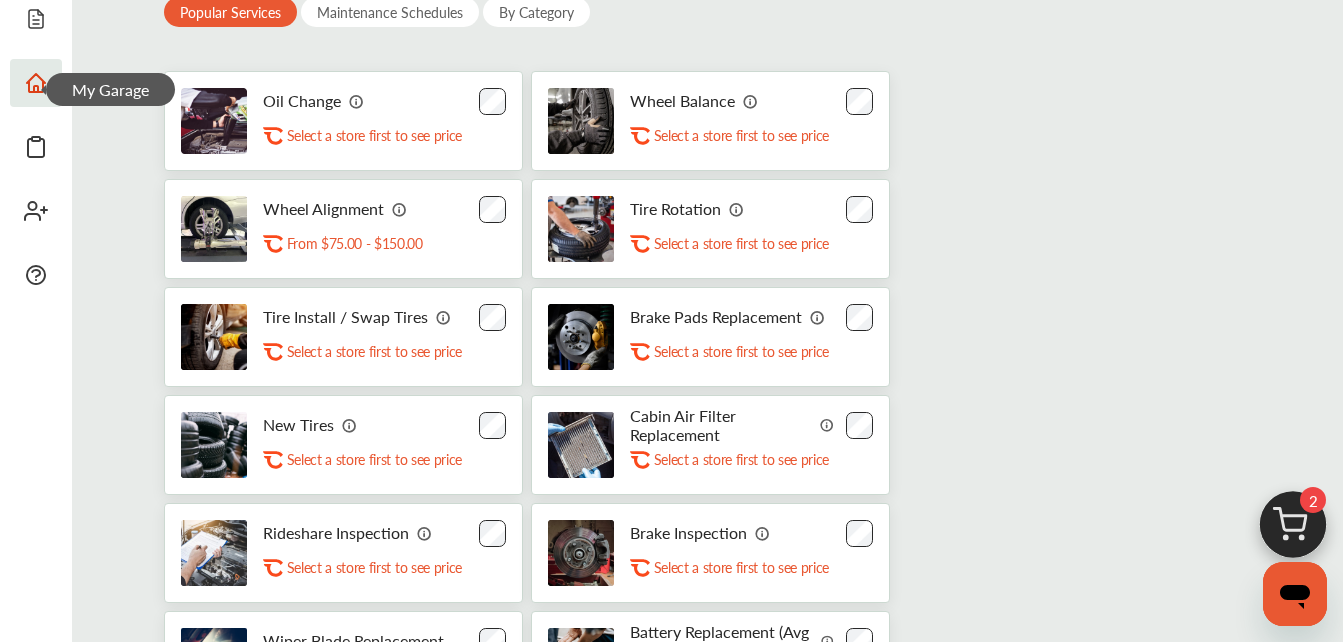 scroll, scrollTop: 0, scrollLeft: 0, axis: both 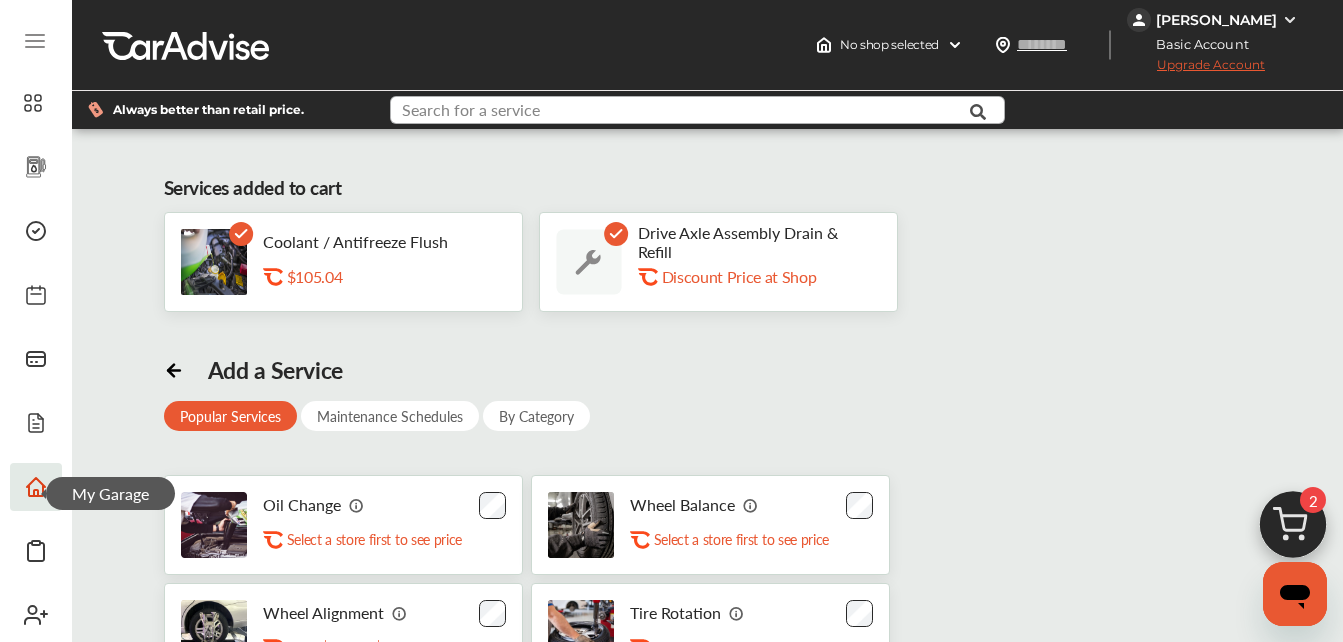 click at bounding box center [677, 112] 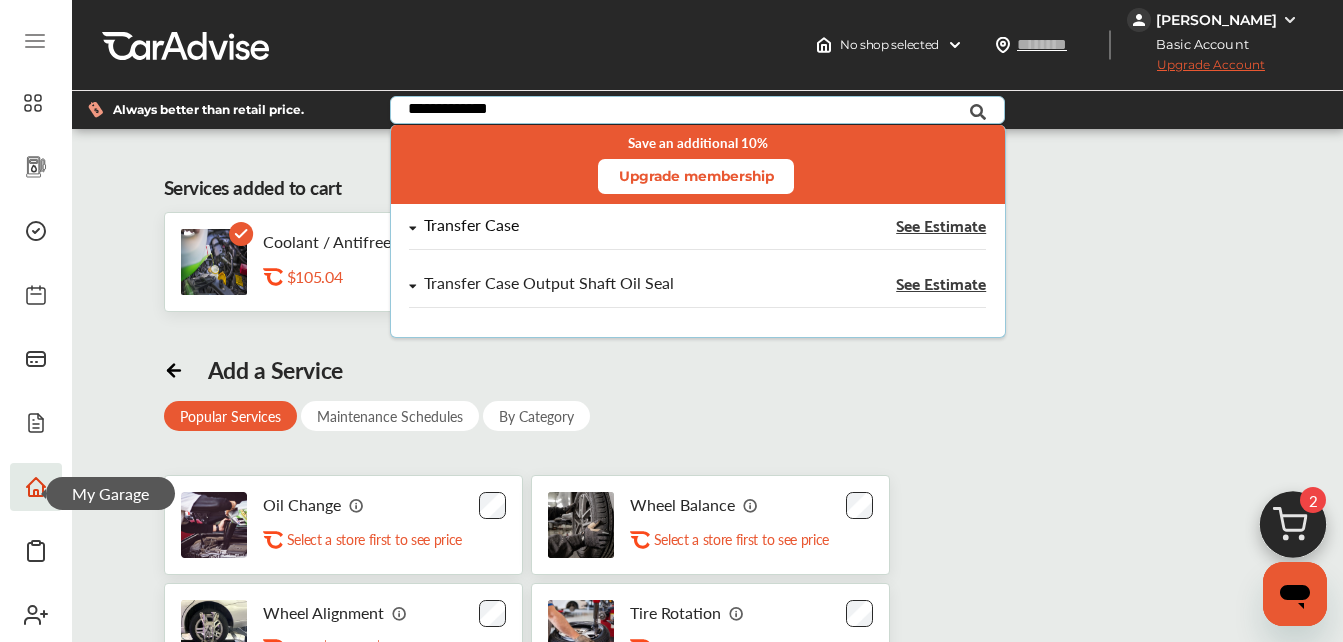 type on "**********" 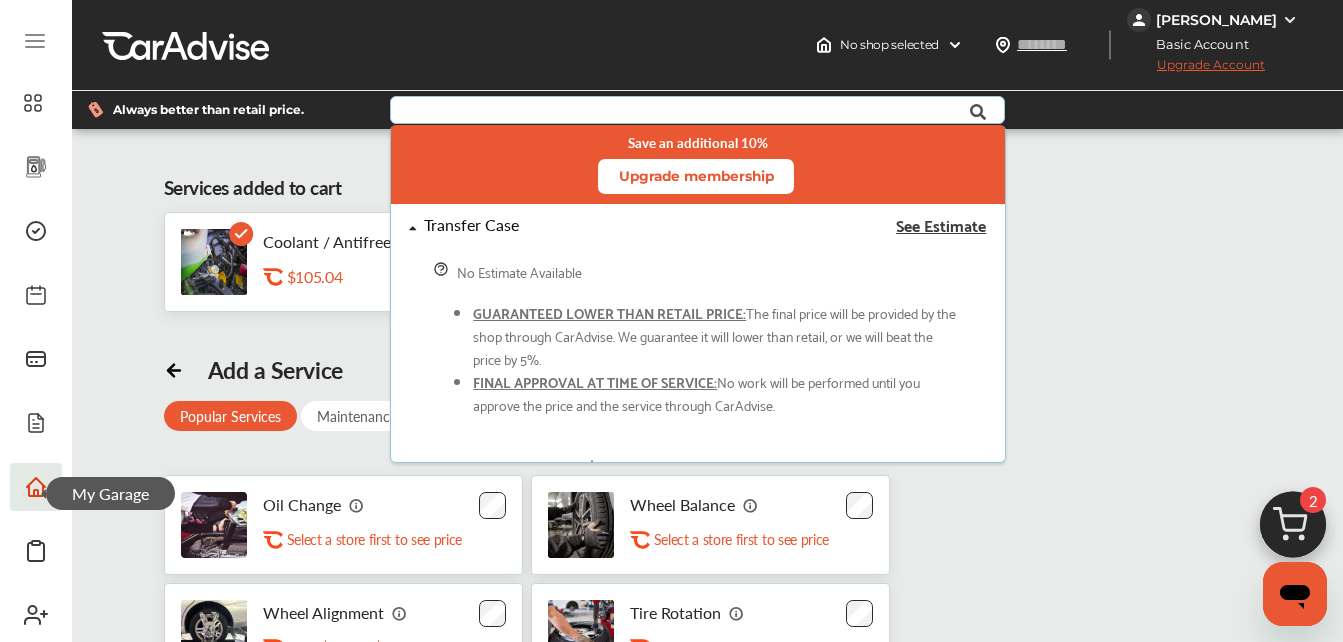 click on "See Estimate" at bounding box center [941, 225] 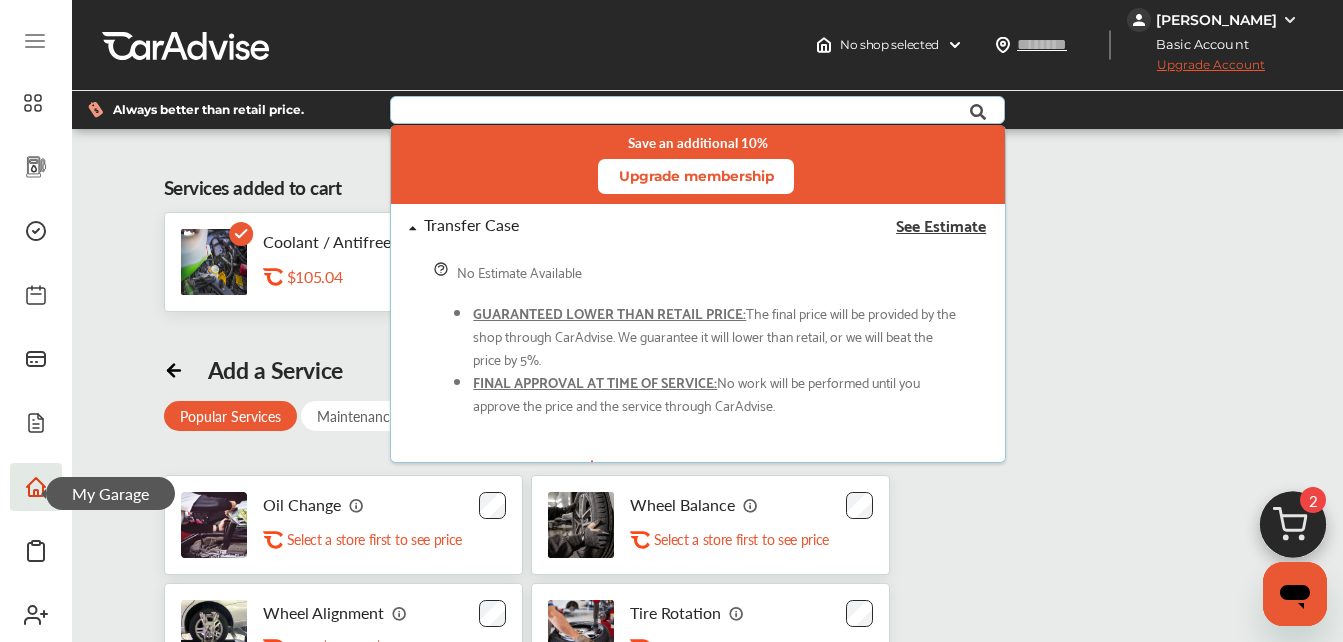 scroll, scrollTop: 128, scrollLeft: 0, axis: vertical 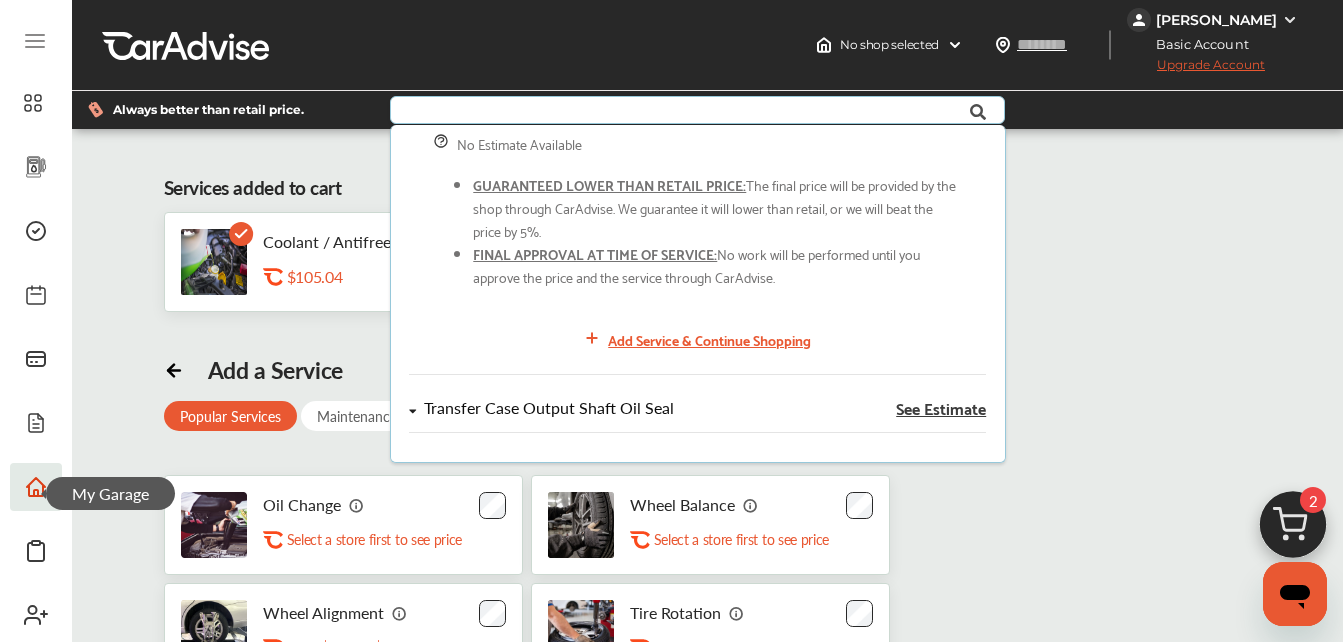 click on "See Estimate" at bounding box center [941, 408] 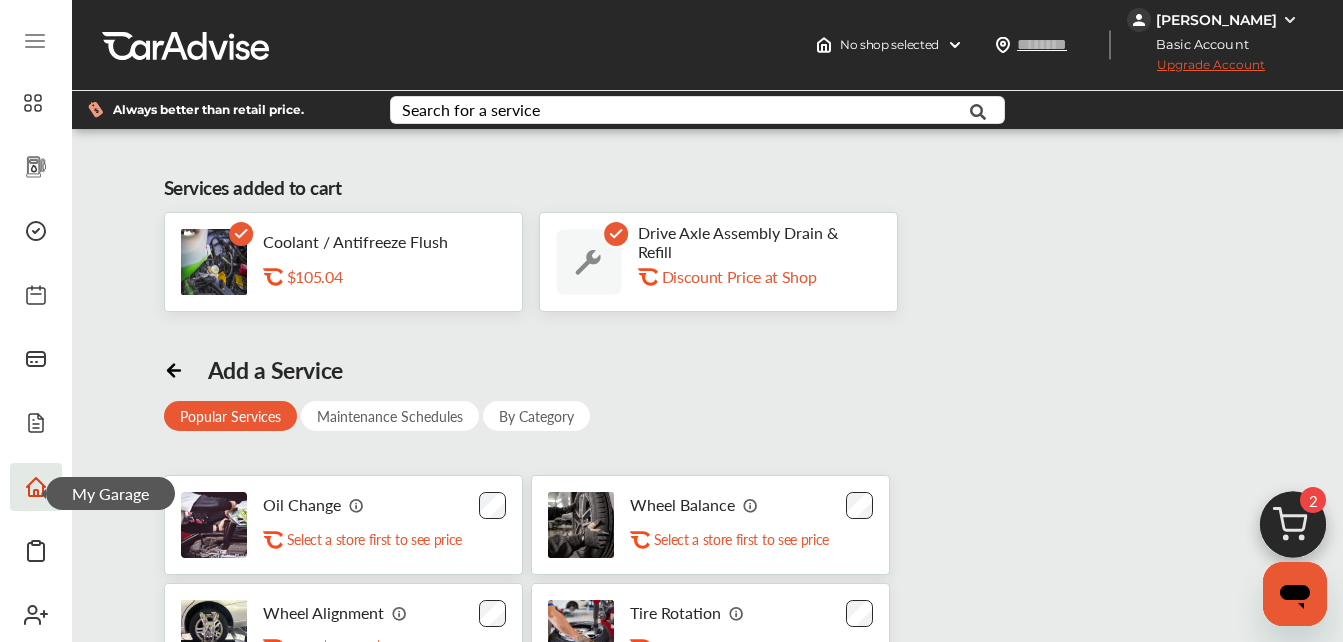 click on "Services added to cart
Coolant / Antifreeze Flush
.st0{fill:#FA4A1C;}
$105.04
Drive Axle Assembly Drain & Refill
.st0{fill:#FA4A1C;}
Discount Price at Shop" at bounding box center (708, 243) 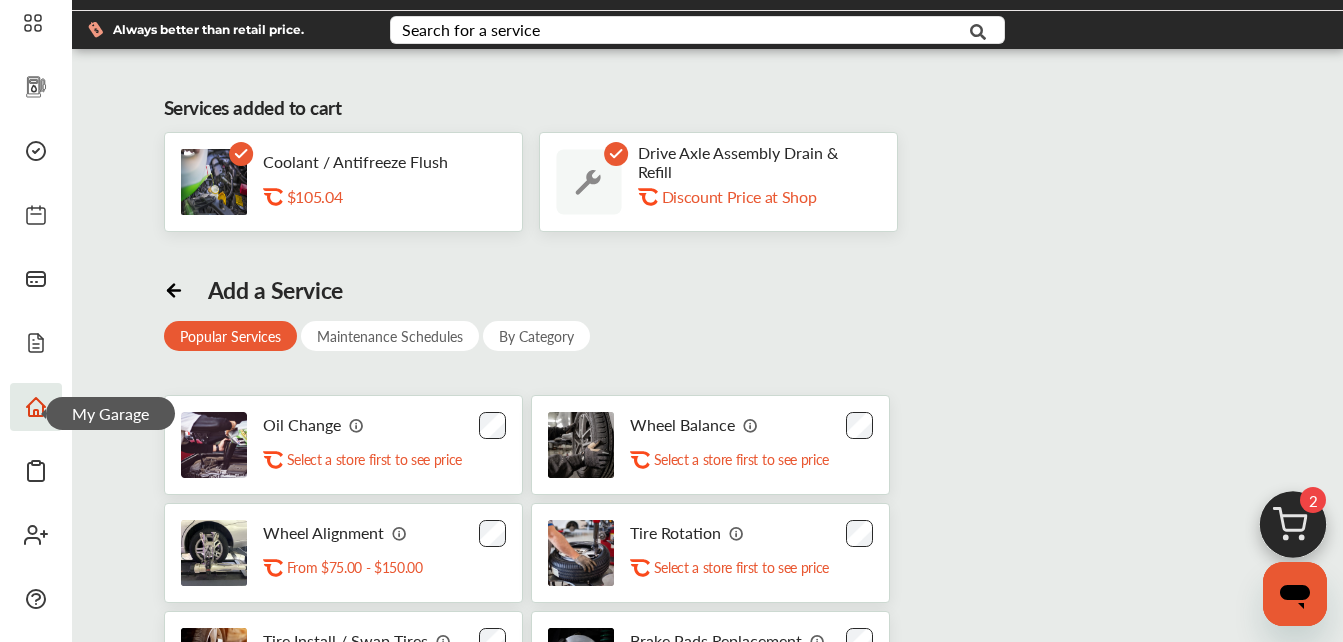 scroll, scrollTop: 74, scrollLeft: 0, axis: vertical 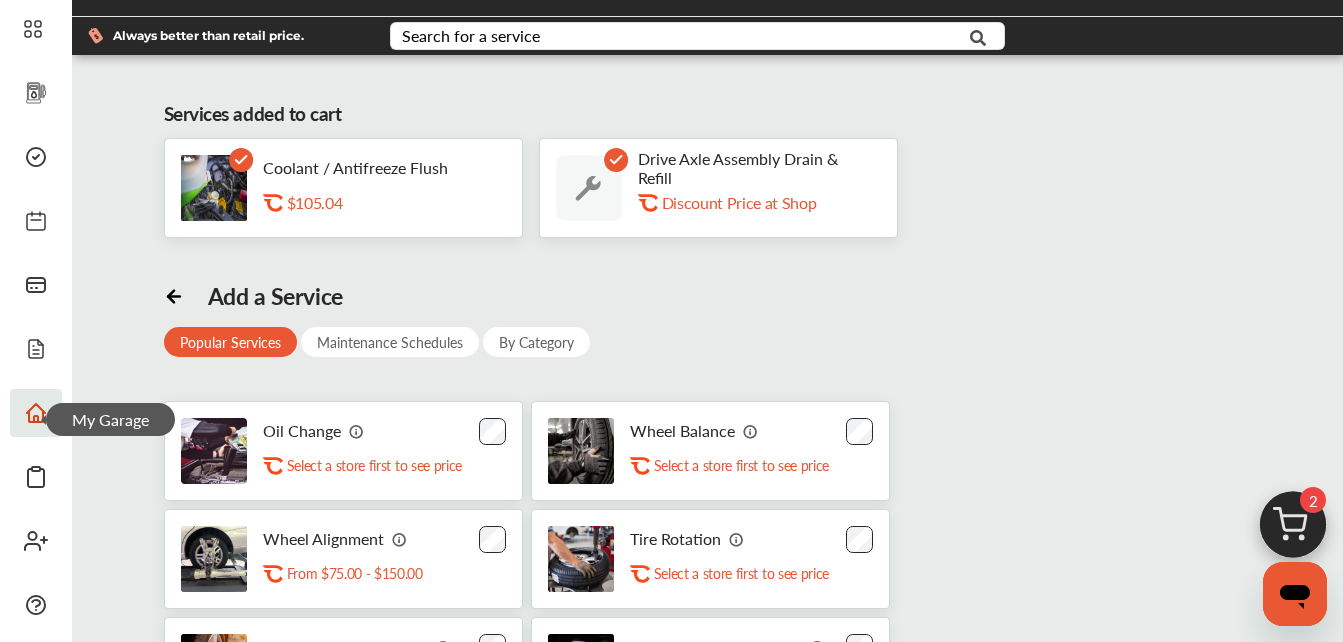 click on "Maintenance Schedules" at bounding box center [390, 342] 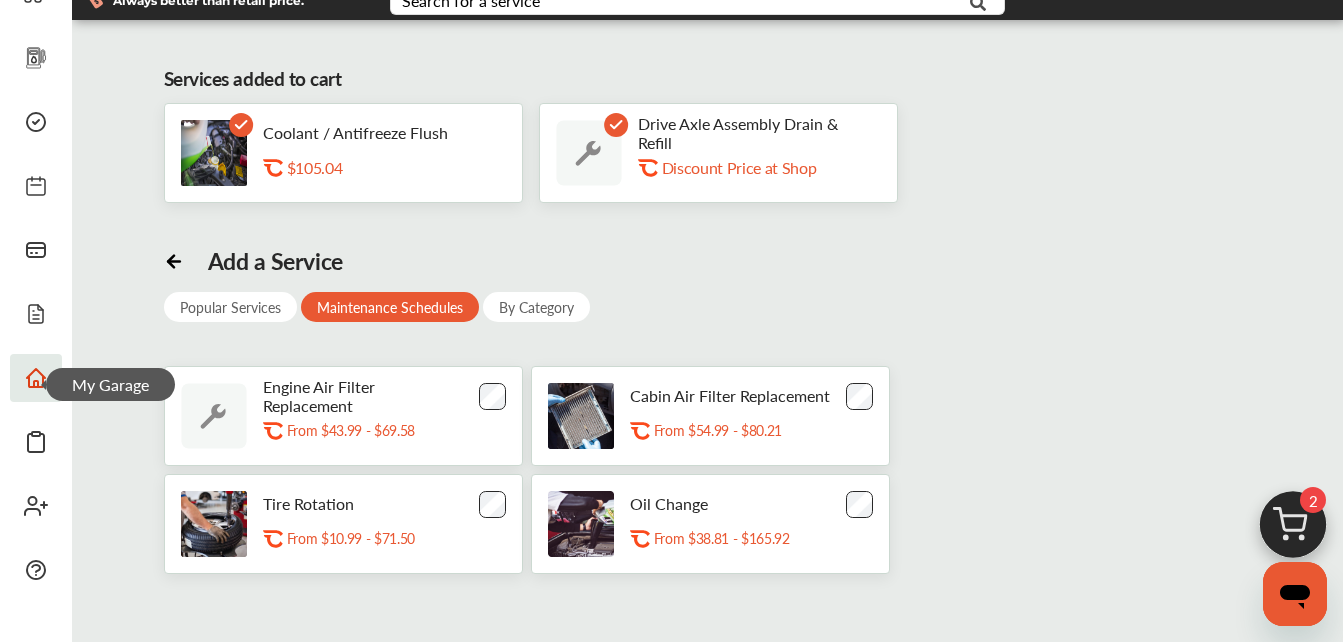 scroll, scrollTop: 0, scrollLeft: 0, axis: both 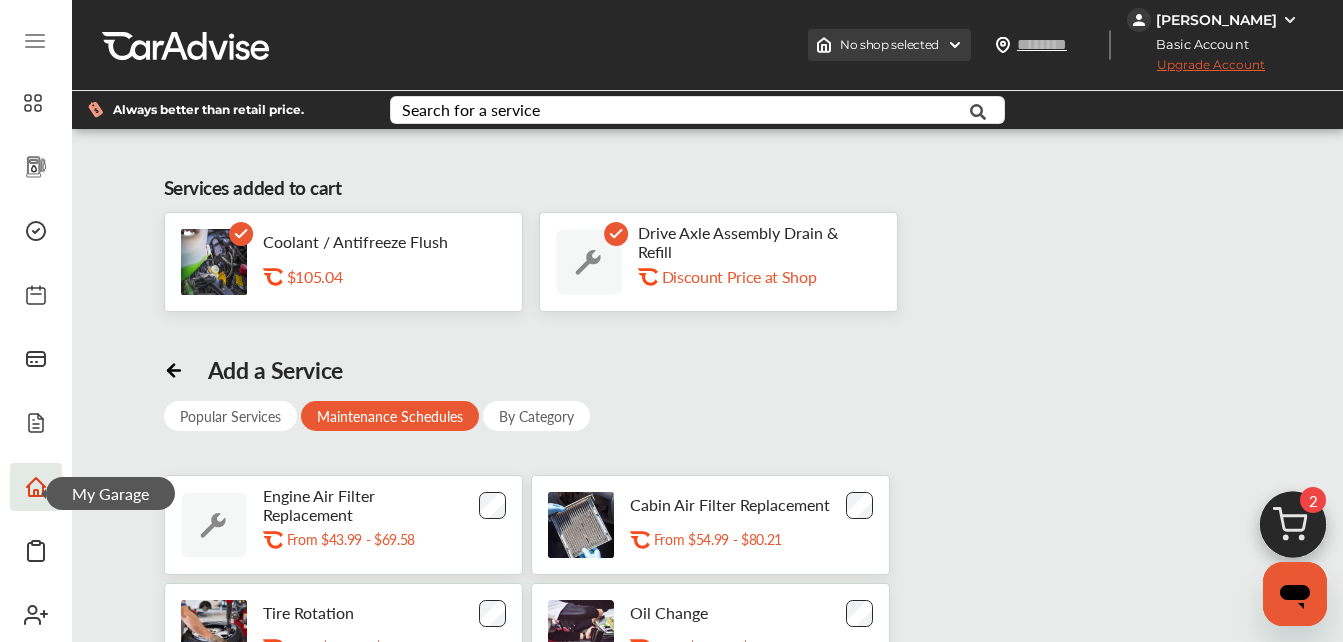 click on "No shop selected" at bounding box center [889, 45] 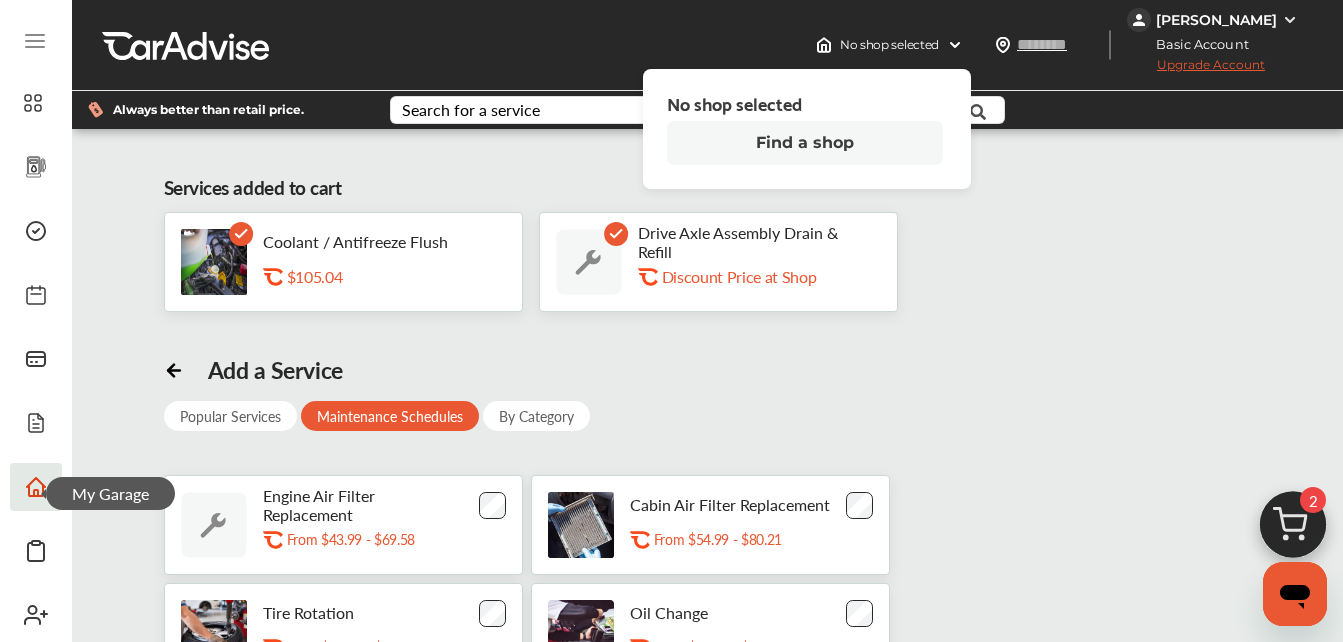 click on "Find a shop" at bounding box center (805, 143) 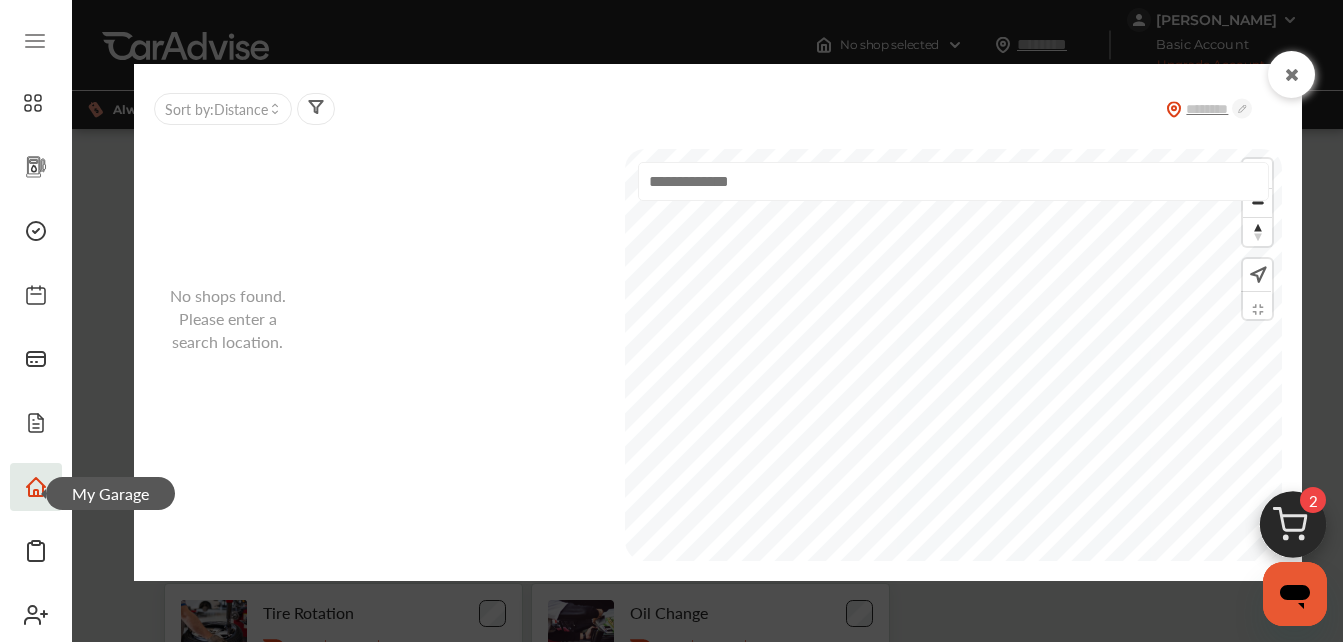 click at bounding box center (953, 181) 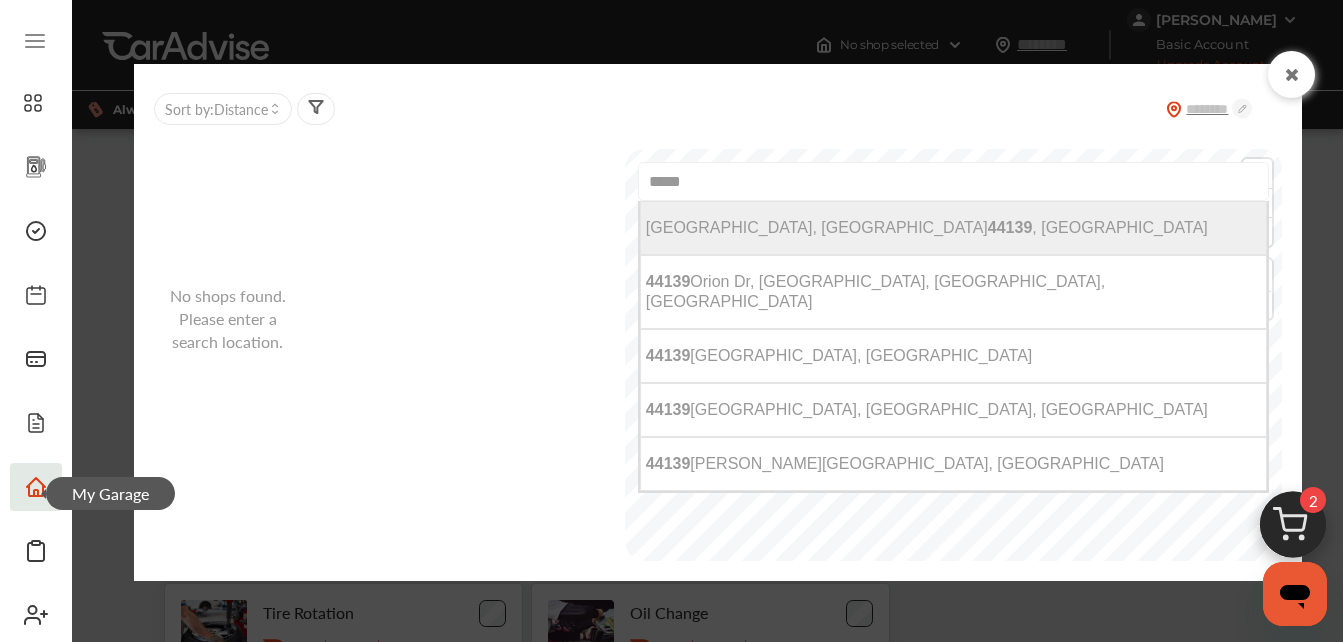 click on "[GEOGRAPHIC_DATA] , [GEOGRAPHIC_DATA]" at bounding box center [927, 227] 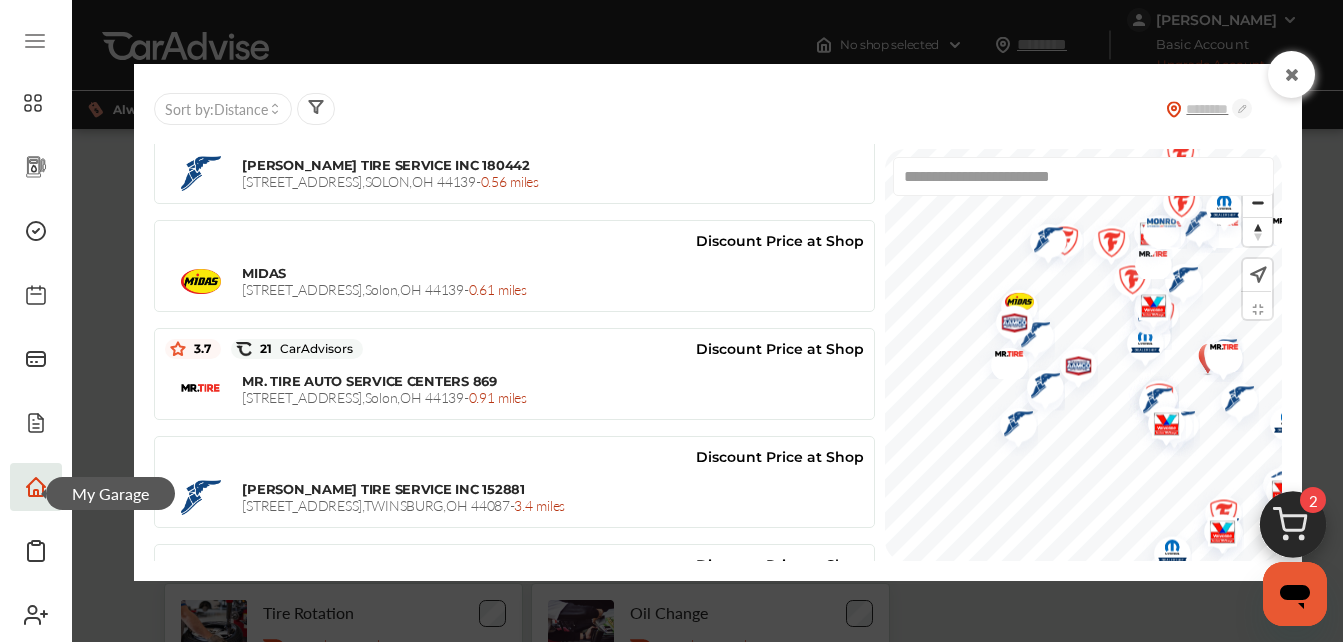 scroll, scrollTop: 0, scrollLeft: 0, axis: both 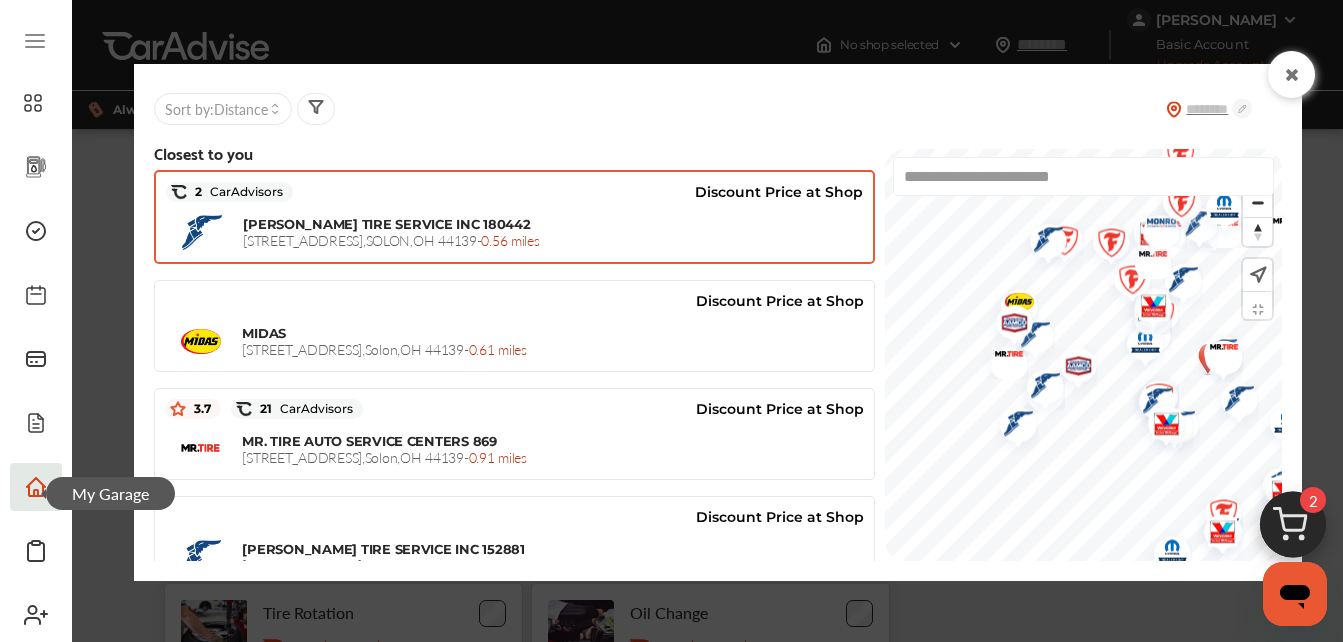 click on "[PERSON_NAME] TIRE SERVICE INC 180442" at bounding box center [386, 224] 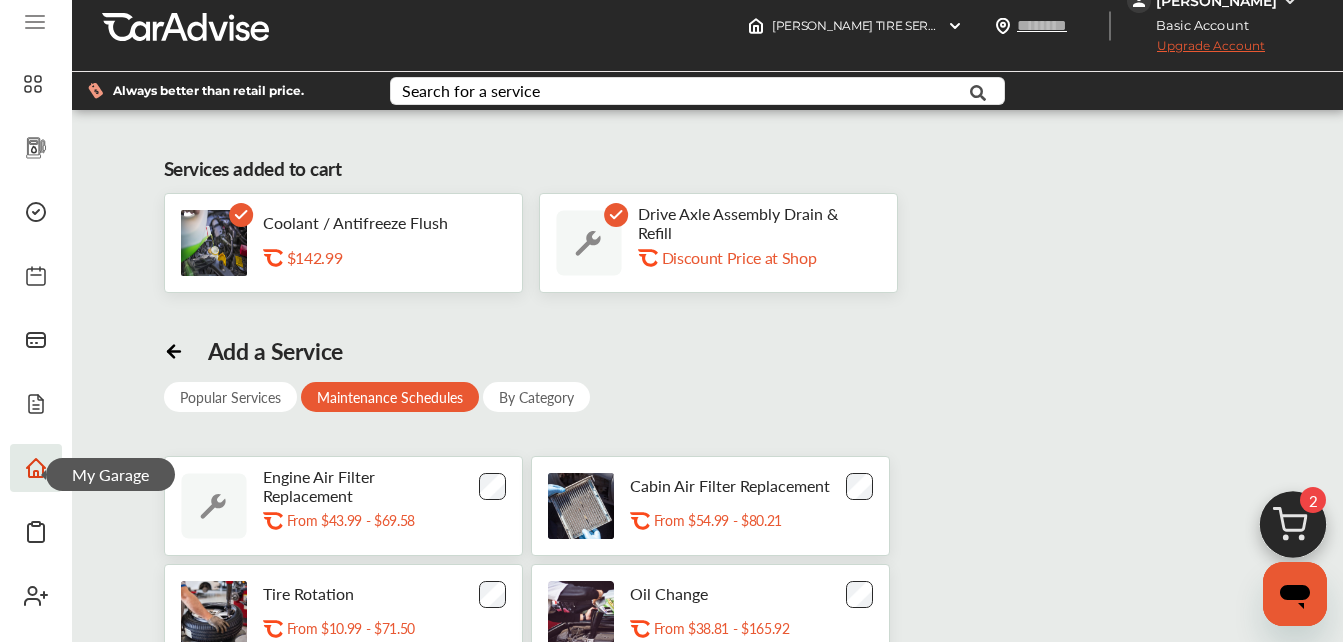 scroll, scrollTop: 0, scrollLeft: 0, axis: both 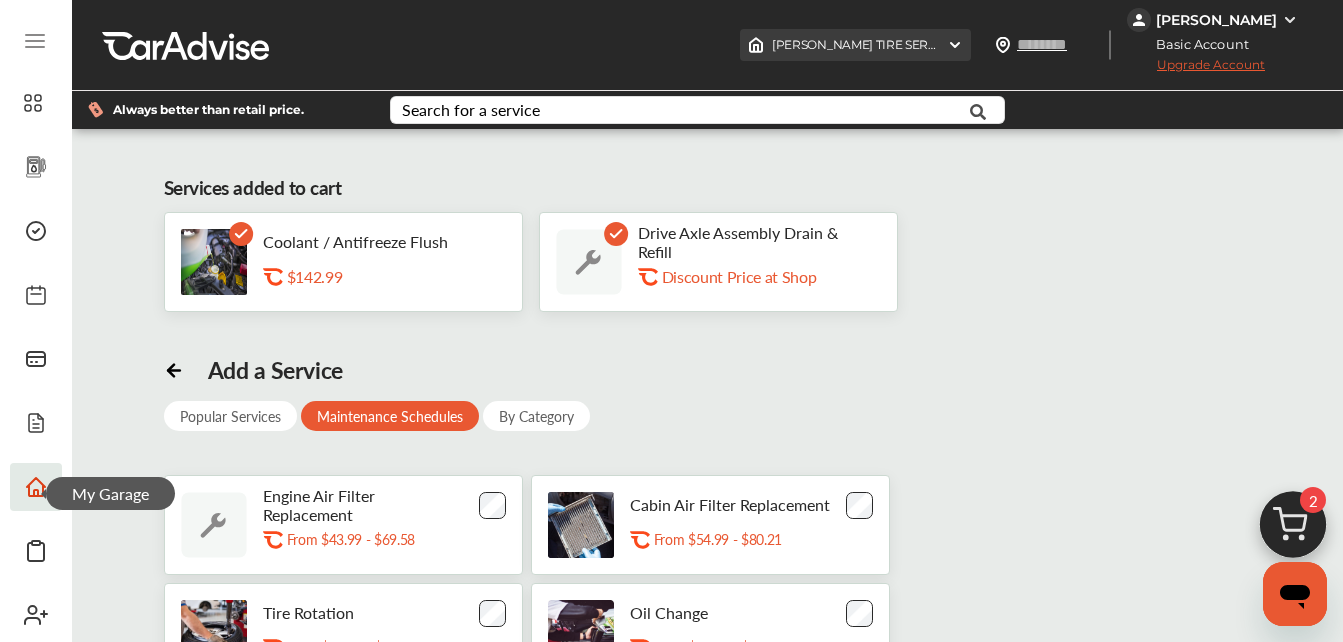 click on "[PERSON_NAME] TIRE SERVICE INC [STREET_ADDRESS]" at bounding box center (855, 45) 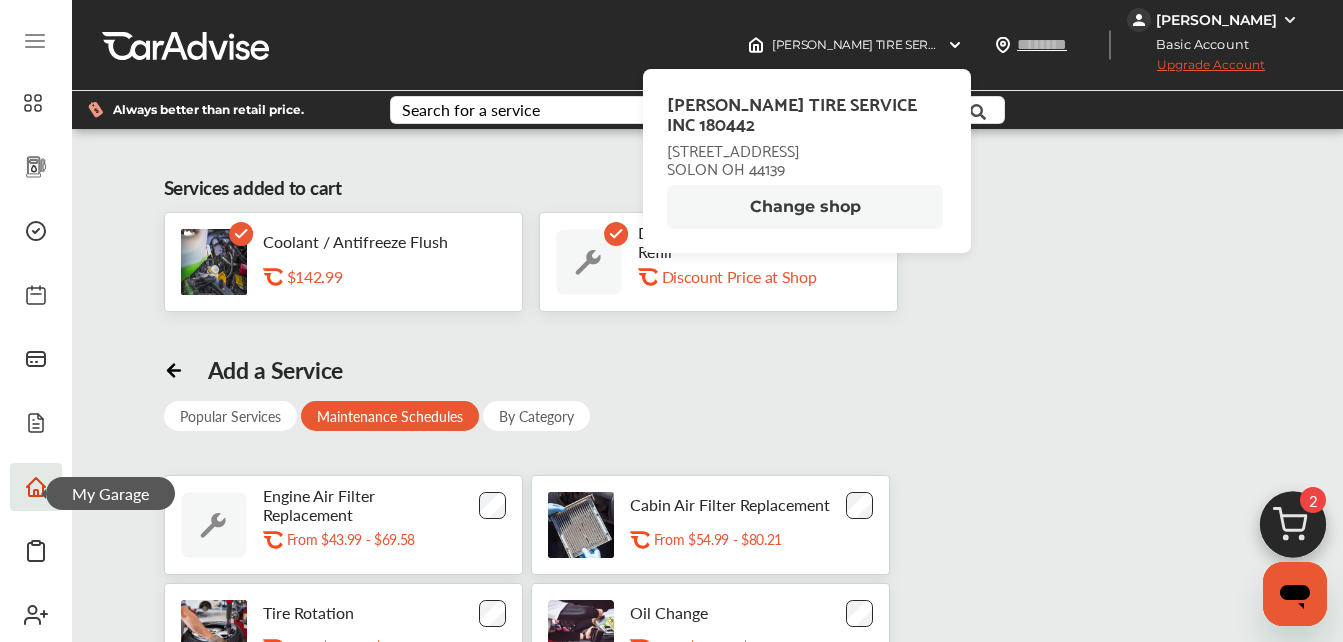click on "Change shop" at bounding box center (805, 207) 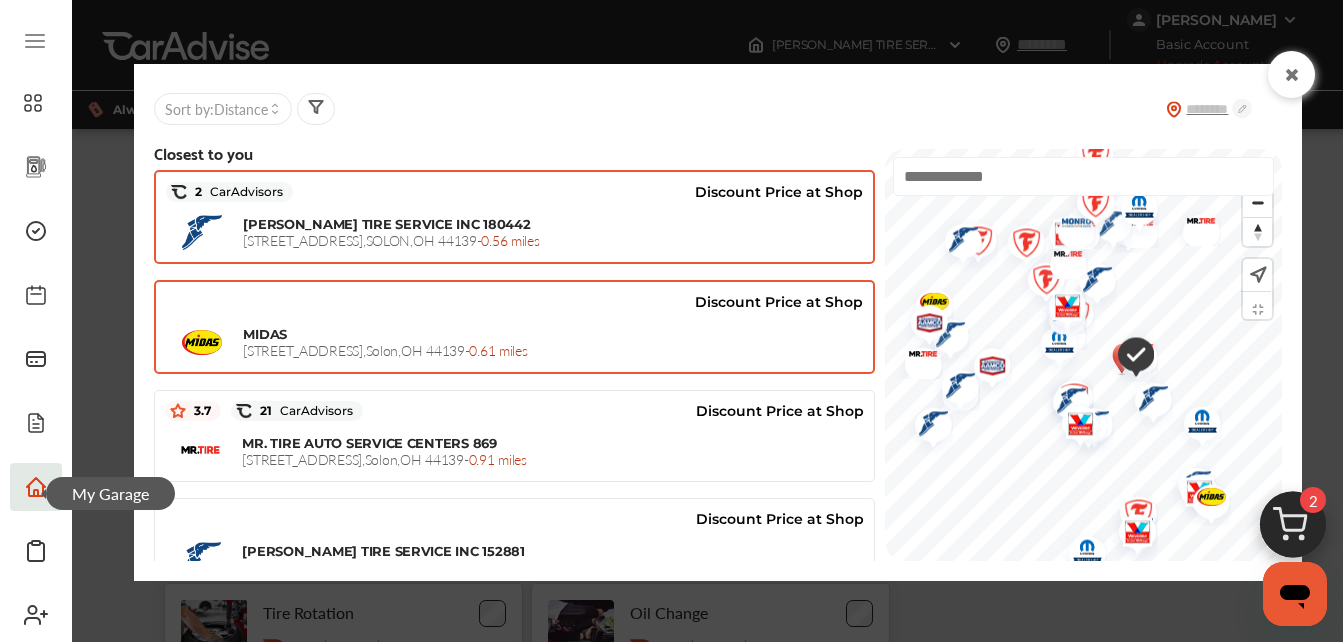 click on "MIDAS [STREET_ADDRESS]  -  0.61 miles" at bounding box center (553, 342) 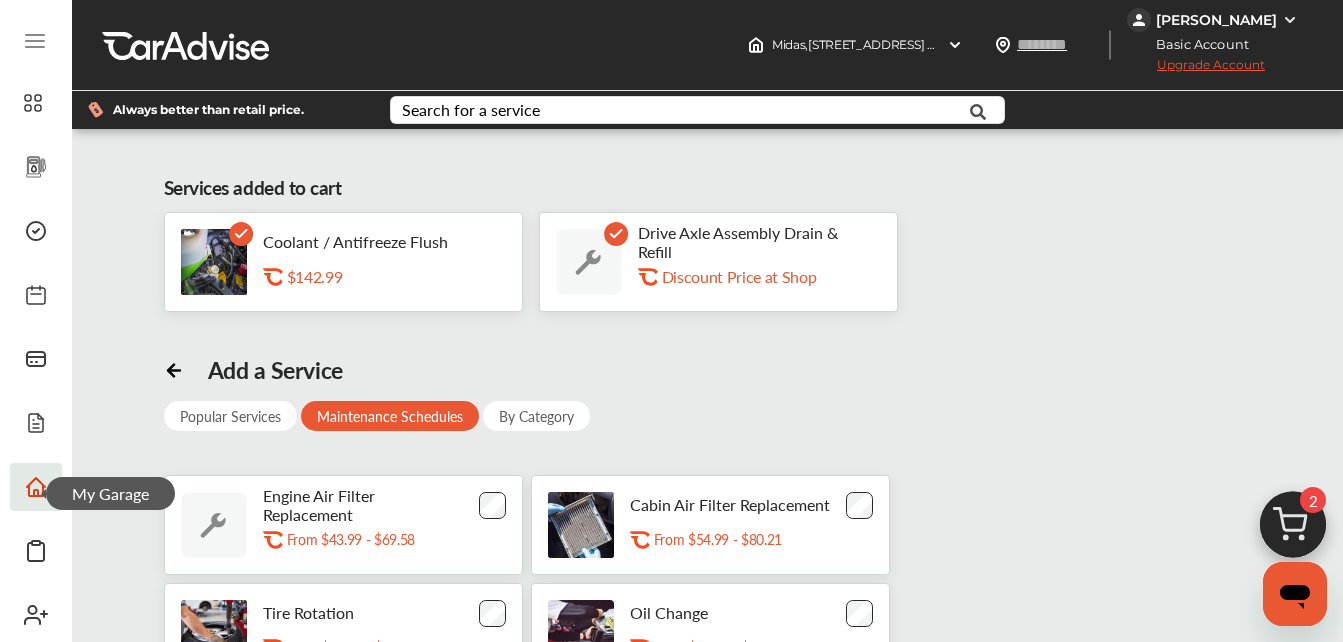 click on "Services added to cart
Coolant / Antifreeze Flush
.st0{fill:#FA4A1C;}
$142.99
Drive Axle Assembly Drain & Refill
.st0{fill:#FA4A1C;}
Discount Price at Shop
Add a Service Popular Services Maintenance Schedules By Category Engine Air Filter Replacement
.st0{fill:#FA4A1C;}
From  $43.99 - $69.58 Cabin Air Filter Replacement
.st0{fill:#FA4A1C;}
From  $54.99 - $80.21 Tire Rotation
.st0{fill:#FA4A1C;}
From  $10.99 - $71.50 Oil Change
.st0{fill:#FA4A1C;}
From  $38.81 - $165.92" at bounding box center (707, 480) 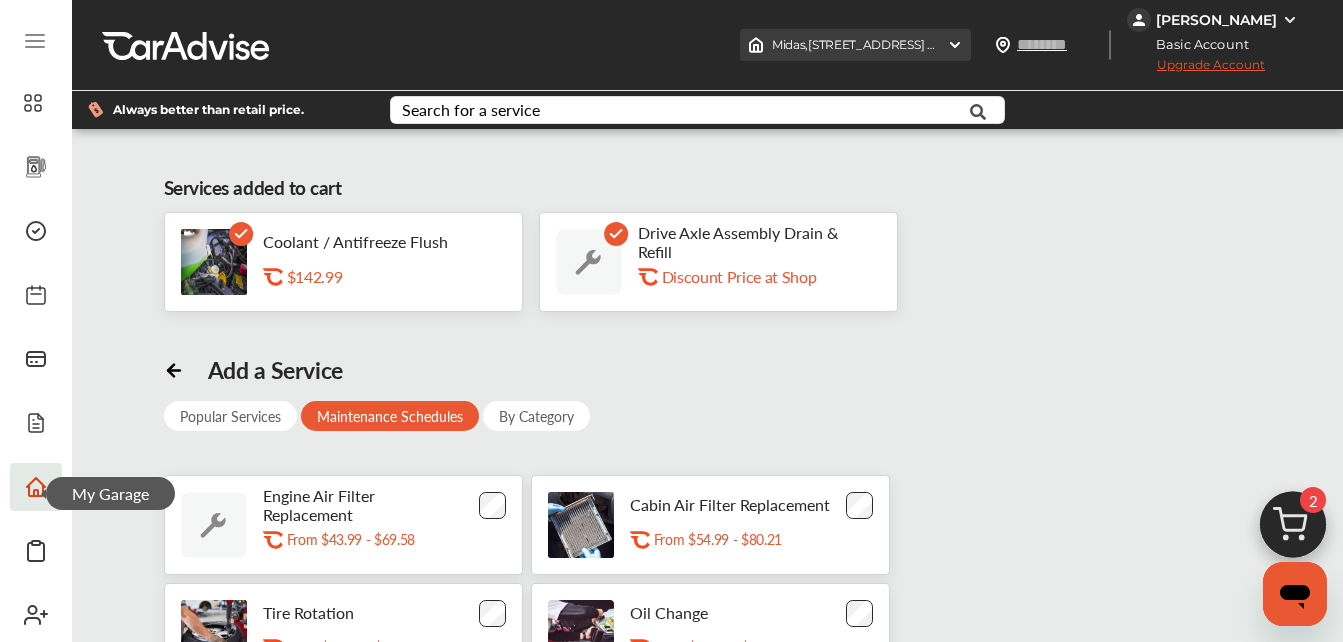 click at bounding box center [955, 45] 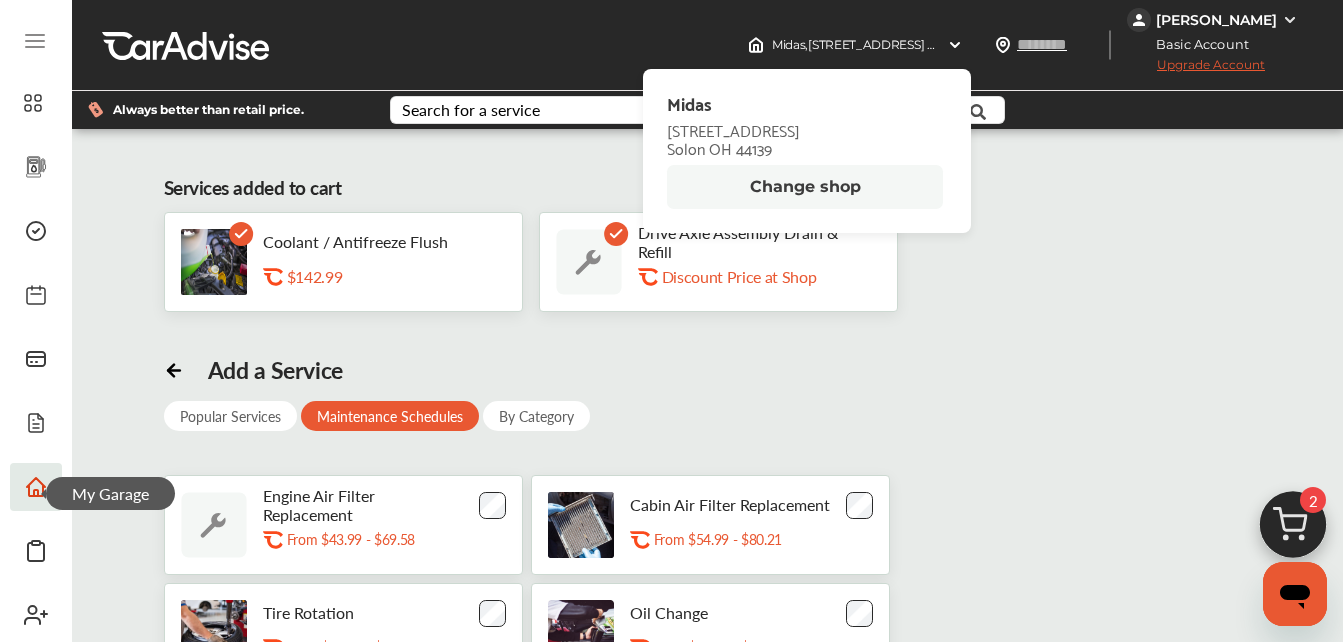 click on "Change shop" at bounding box center [805, 187] 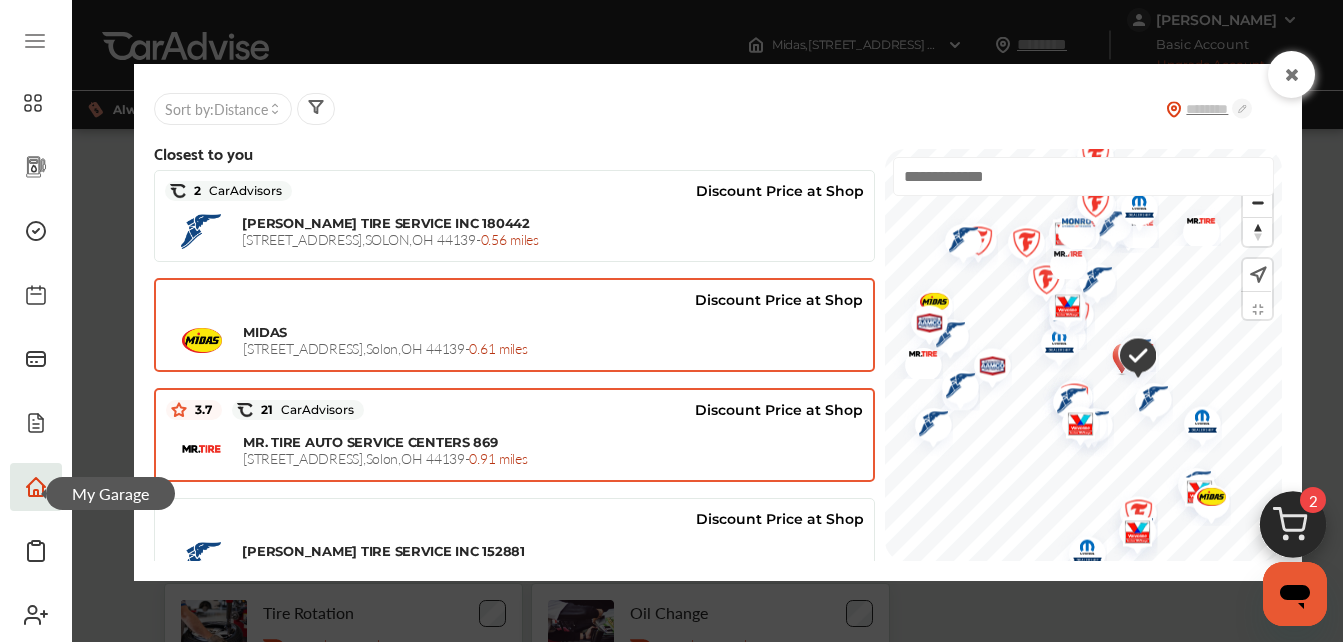 click on "MR. TIRE AUTO SERVICE CENTERS 869" at bounding box center (370, 442) 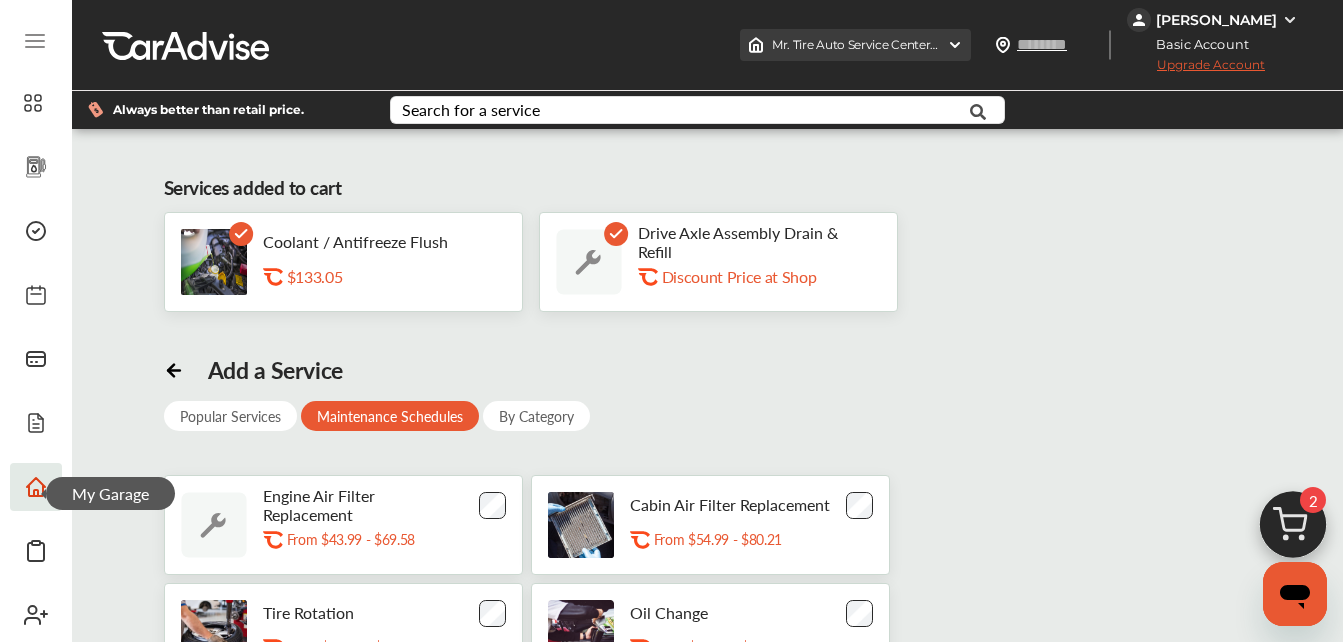 click at bounding box center [955, 45] 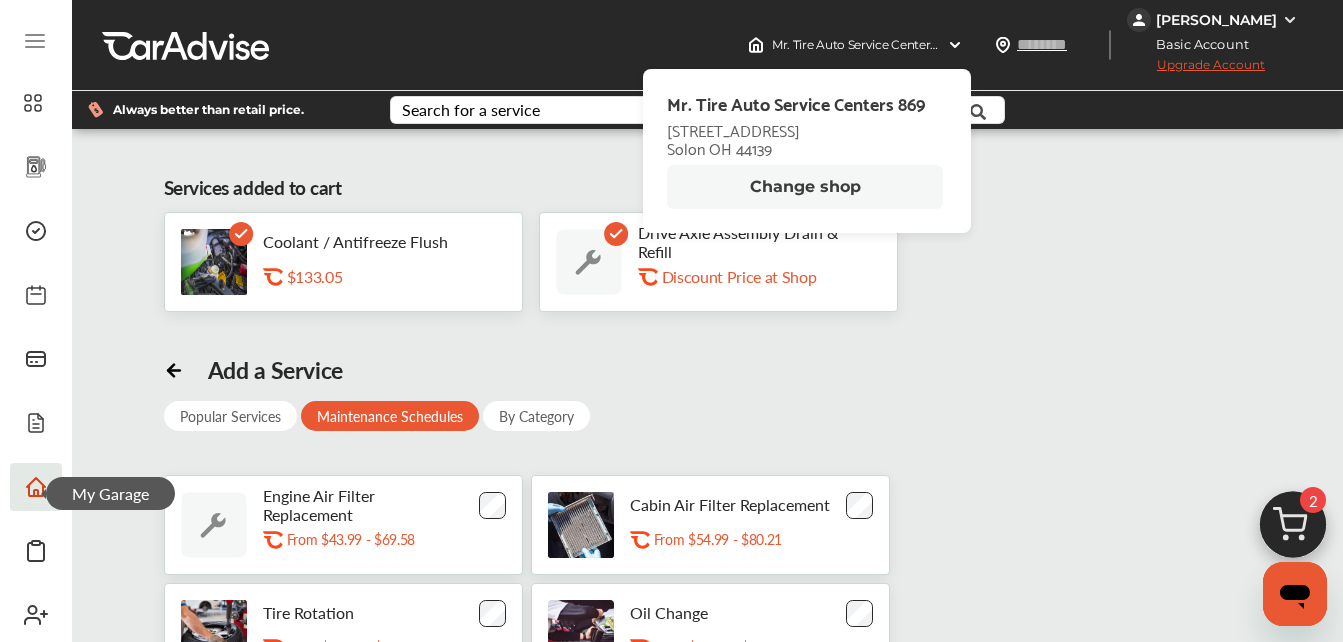 click on "Change shop" at bounding box center (805, 187) 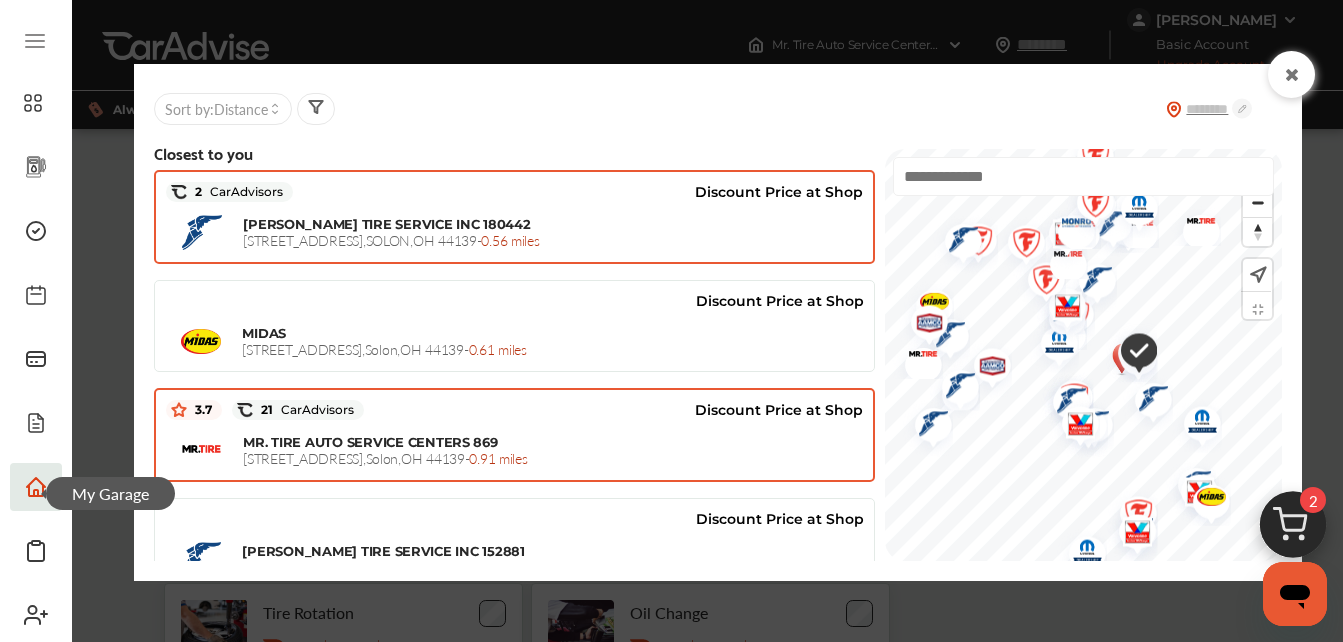 click on "[PERSON_NAME] TIRE SERVICE INC [STREET_ADDRESS]  -  0.56 miles" at bounding box center (553, 232) 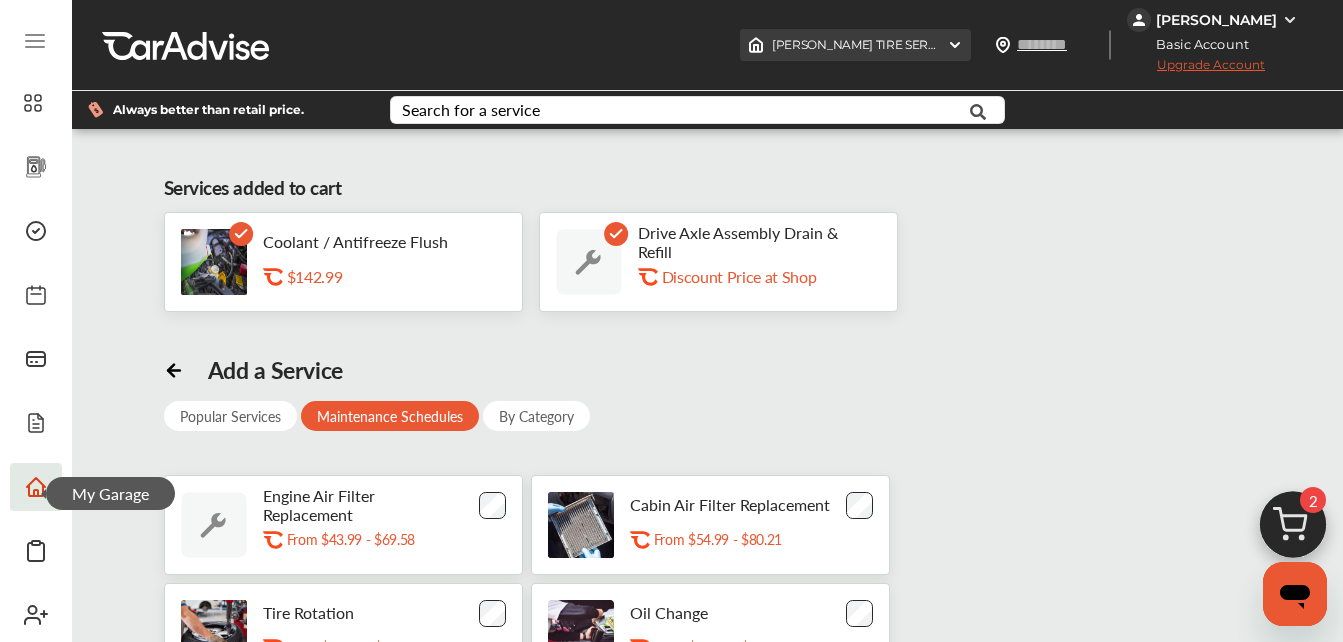 click on "[PERSON_NAME] TIRE SERVICE INC [STREET_ADDRESS]" at bounding box center (855, 45) 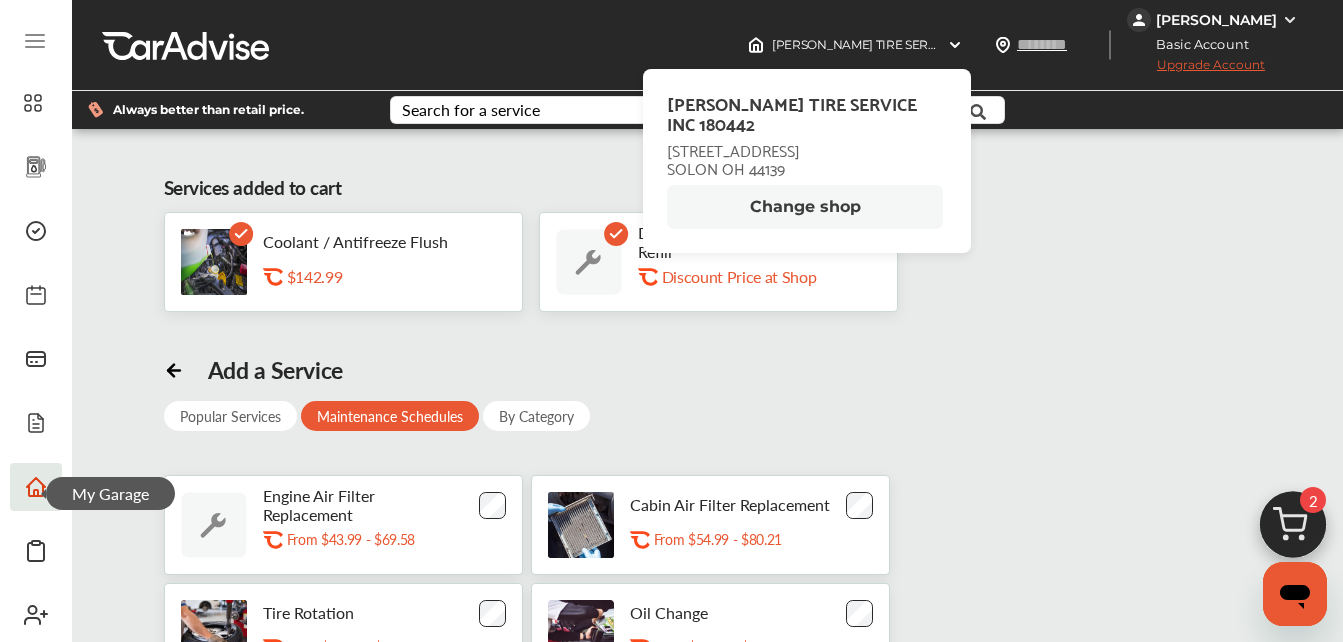 click on "Change shop" at bounding box center (805, 207) 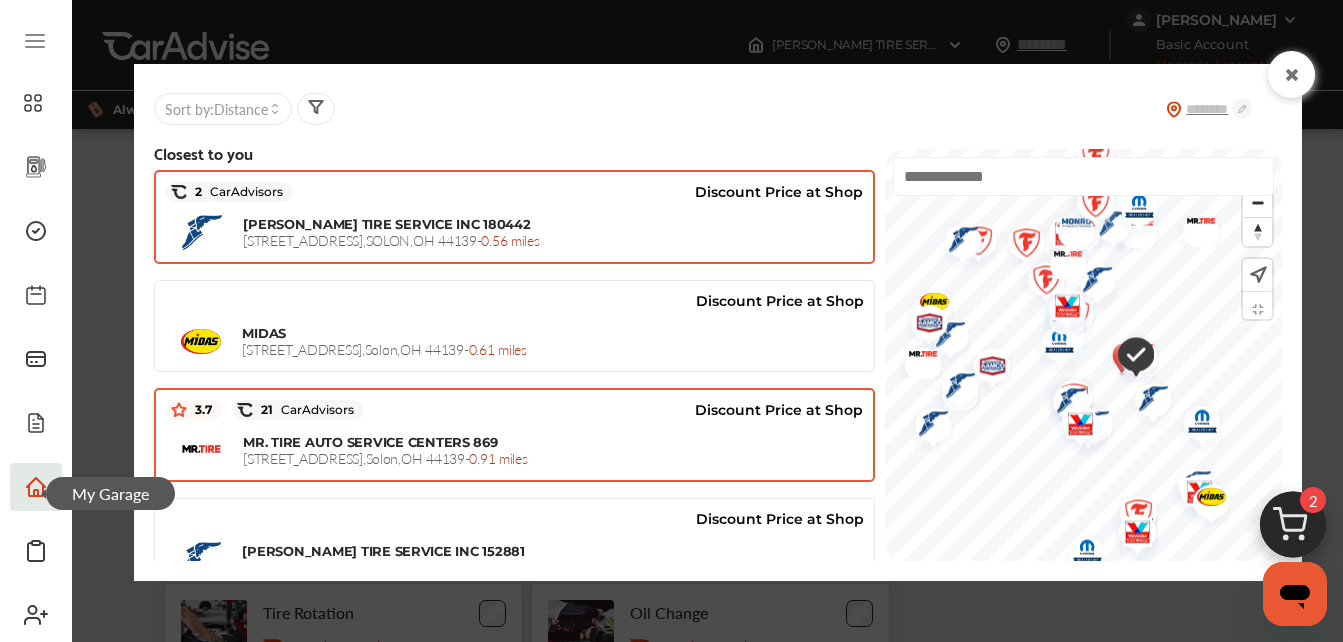 click on "MR. TIRE AUTO SERVICE CENTERS 869" at bounding box center [370, 442] 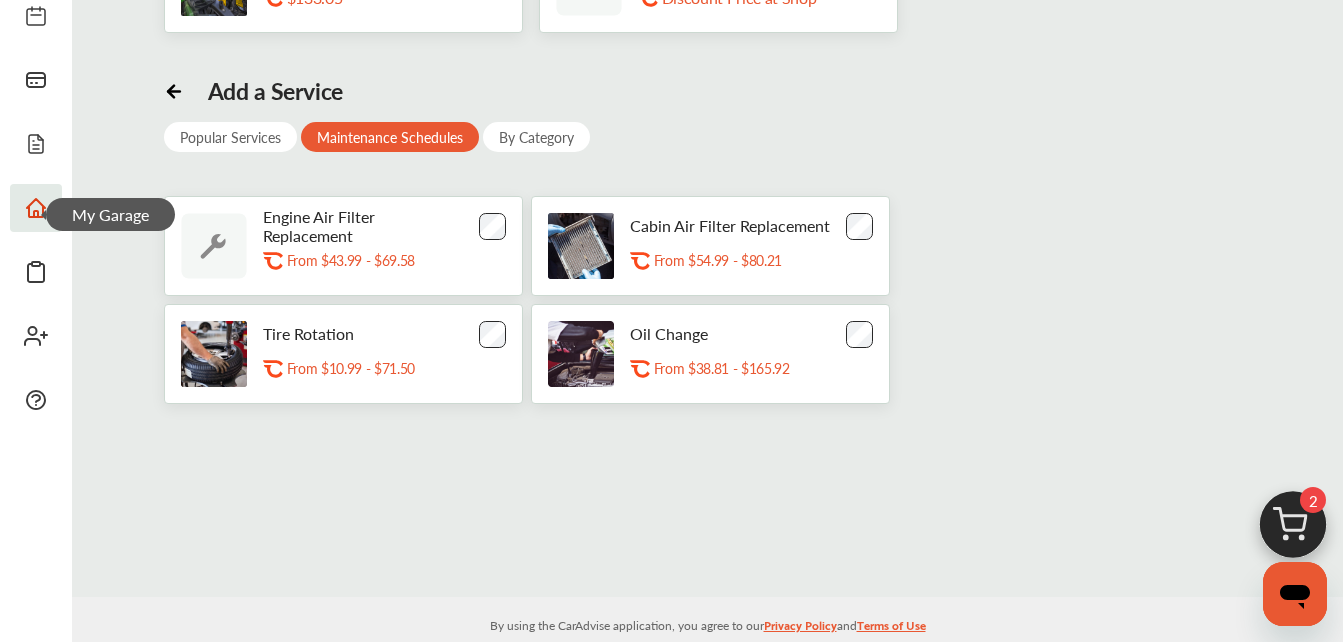 scroll, scrollTop: 0, scrollLeft: 0, axis: both 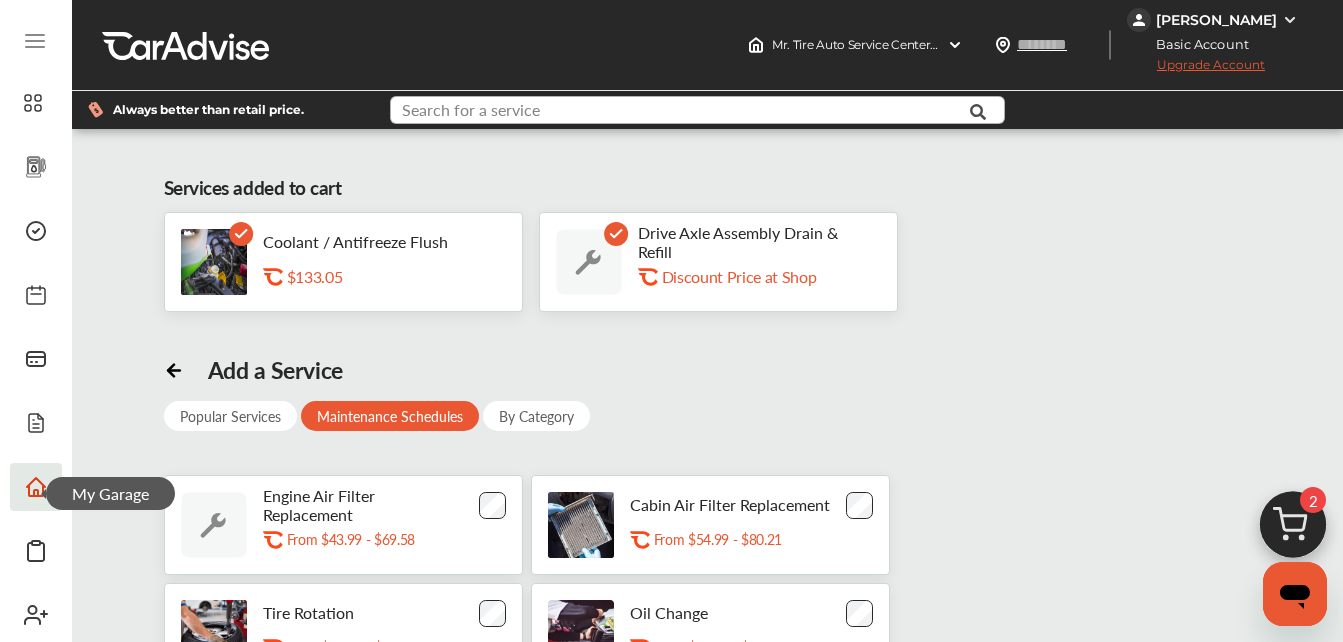 click at bounding box center [677, 112] 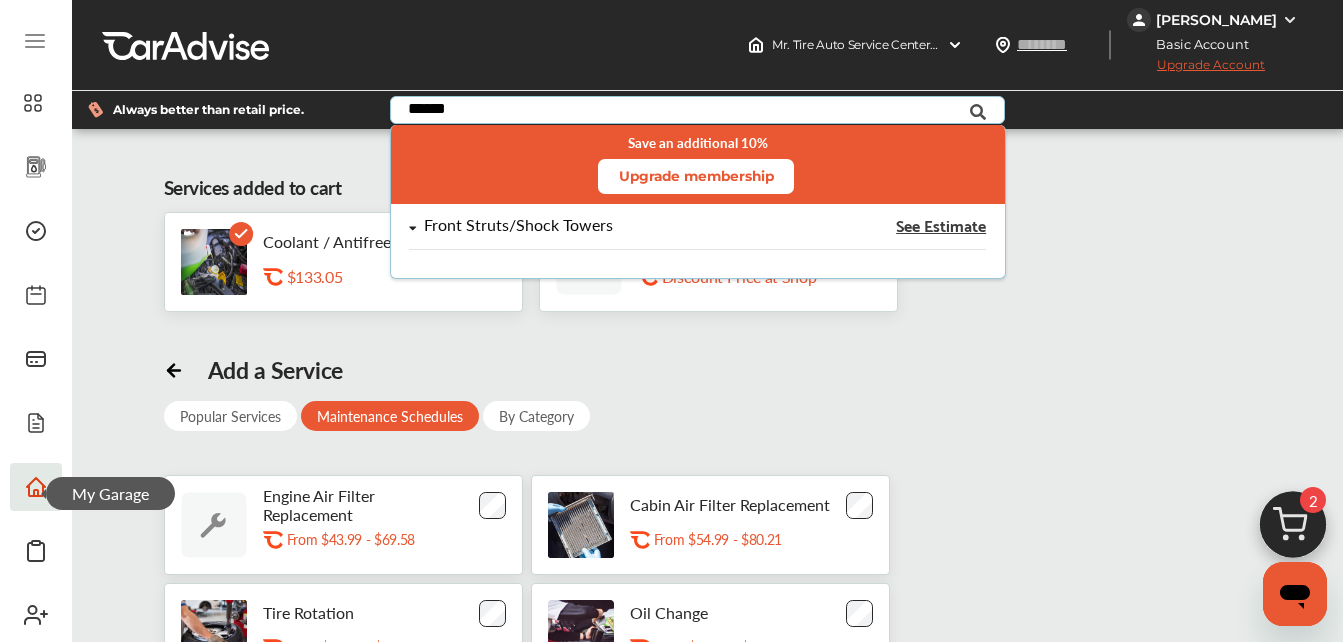type on "******" 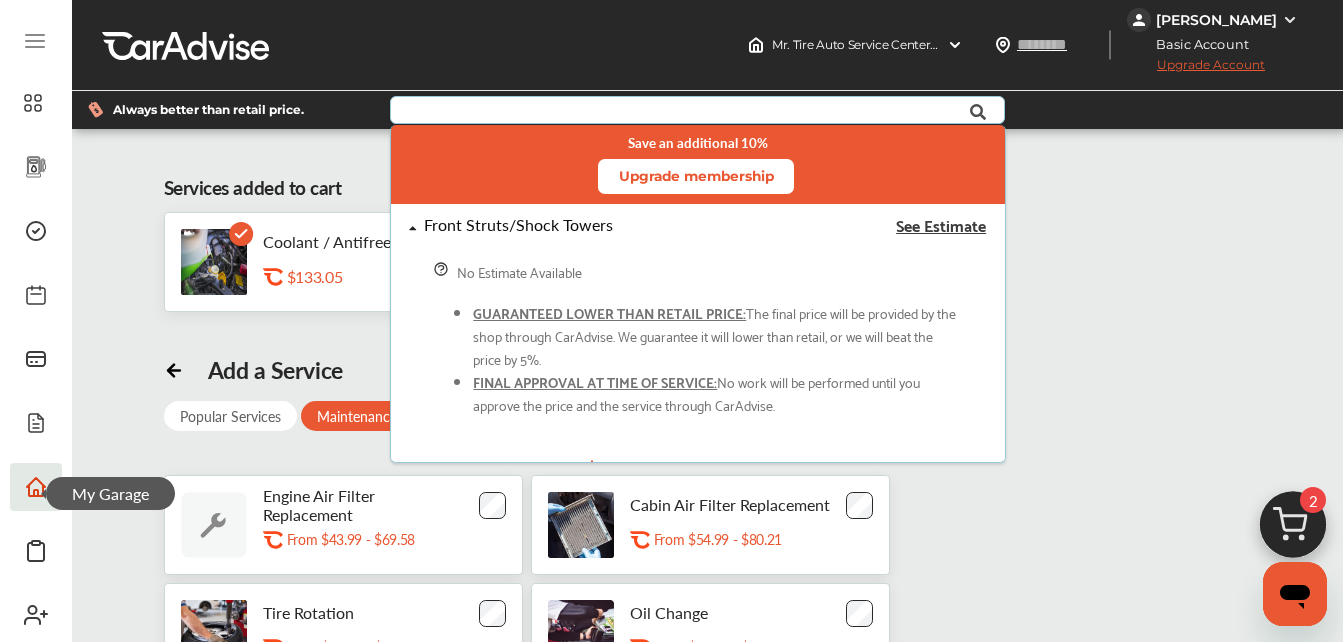 click on "See Estimate" at bounding box center (941, 225) 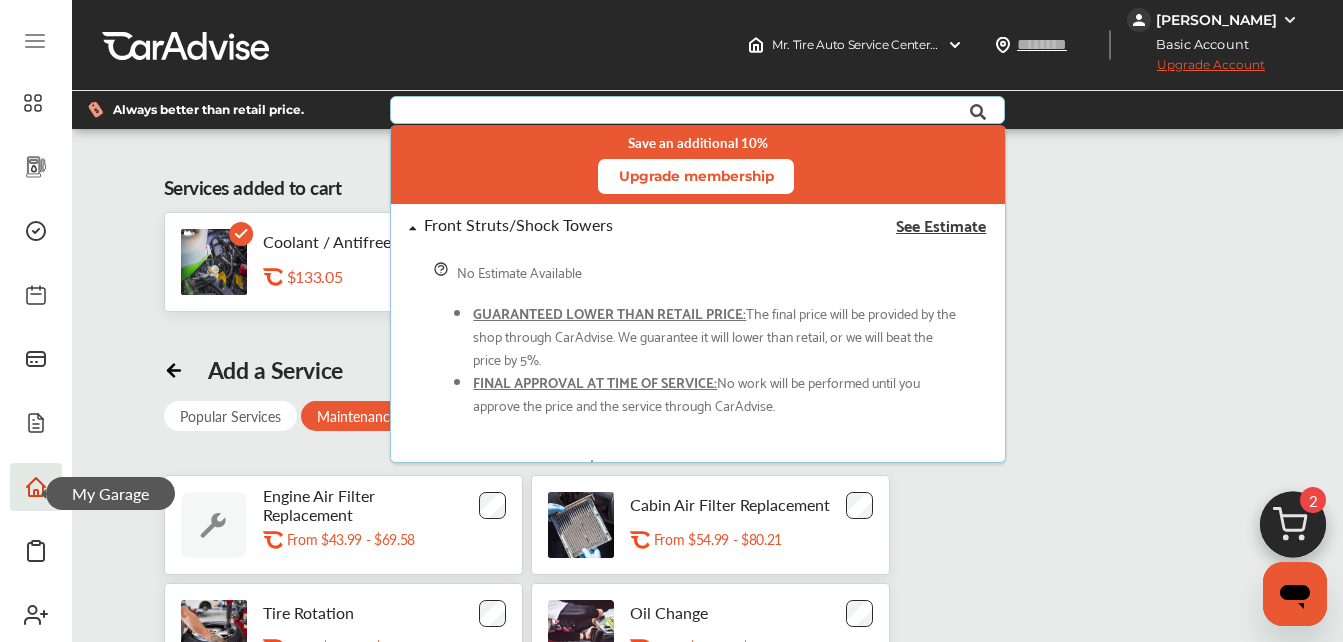 click at bounding box center (677, 112) 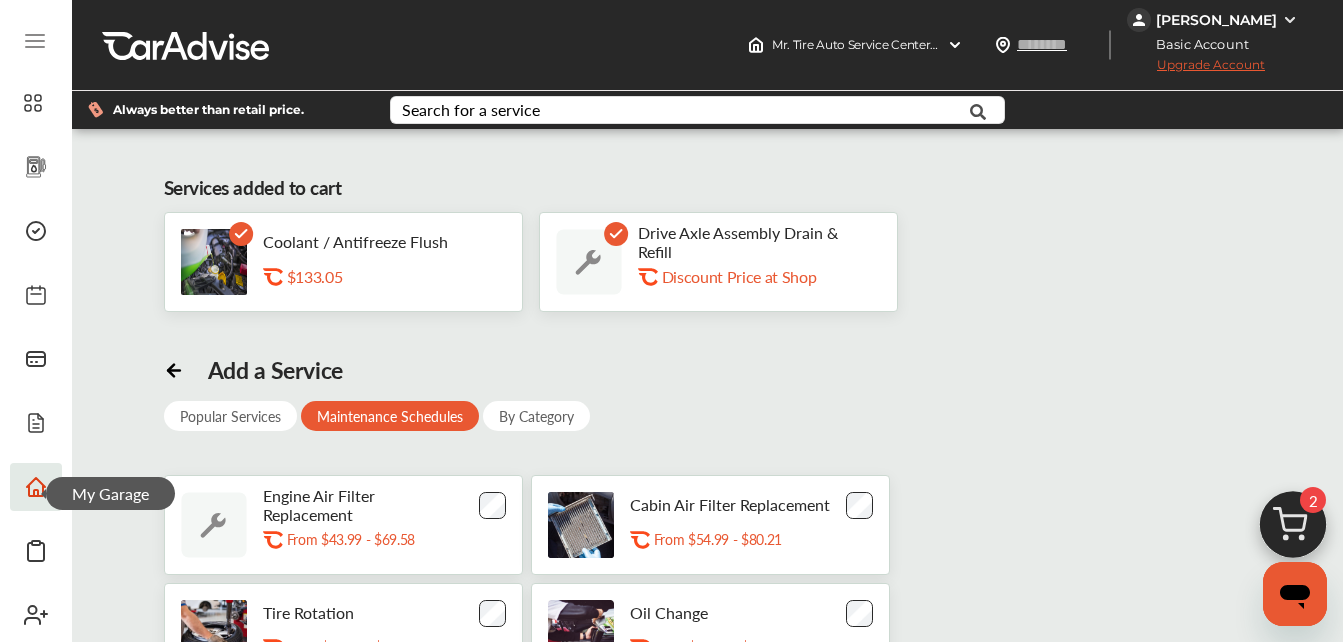 click on "Services added to cart
Coolant / Antifreeze Flush
.st0{fill:#FA4A1C;}
$133.05
Drive Axle Assembly Drain & Refill
.st0{fill:#FA4A1C;}
Discount Price at Shop" at bounding box center [708, 243] 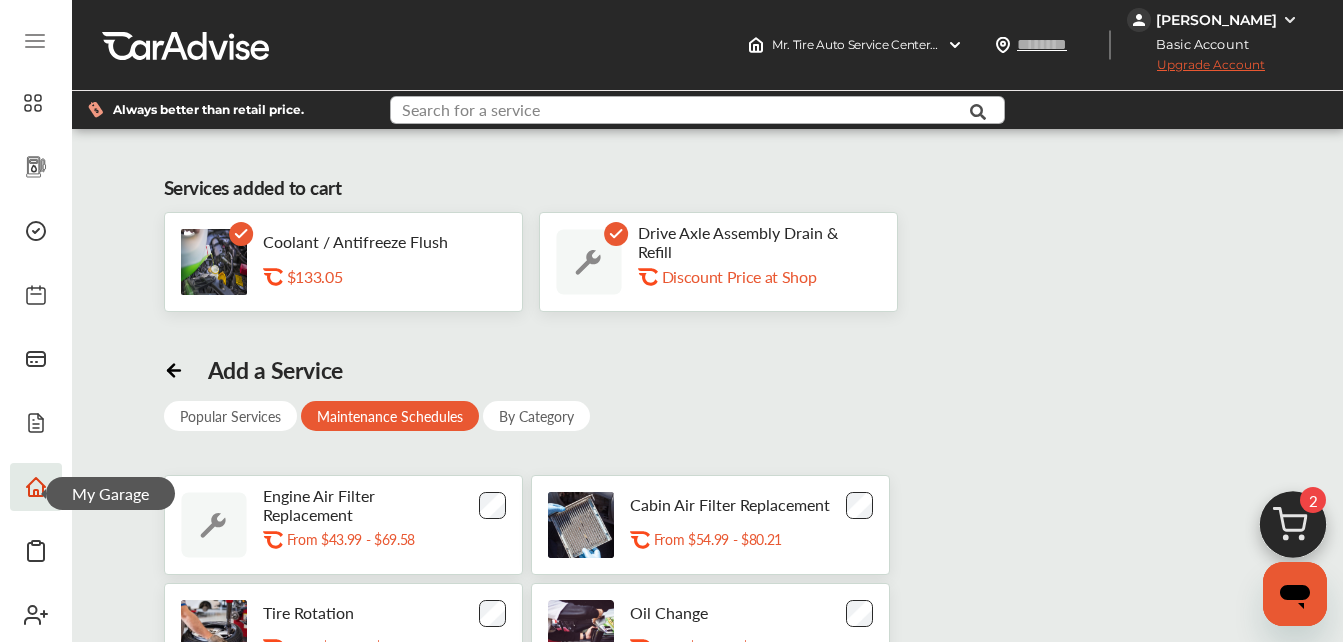 click at bounding box center (677, 112) 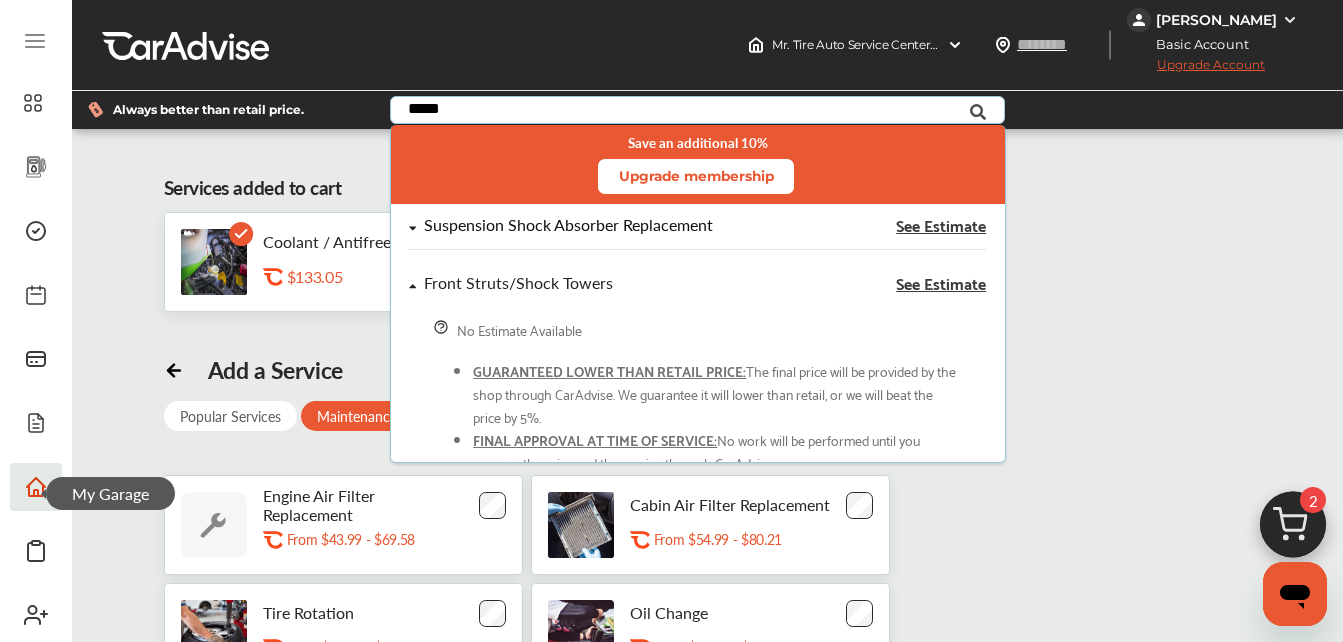 type on "*****" 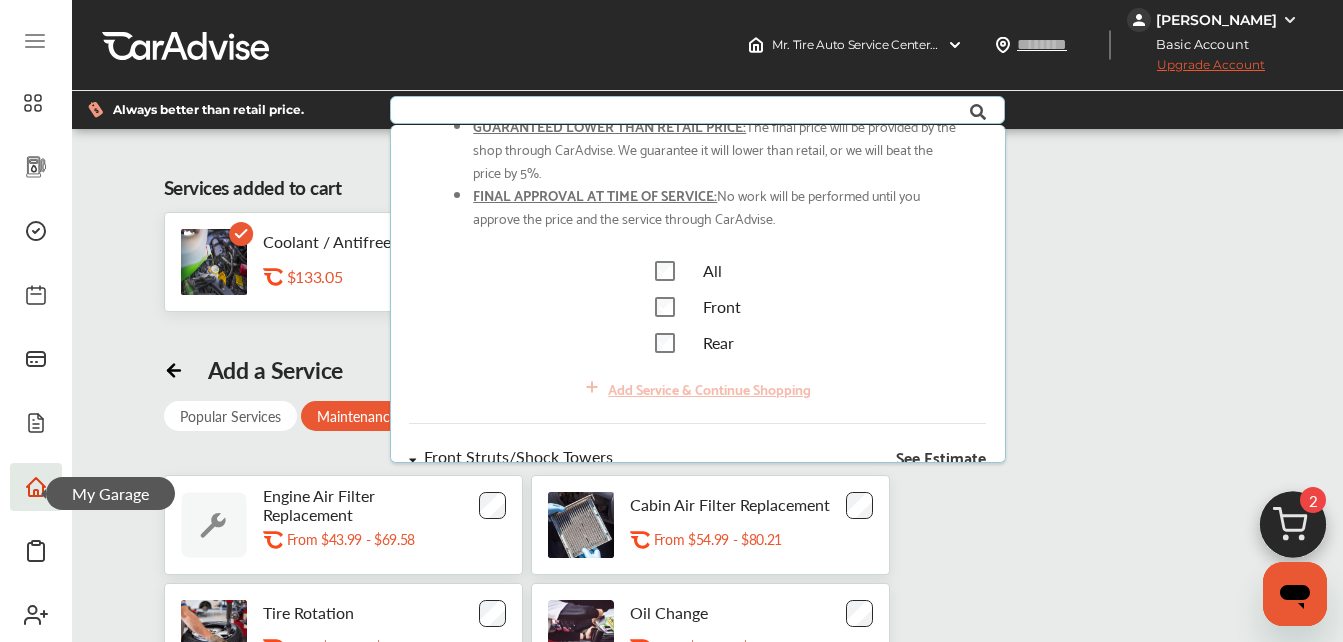 scroll, scrollTop: 211, scrollLeft: 0, axis: vertical 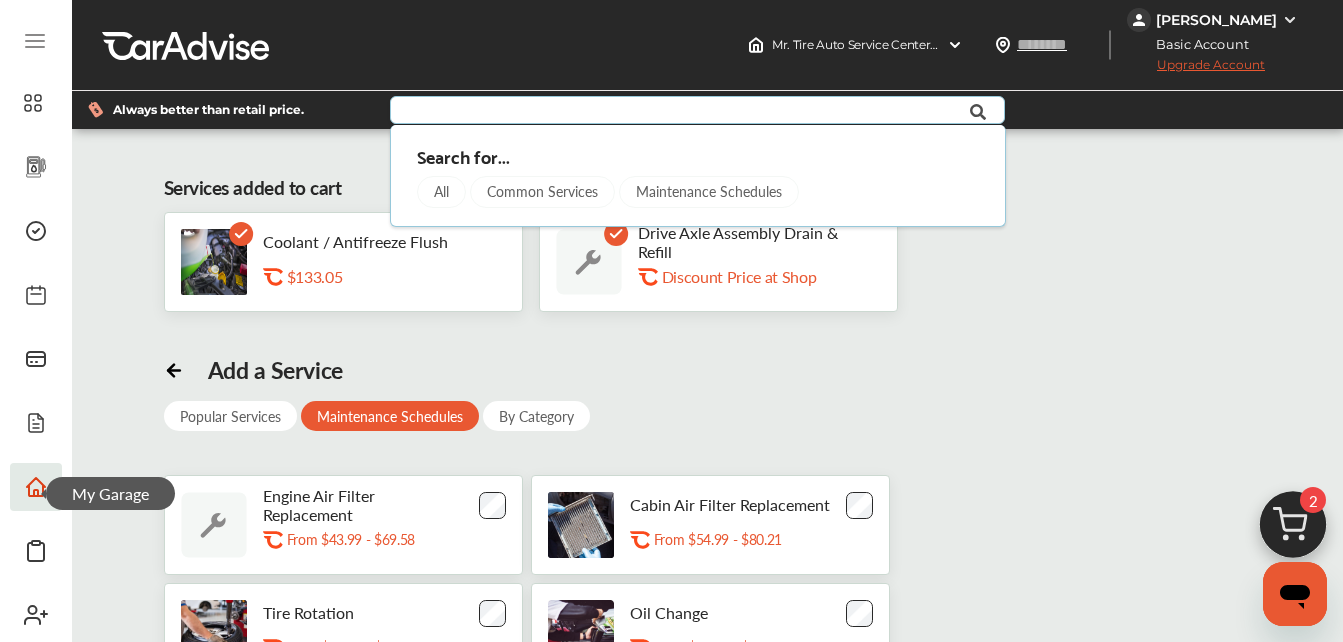 click on "Services added to cart
Coolant / Antifreeze Flush
.st0{fill:#FA4A1C;}
$133.05
Drive Axle Assembly Drain & Refill
.st0{fill:#FA4A1C;}
Discount Price at Shop
Add a Service Popular Services Maintenance Schedules By Category Engine Air Filter Replacement
.st0{fill:#FA4A1C;}
From  $43.99 - $69.58 Cabin Air Filter Replacement
.st0{fill:#FA4A1C;}
From  $54.99 - $80.21 Tire Rotation
.st0{fill:#FA4A1C;}
From  $10.99 - $71.50 Oil Change
.st0{fill:#FA4A1C;}
From  $38.81 - $165.92" at bounding box center (707, 480) 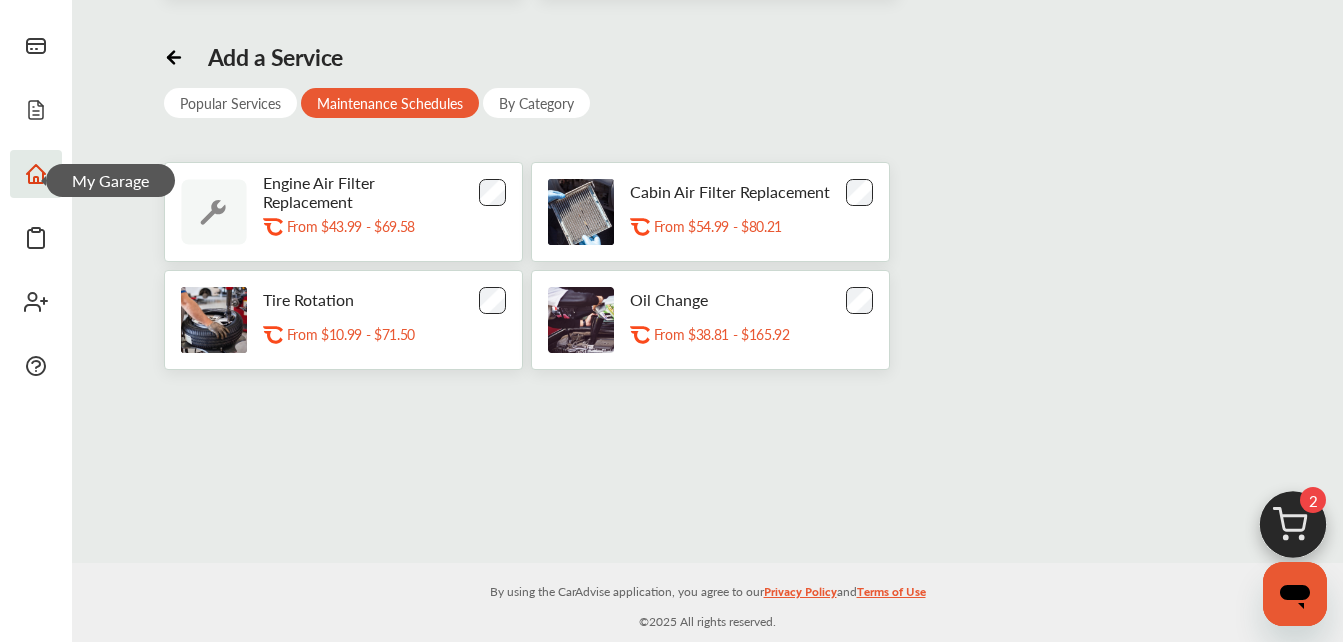 scroll, scrollTop: 0, scrollLeft: 0, axis: both 